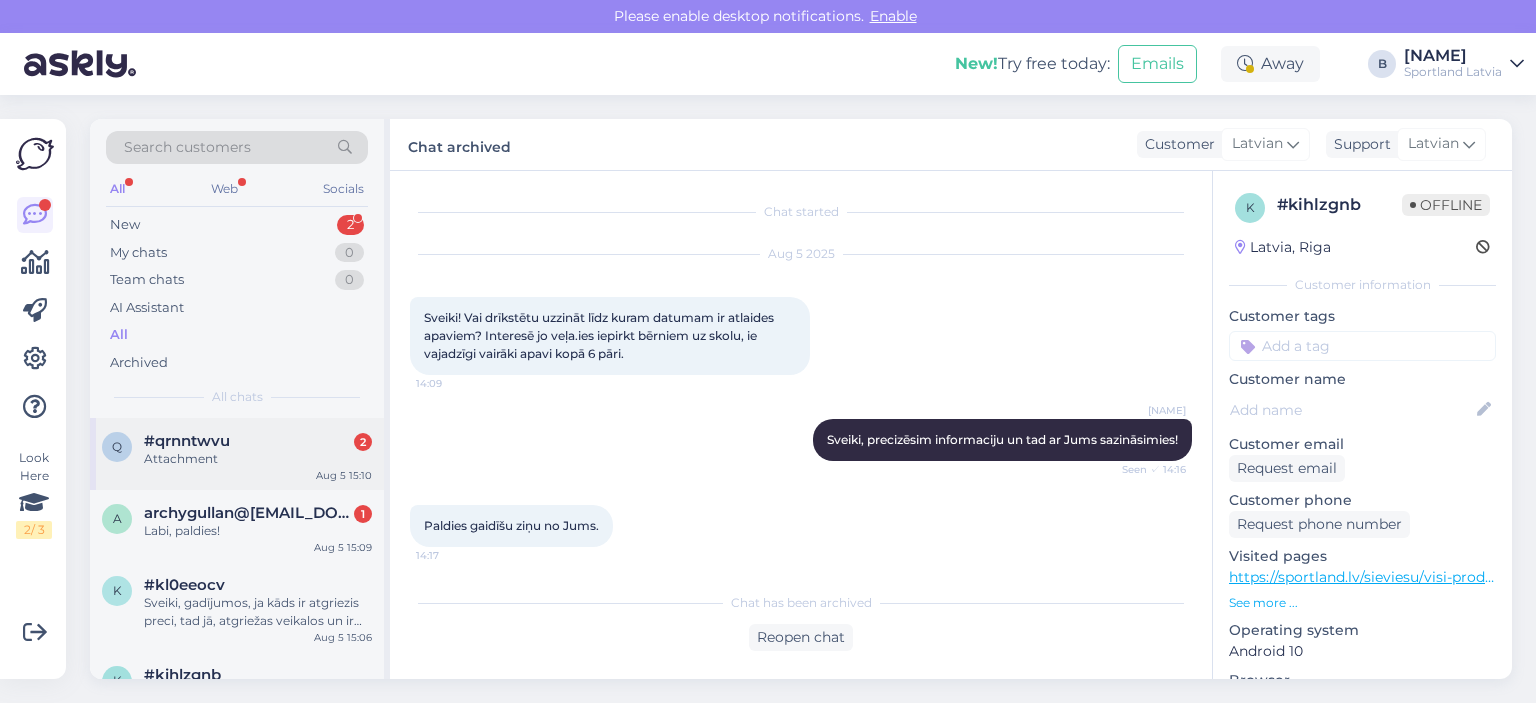 scroll, scrollTop: 0, scrollLeft: 0, axis: both 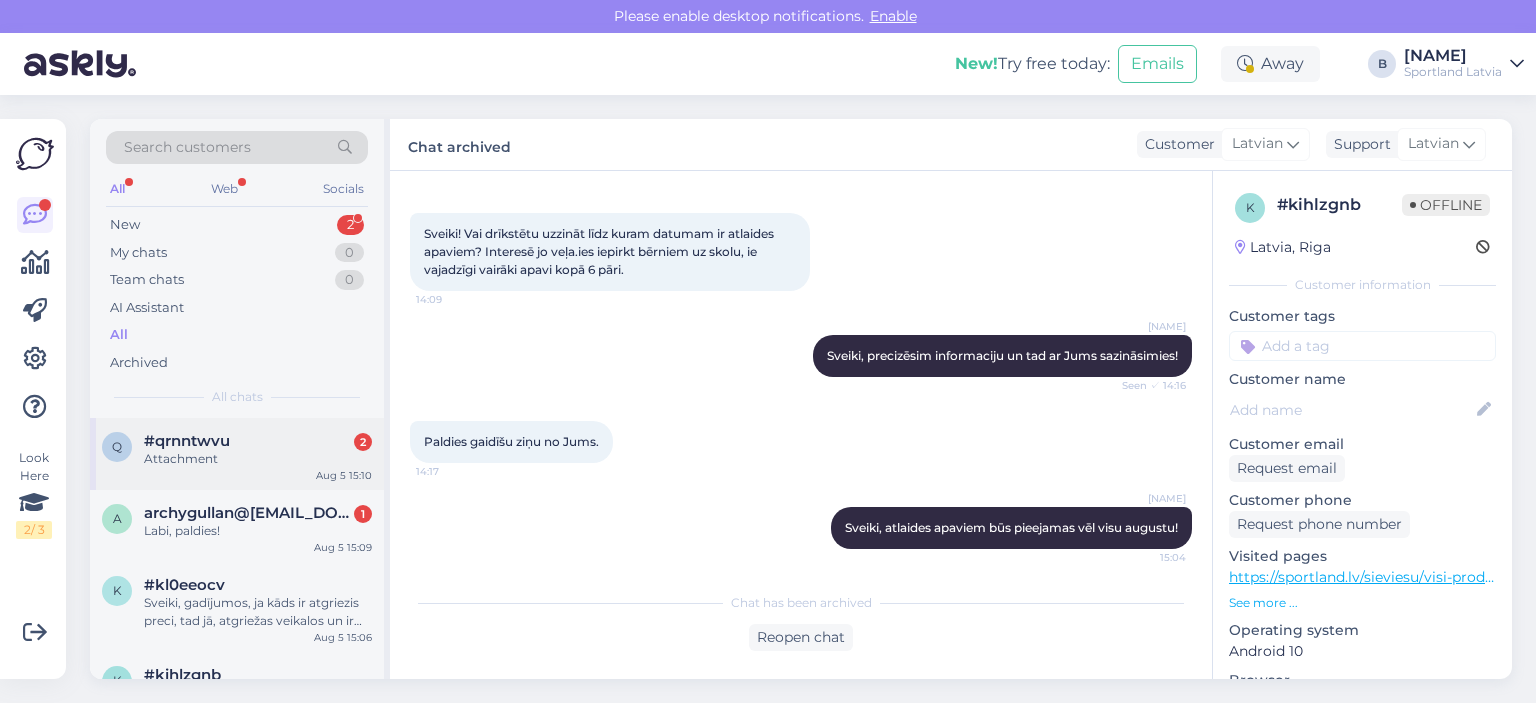 click on "[ORDER_ID] 2" at bounding box center (258, 441) 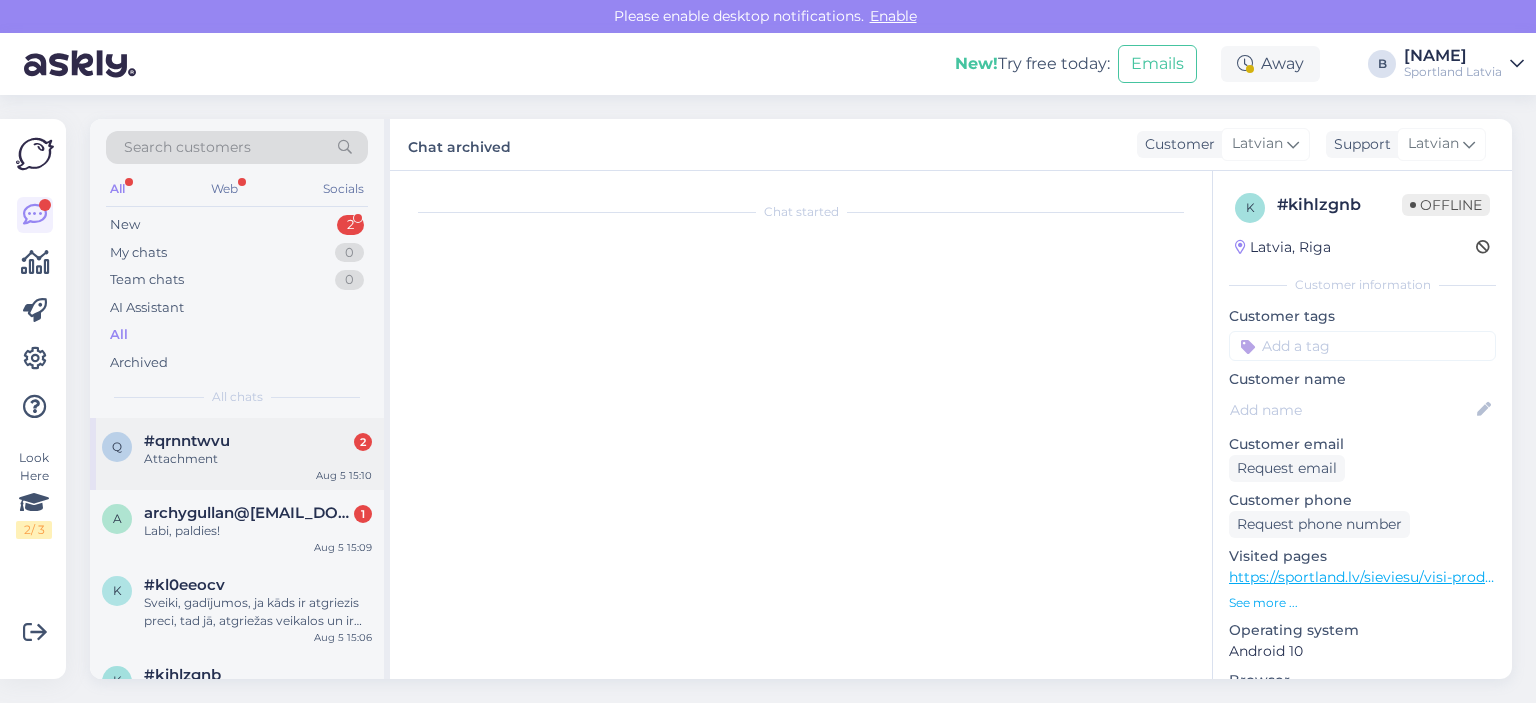 scroll, scrollTop: 8, scrollLeft: 0, axis: vertical 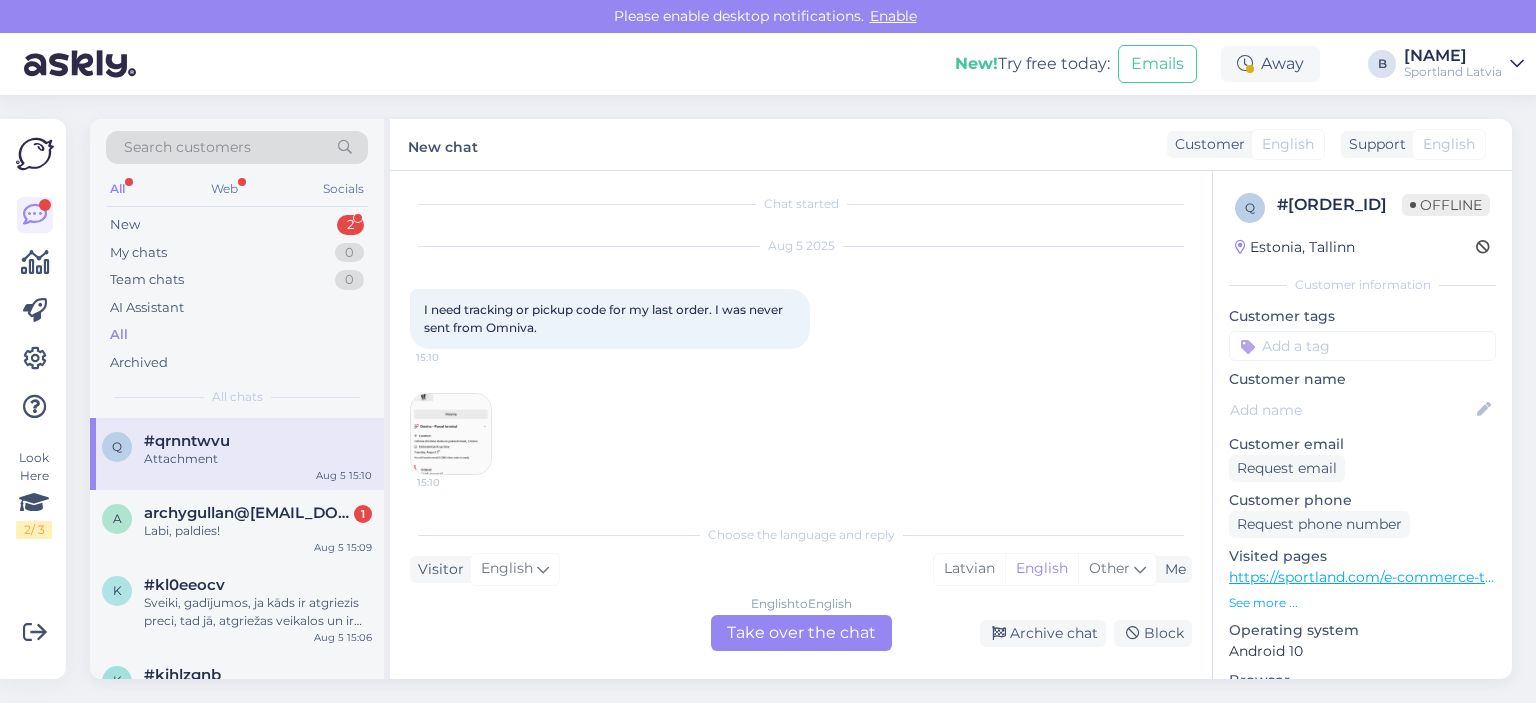 click at bounding box center (451, 434) 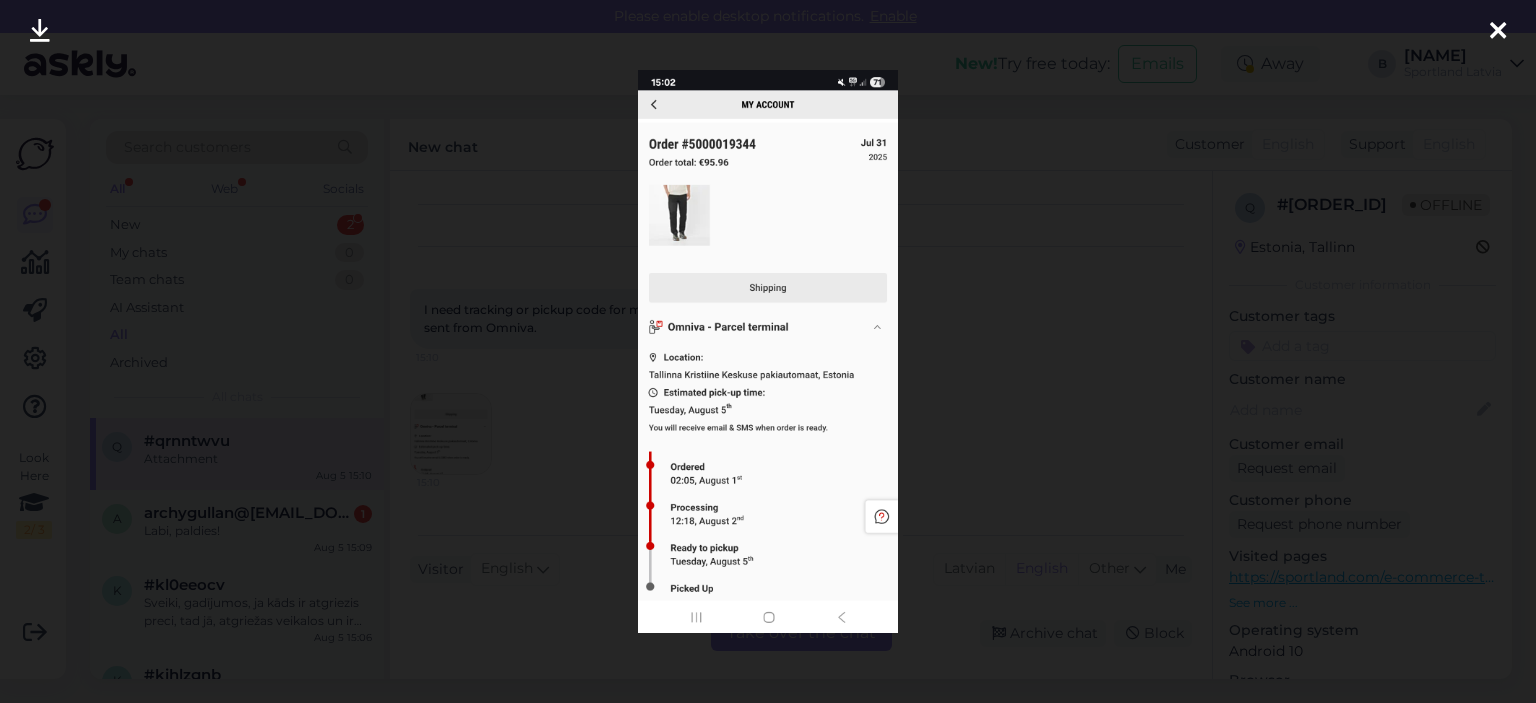 click at bounding box center [768, 351] 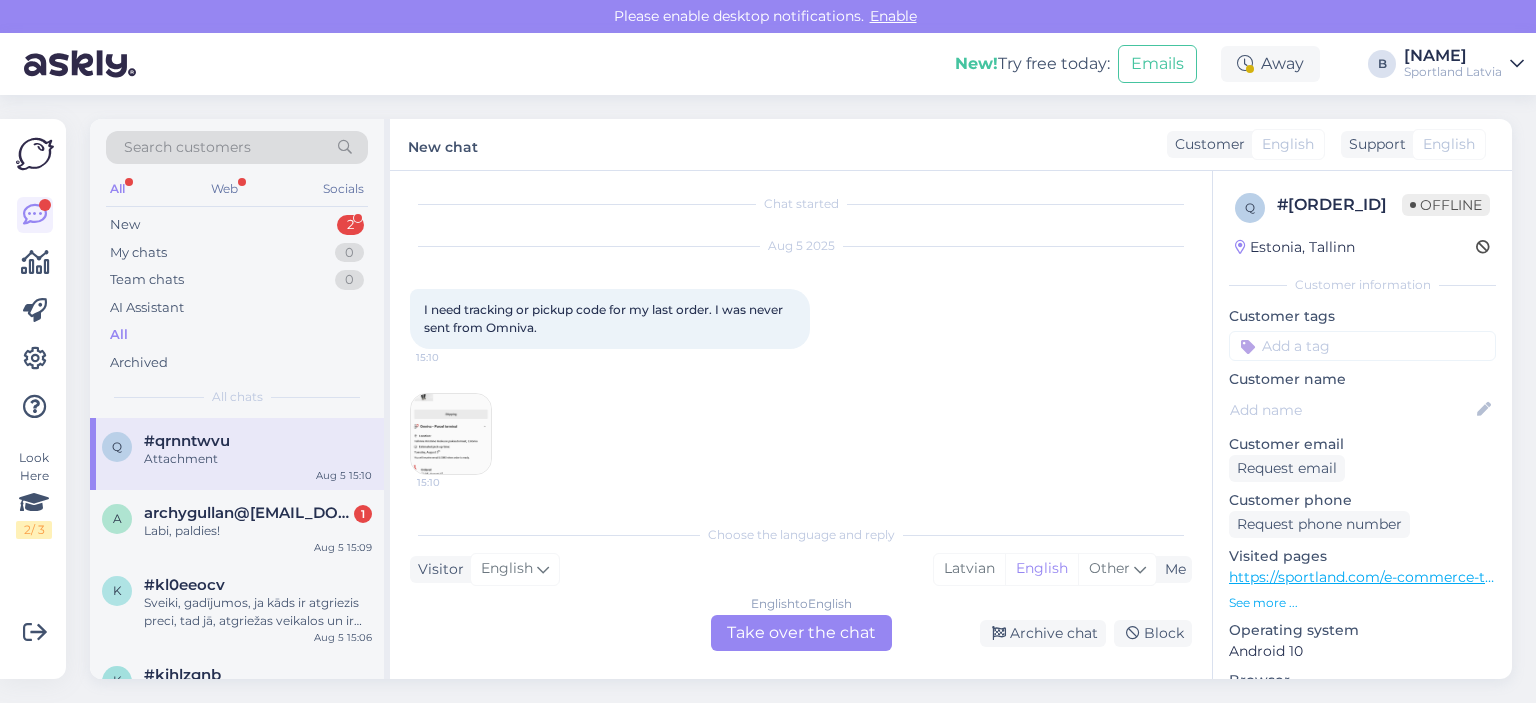 click on "Choose the language and reply Visitor English Me Latvian English Other English  to  English Take over the chat Archive chat Block" at bounding box center (801, 582) 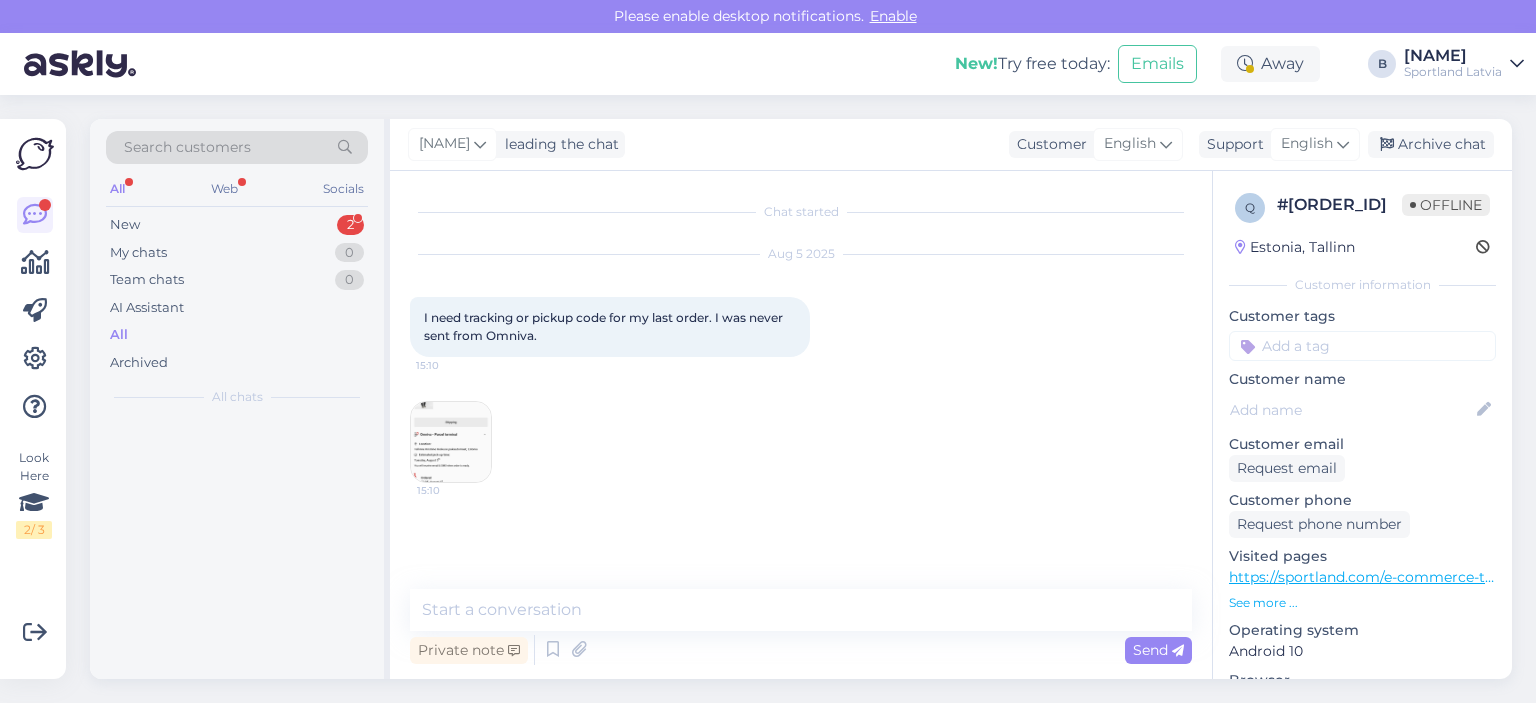 scroll, scrollTop: 0, scrollLeft: 0, axis: both 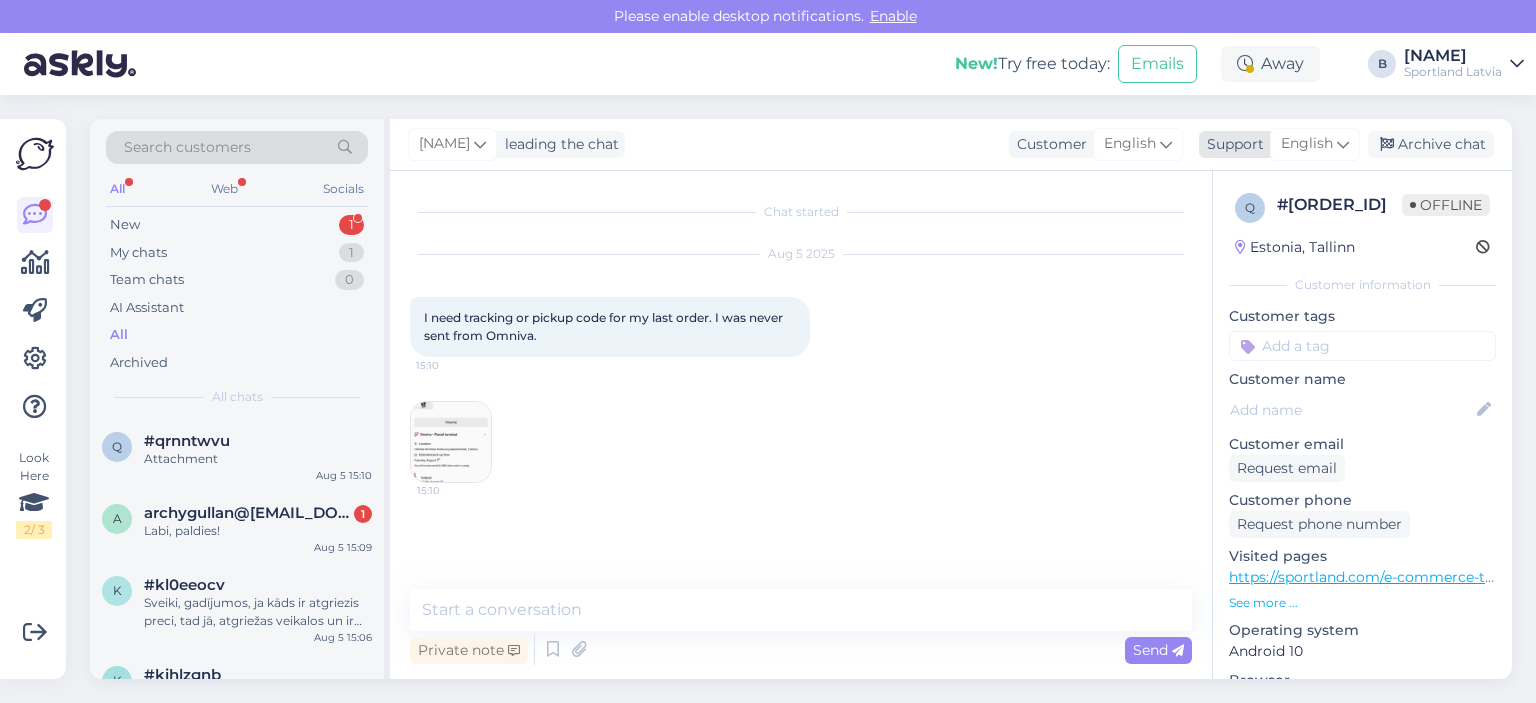 click on "English" at bounding box center [1307, 144] 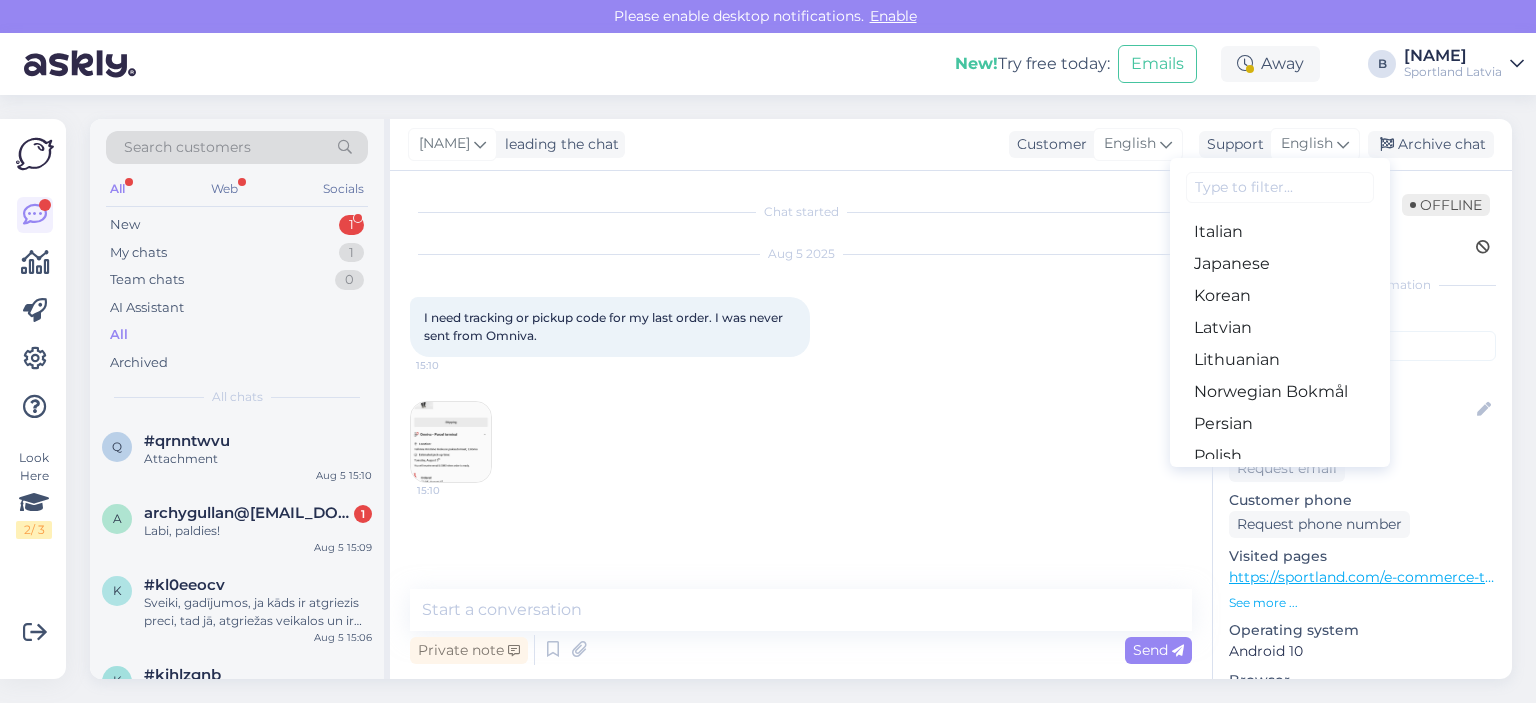 scroll, scrollTop: 500, scrollLeft: 0, axis: vertical 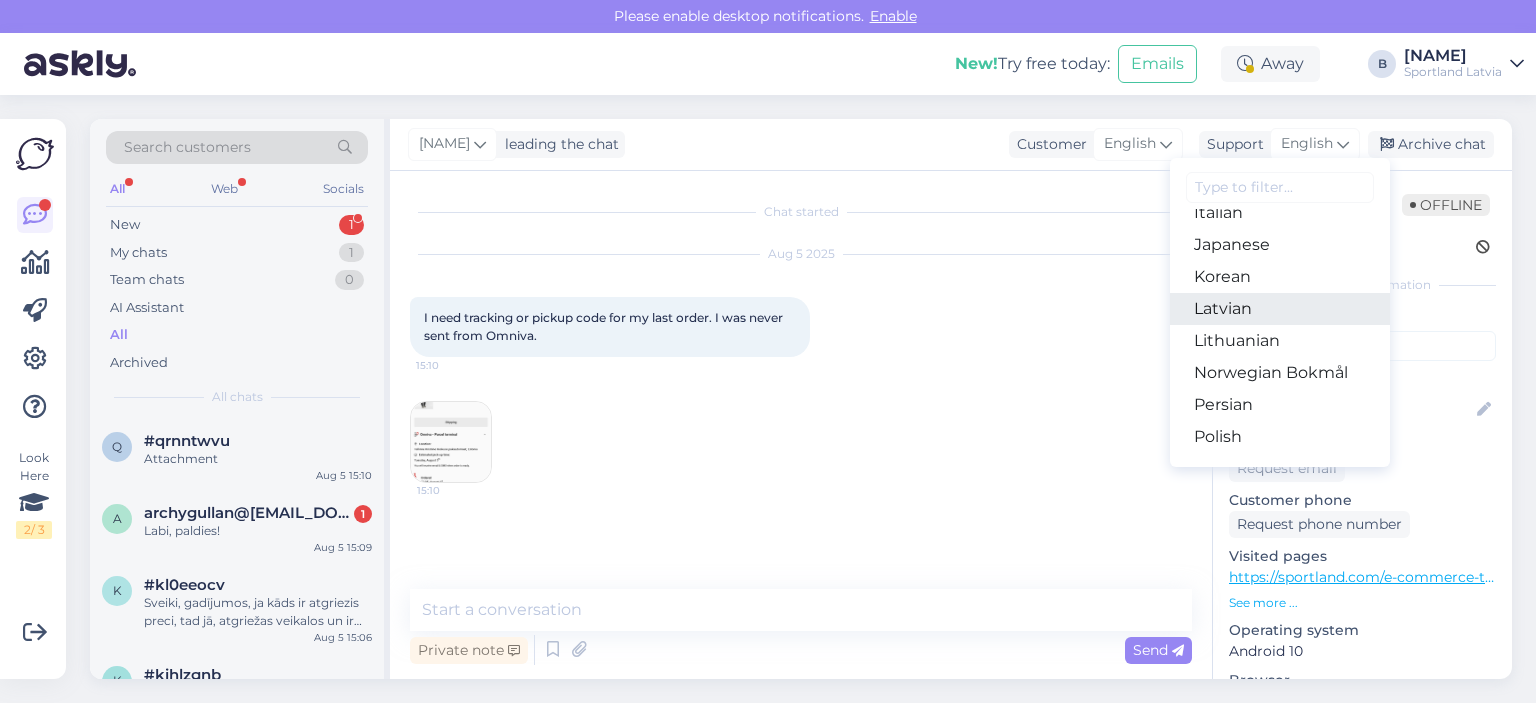 click on "Latvian" at bounding box center (1280, 309) 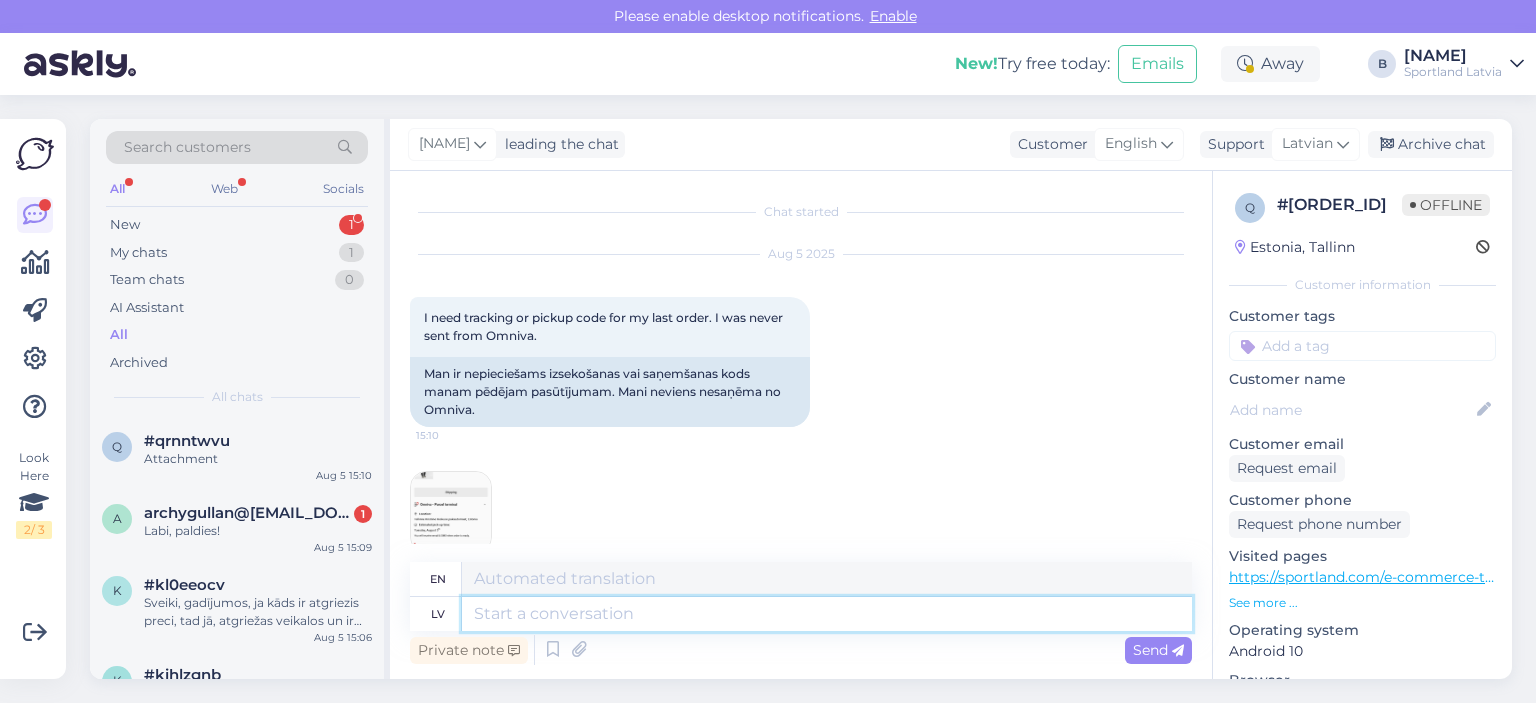 click at bounding box center [827, 614] 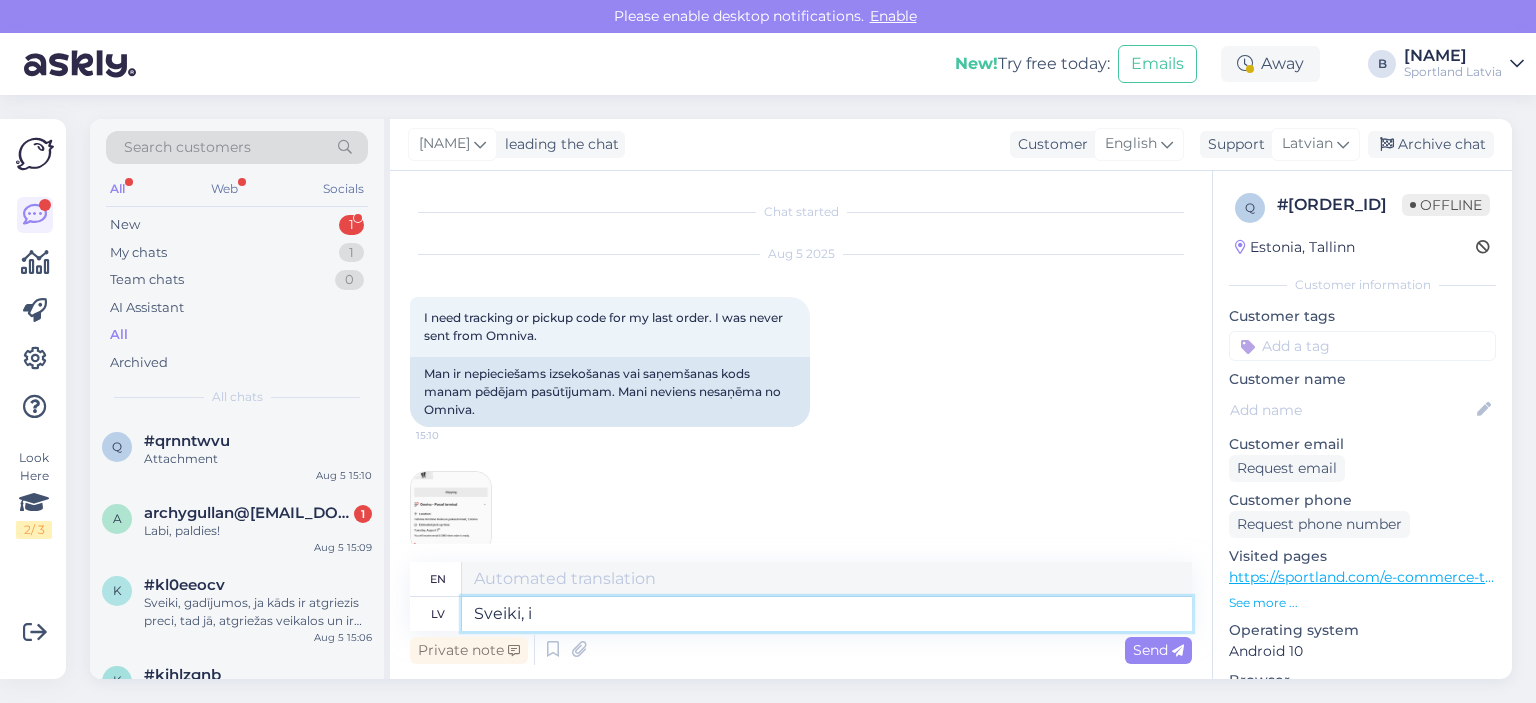 type on "Sveiki, iz" 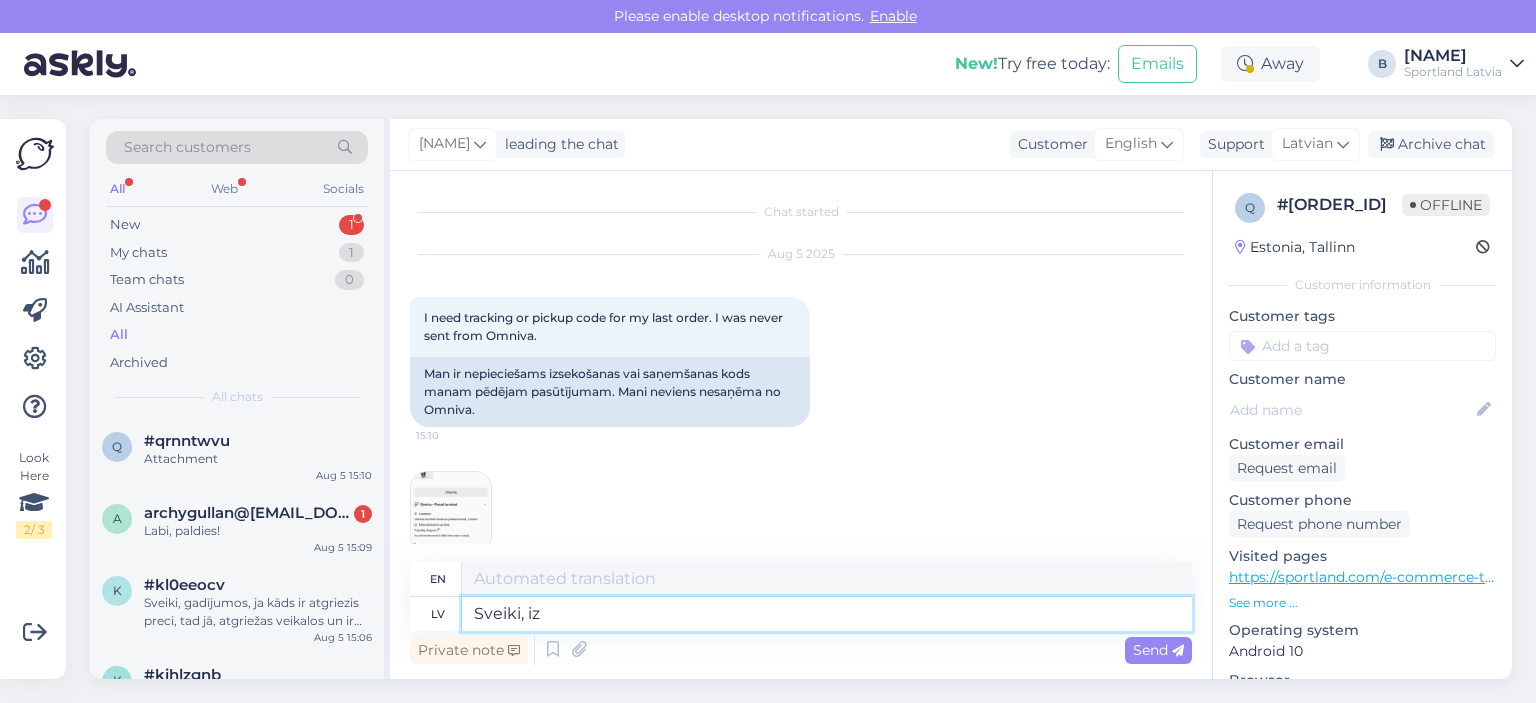 type on "Hello," 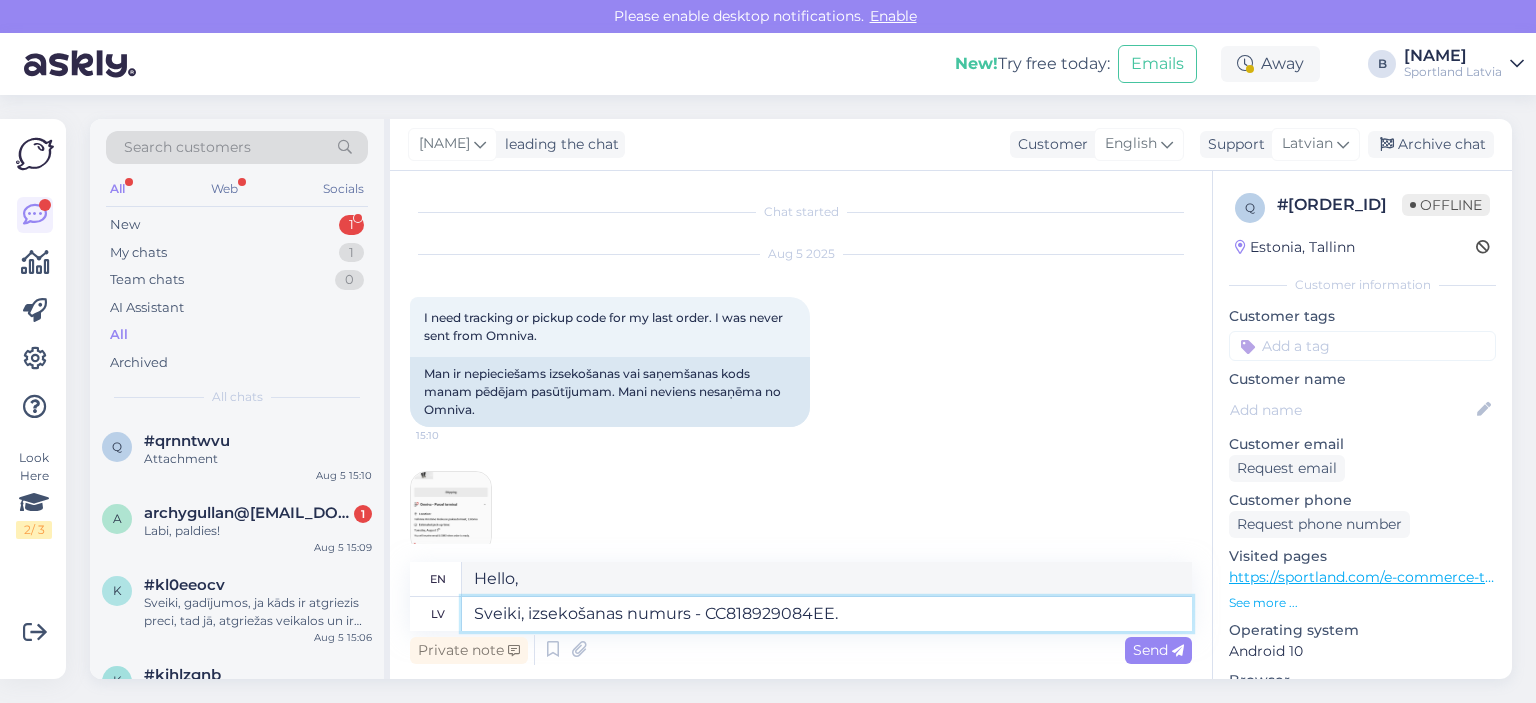 type on "Sveiki, izsekošanas nu" 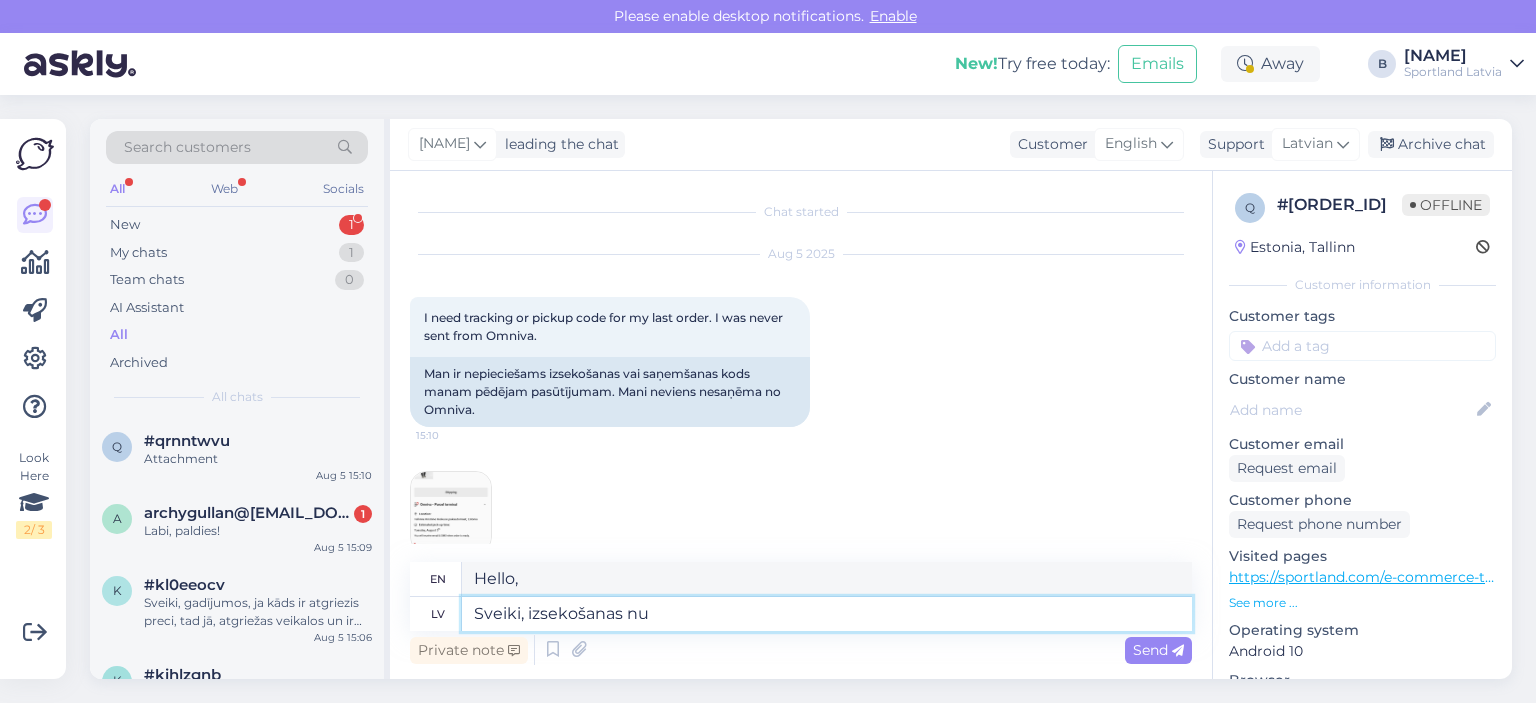 type on "Hello, tracking" 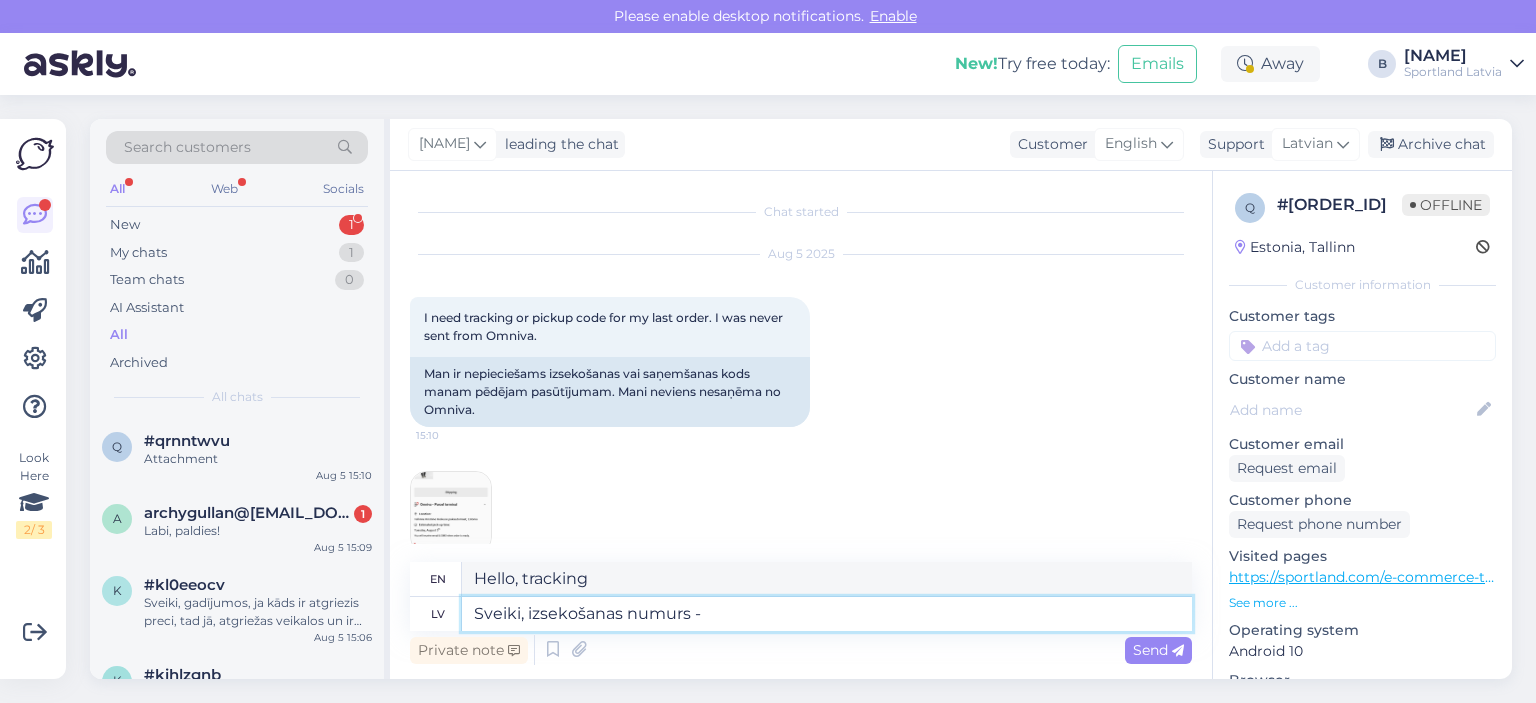 type on "Sveiki, izsekošanas numurs -" 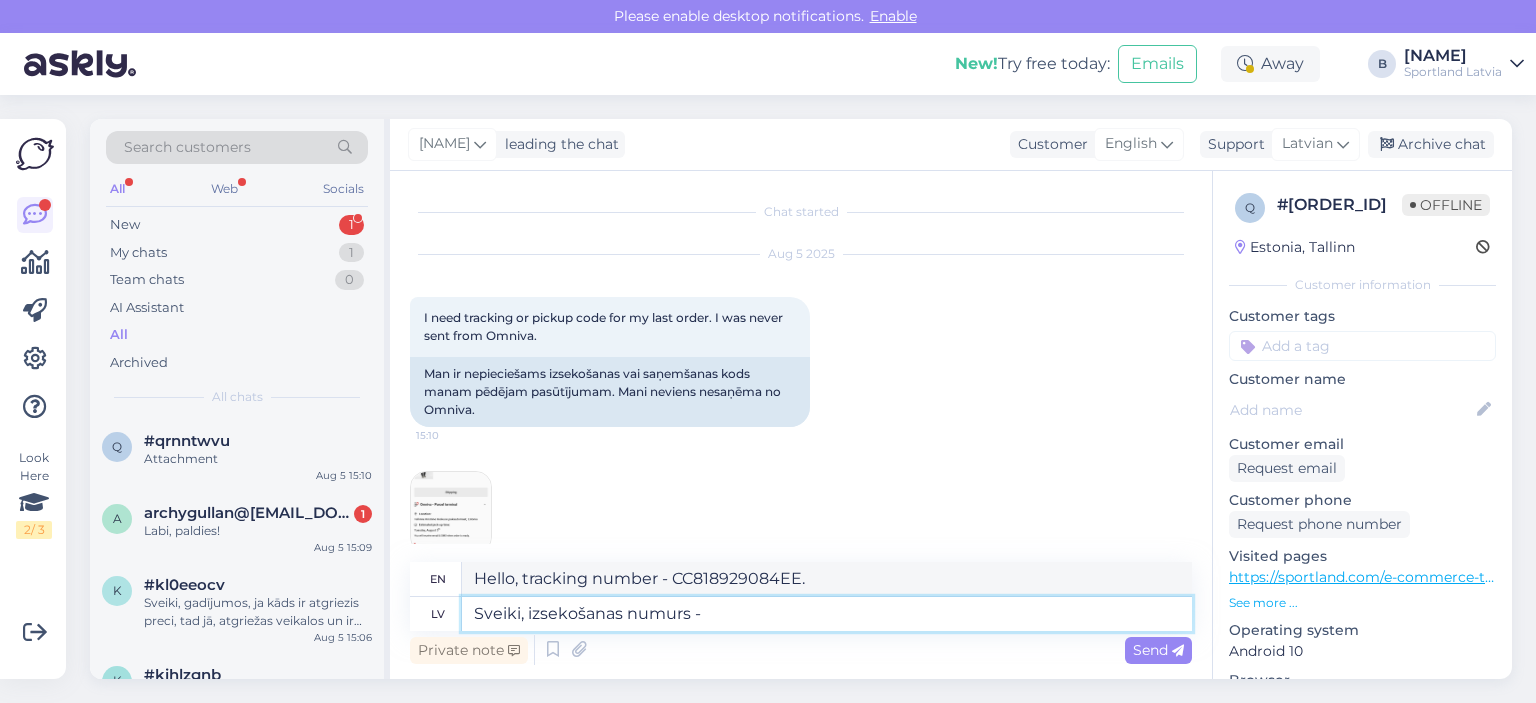 type on "Hello, tracking number -" 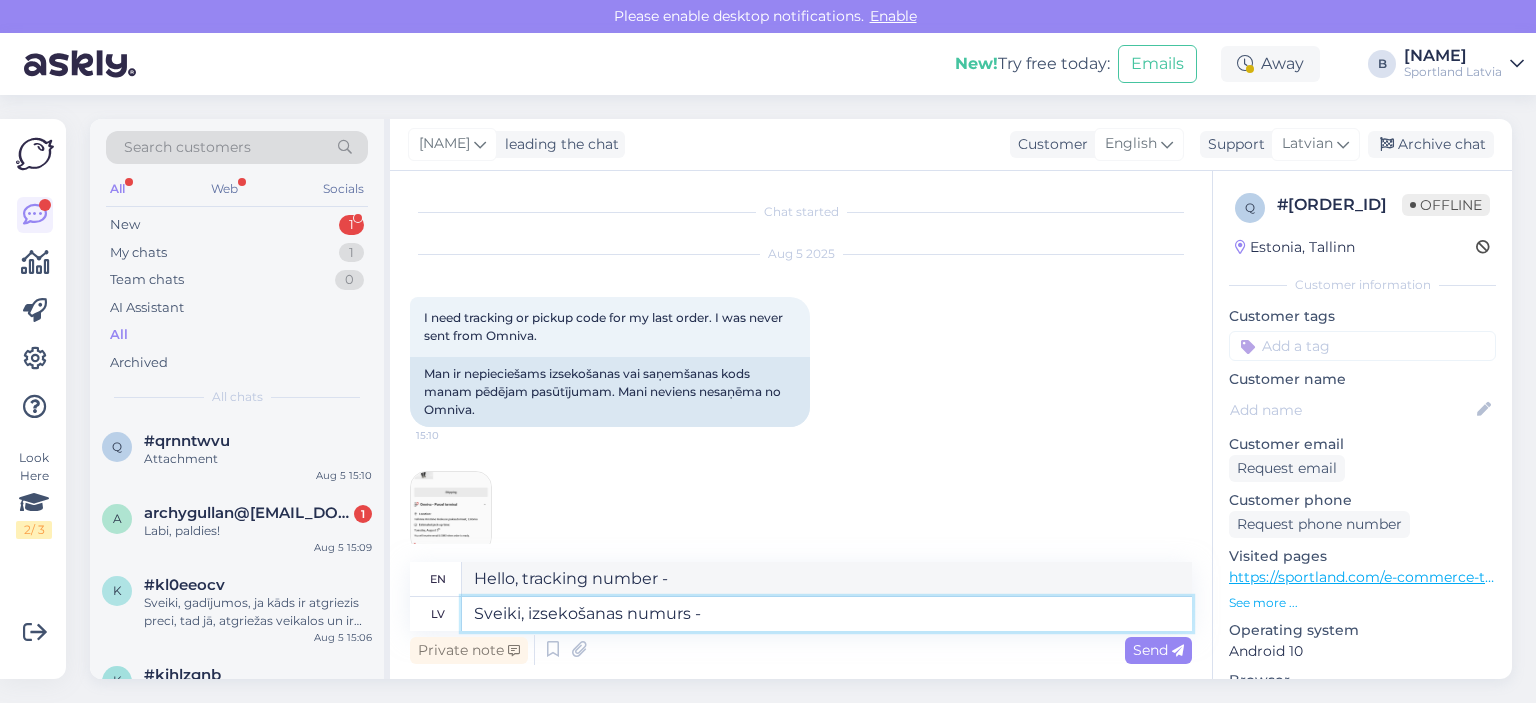 paste on "CC817095579EE" 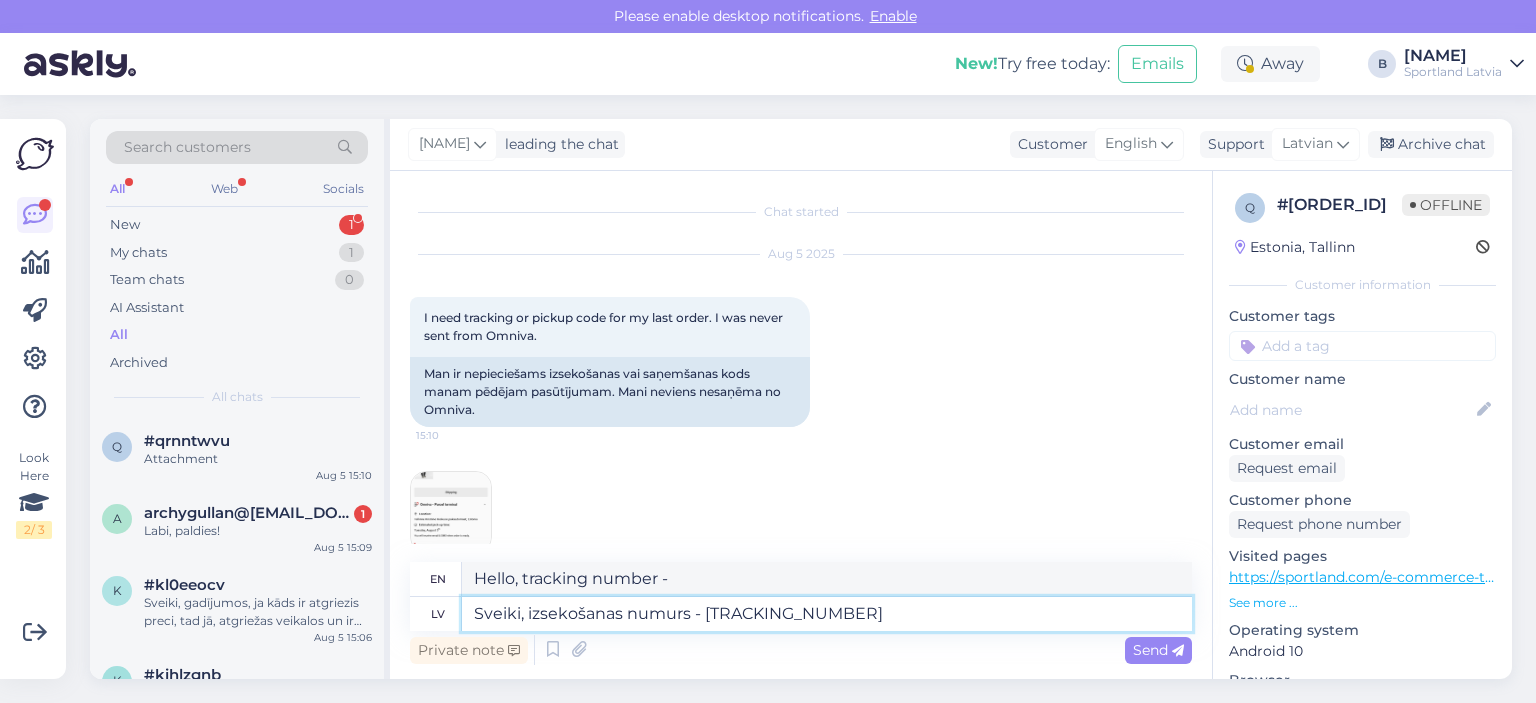 type on "Hello, tracking number - CC817095579EE" 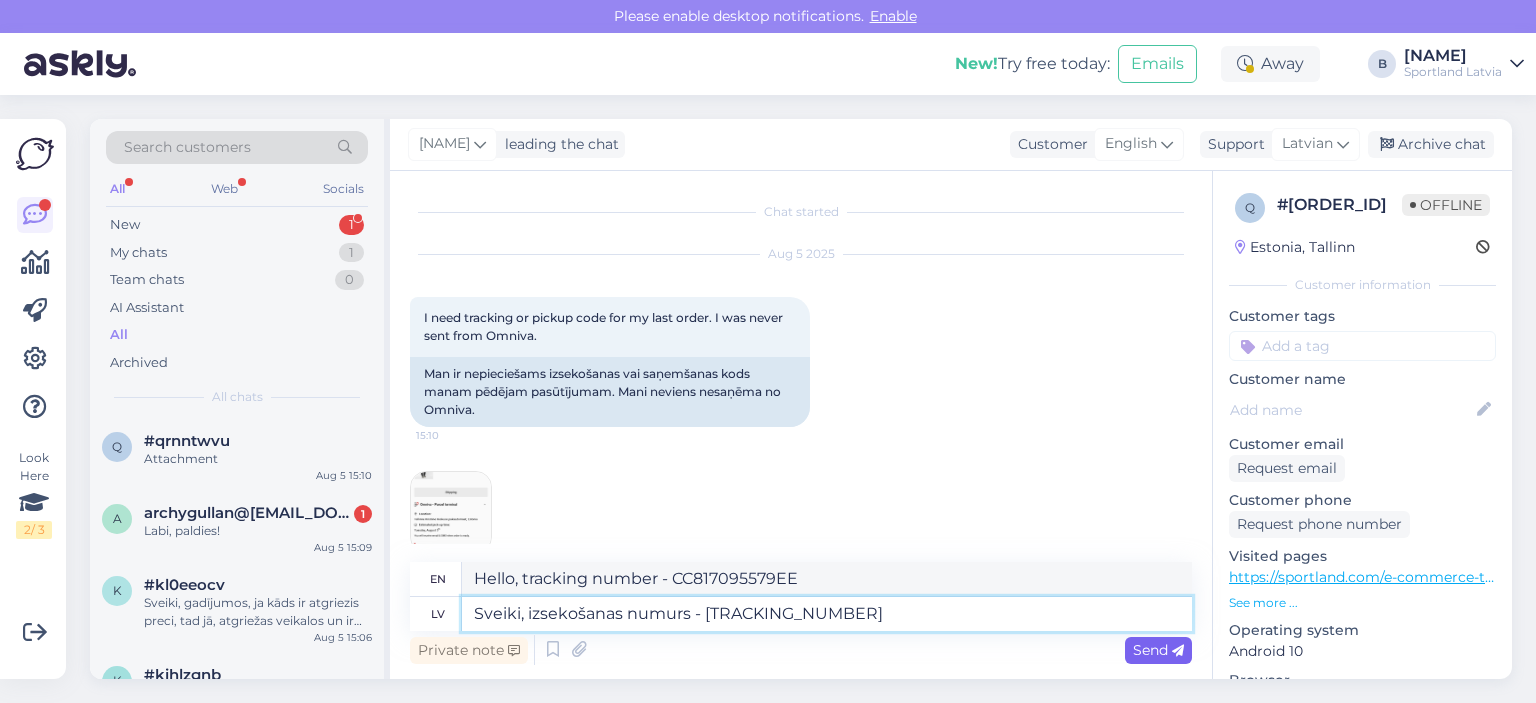 type on "Sveiki, izsekošanas numurs - [TRACKING_NUMBER]" 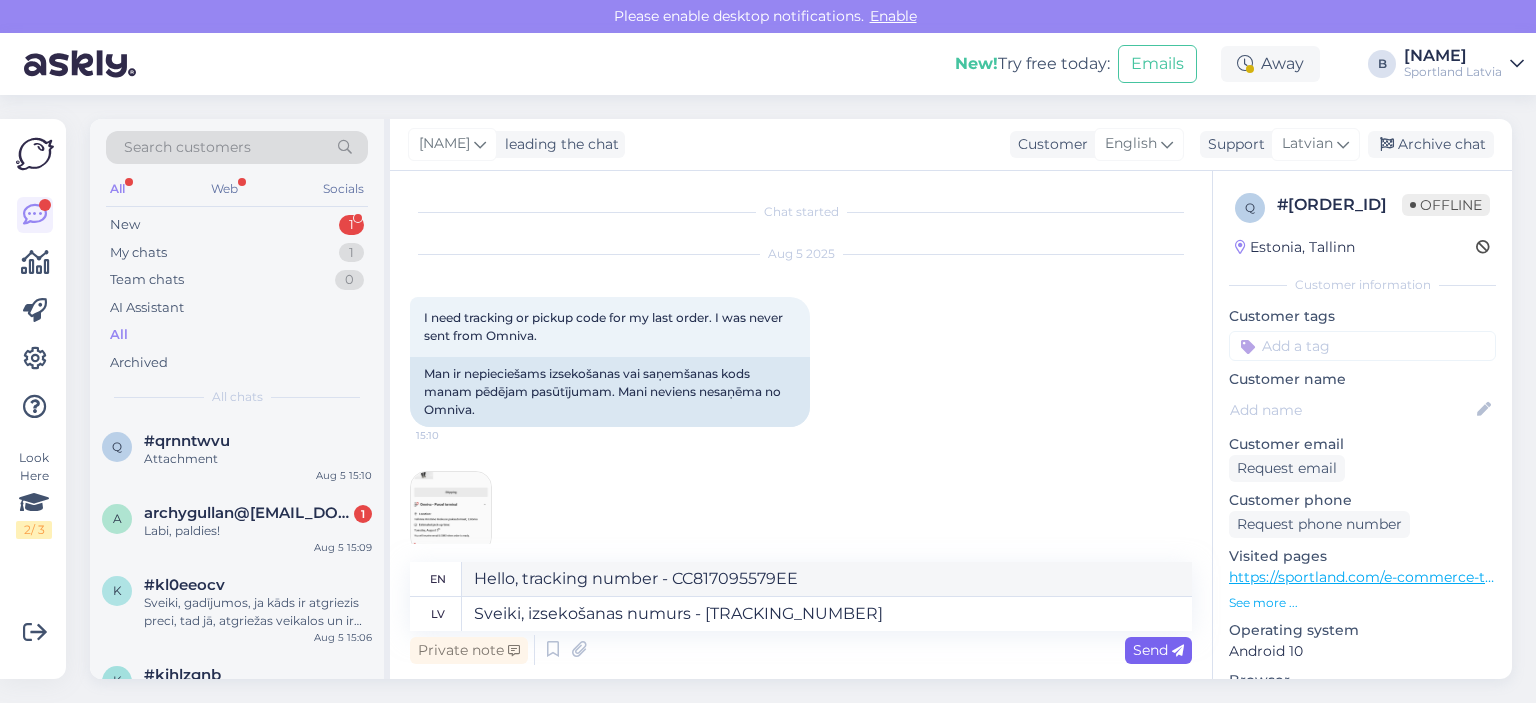 click on "Send" at bounding box center (1158, 650) 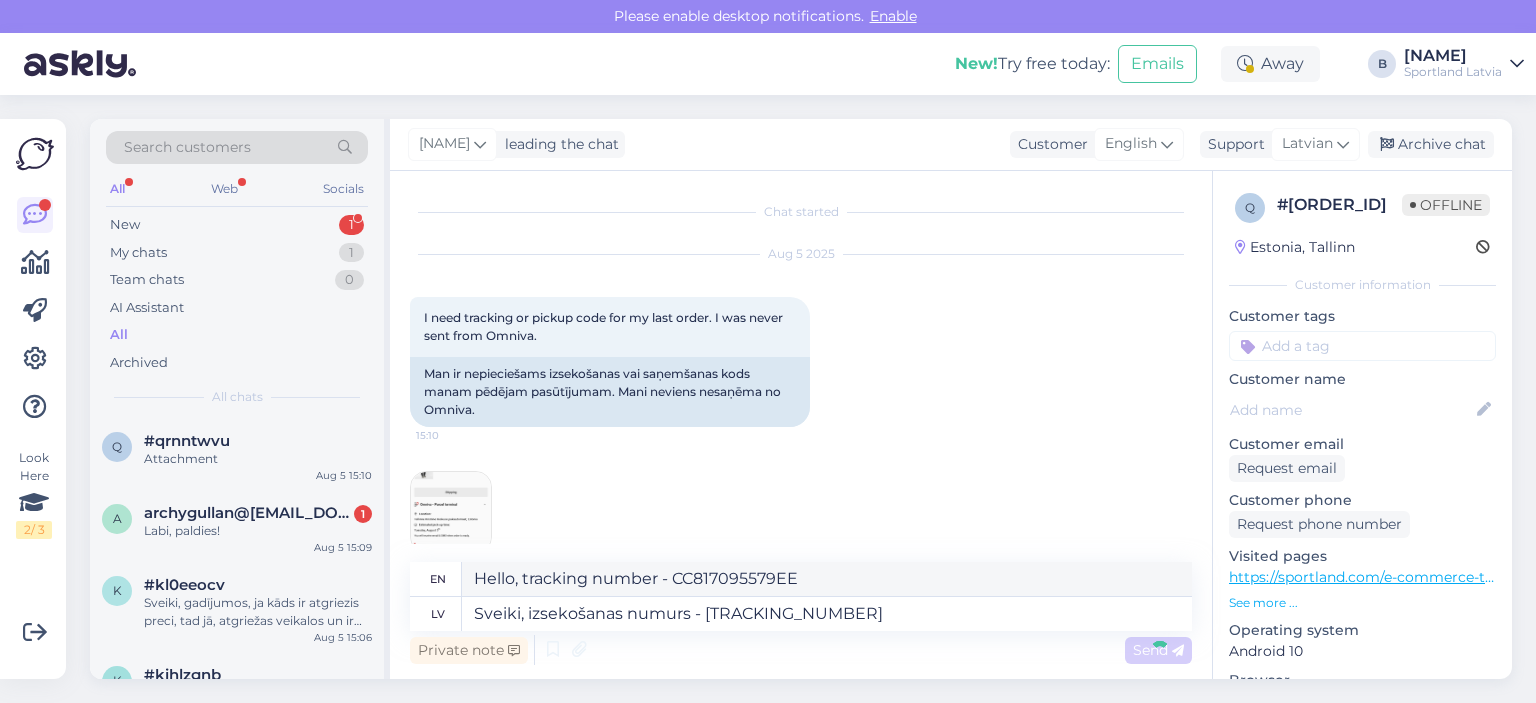 type 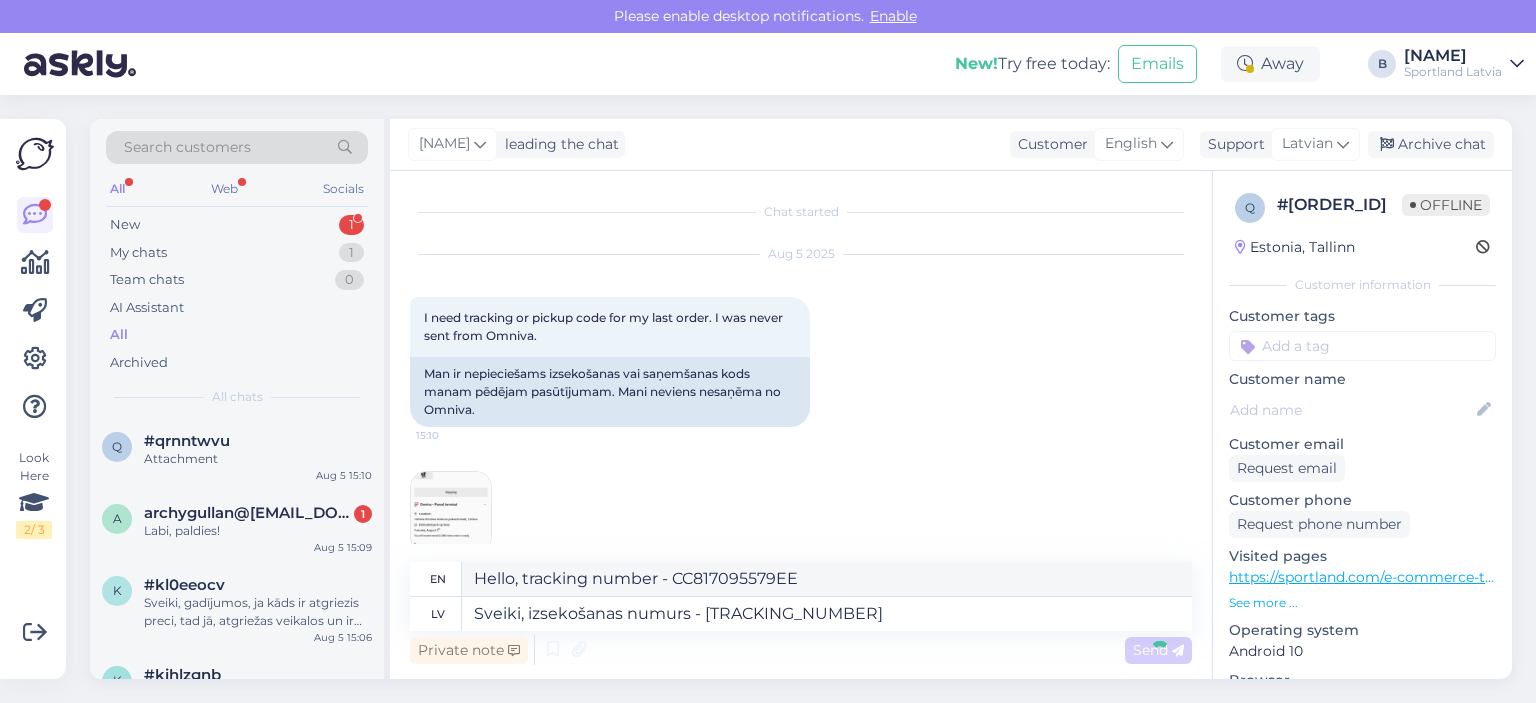 type 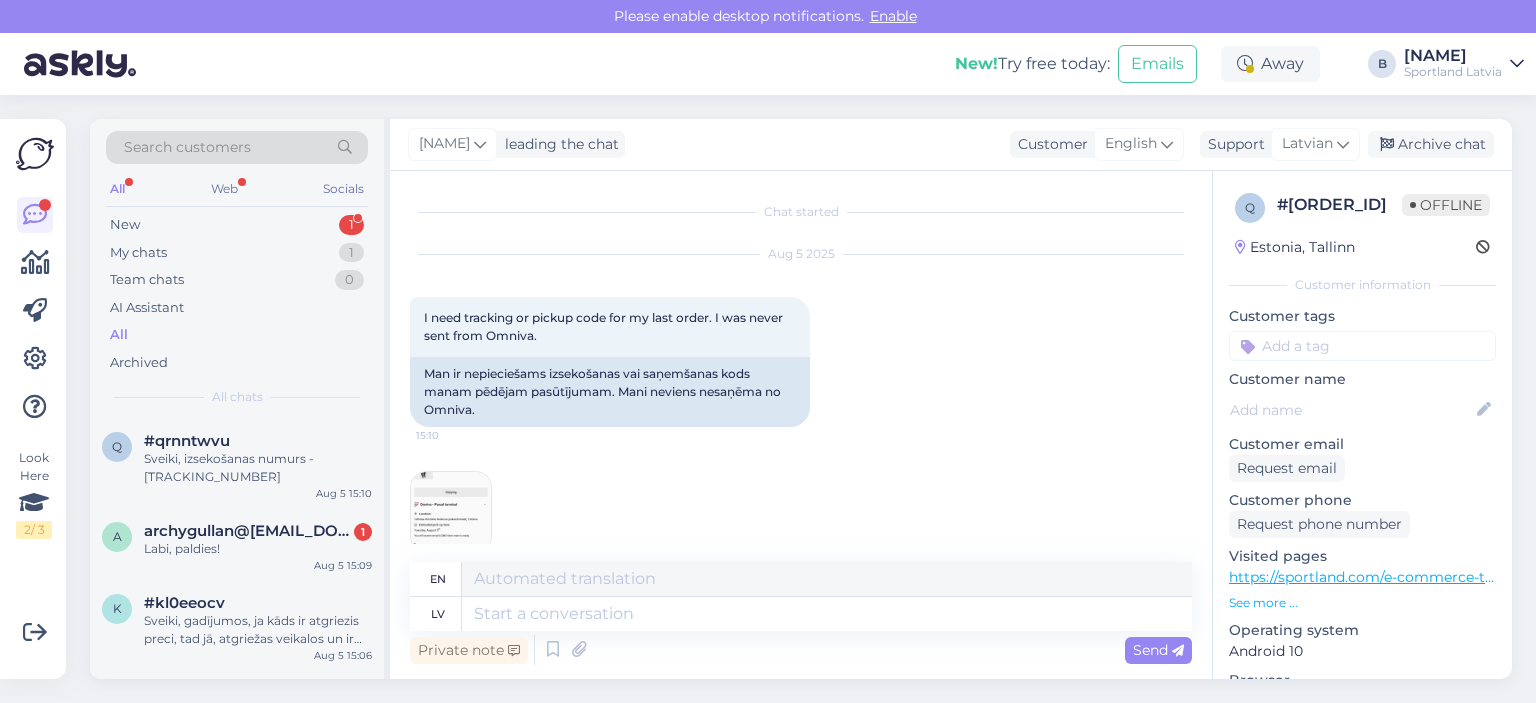 scroll, scrollTop: 150, scrollLeft: 0, axis: vertical 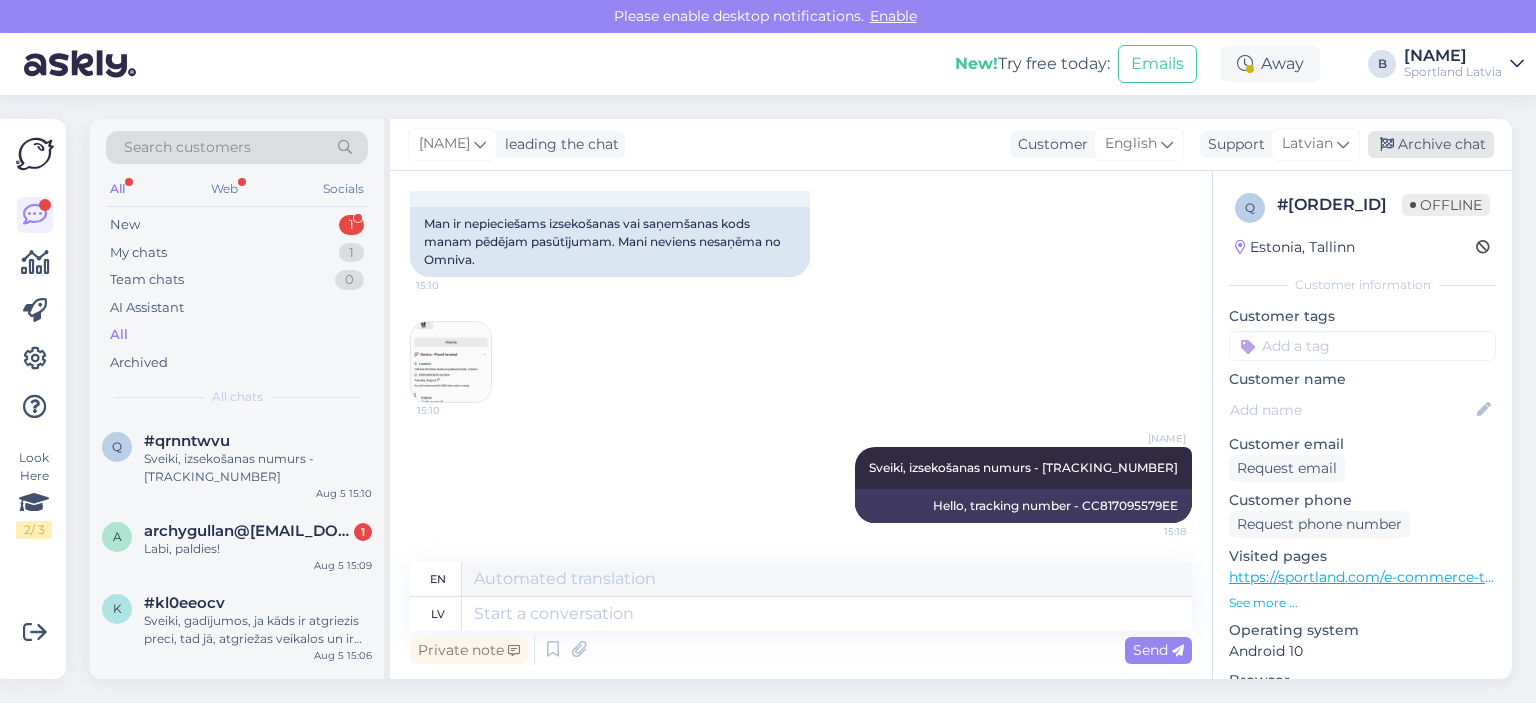 click on "Archive chat" at bounding box center (1431, 144) 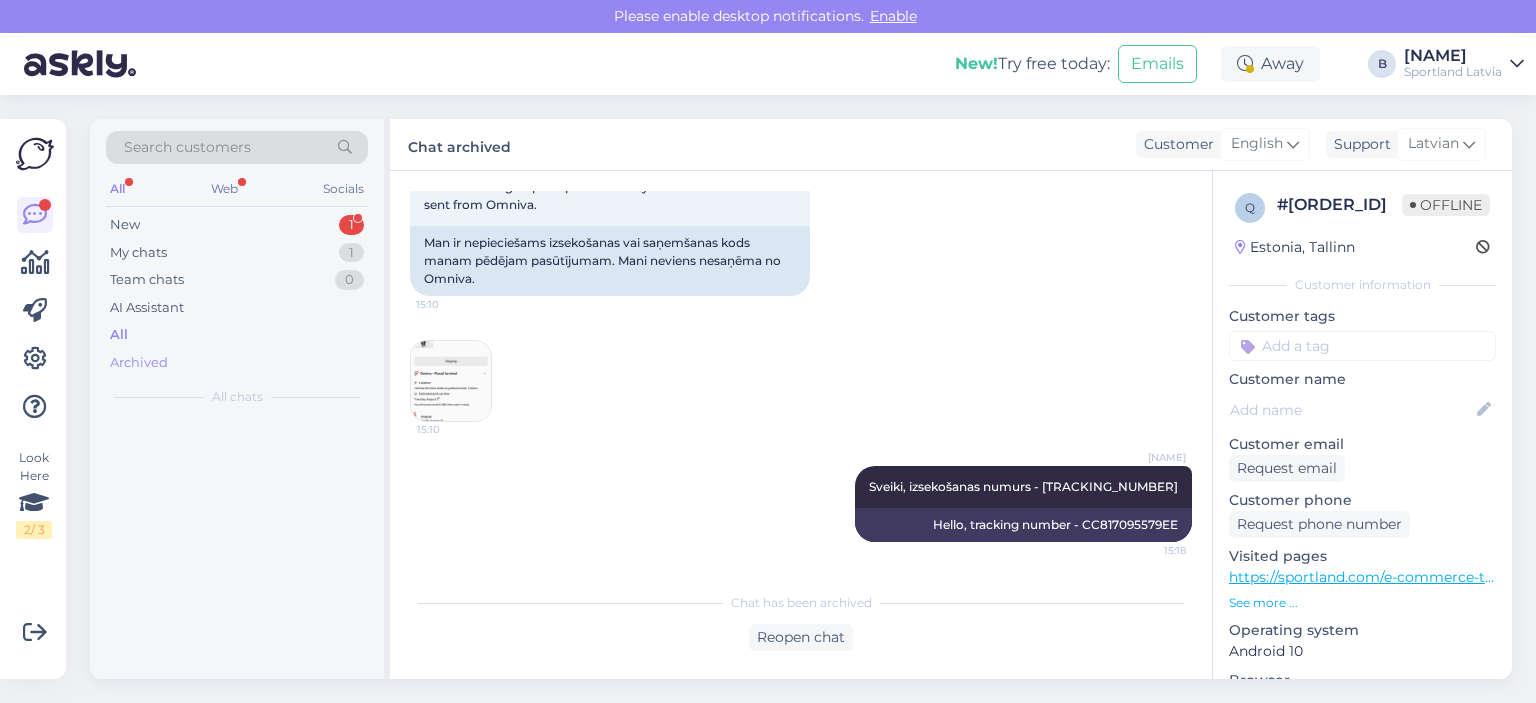 scroll, scrollTop: 130, scrollLeft: 0, axis: vertical 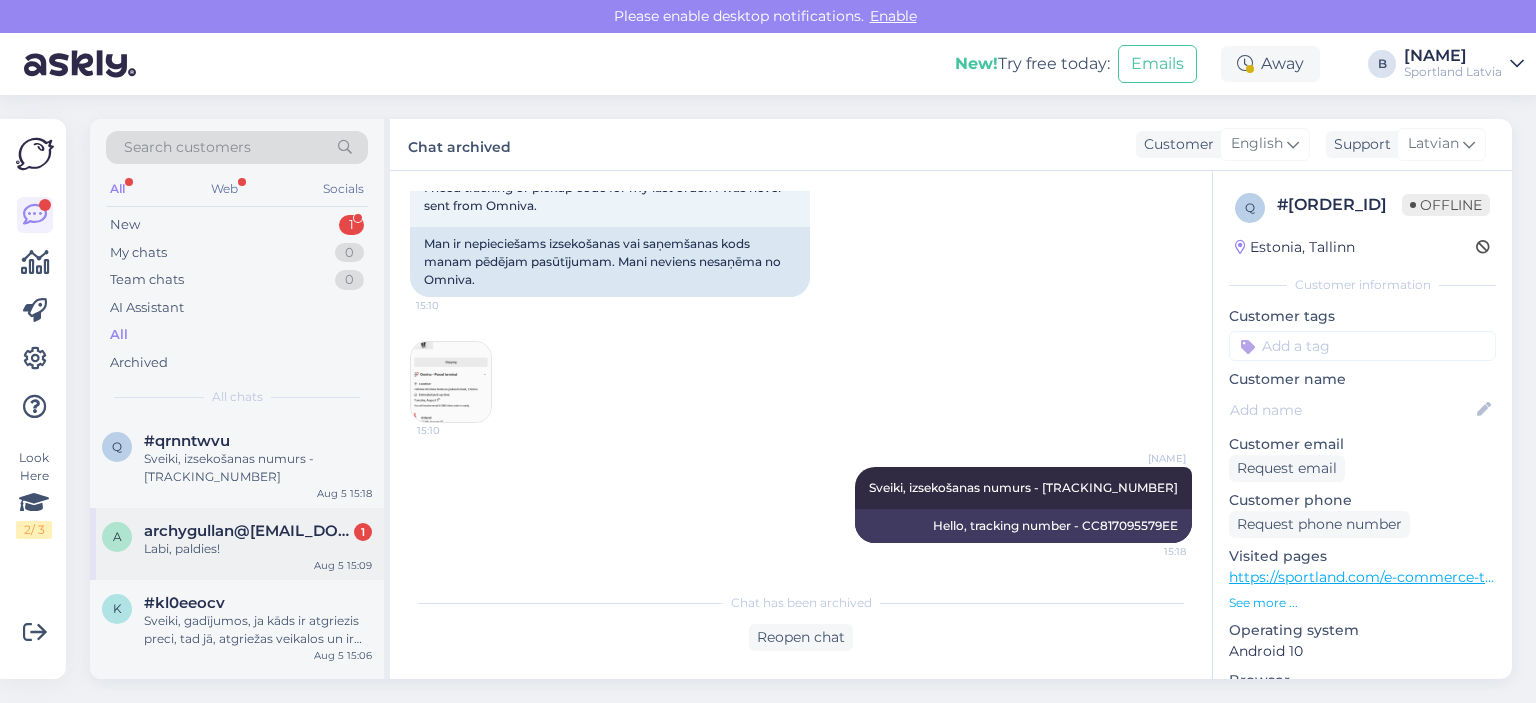 click on "Labi, paldies!" at bounding box center (258, 549) 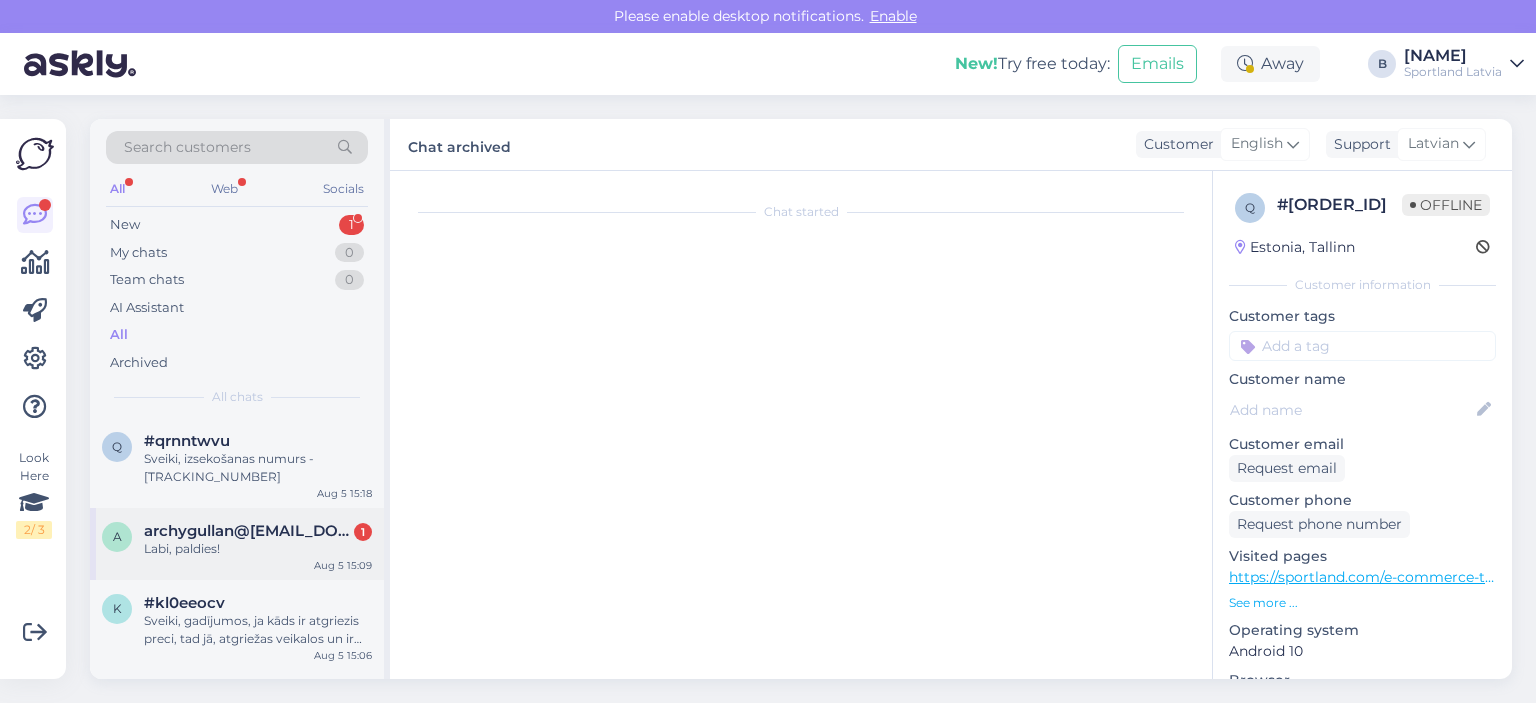 scroll, scrollTop: 178, scrollLeft: 0, axis: vertical 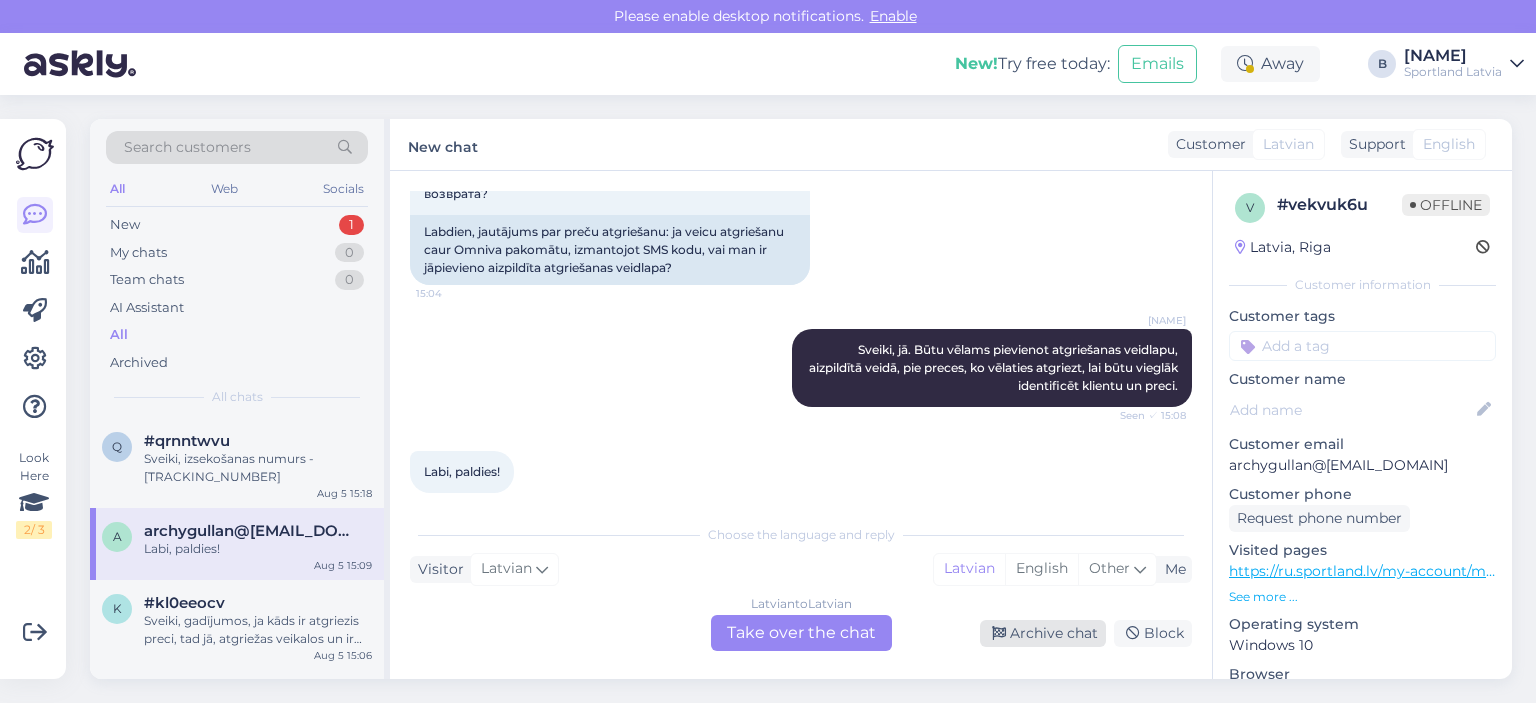 click on "Archive chat" at bounding box center [1043, 633] 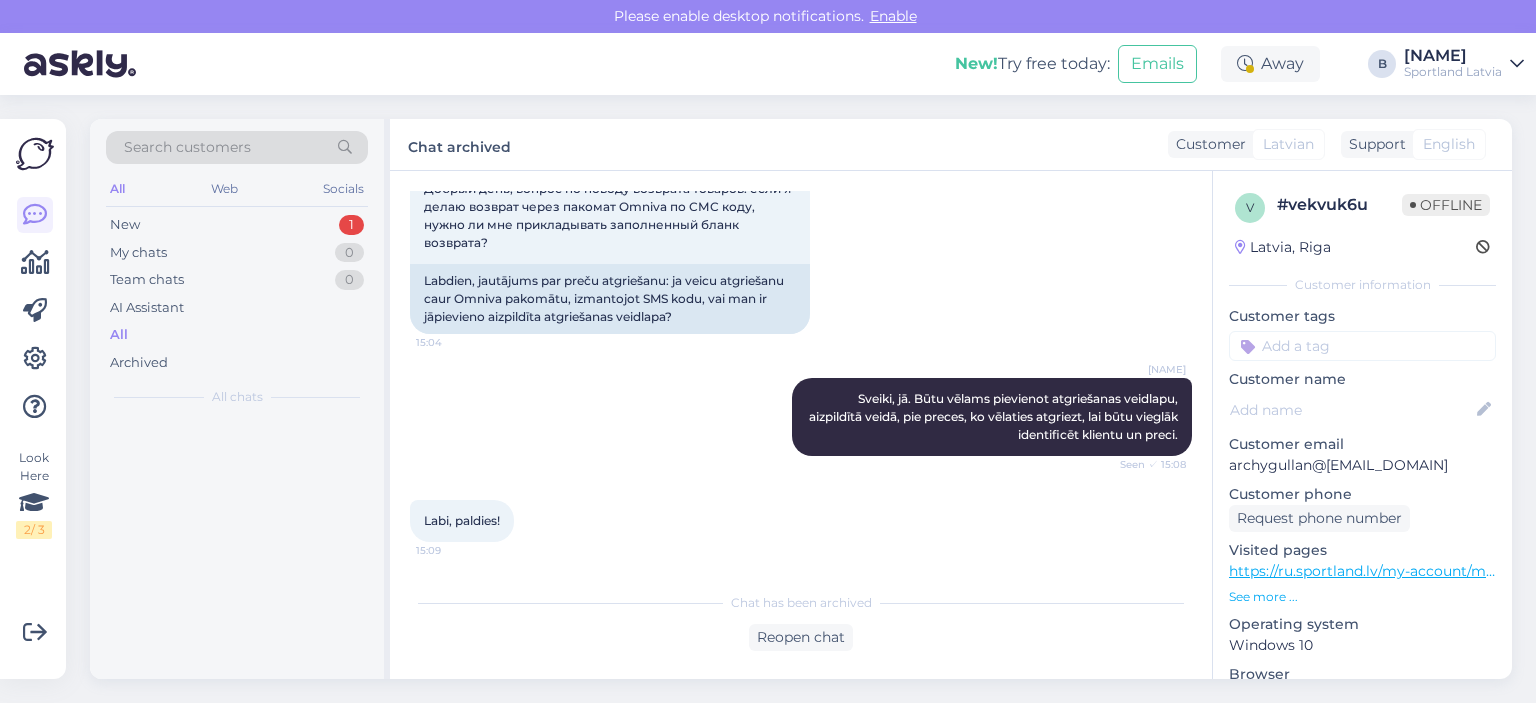 scroll, scrollTop: 110, scrollLeft: 0, axis: vertical 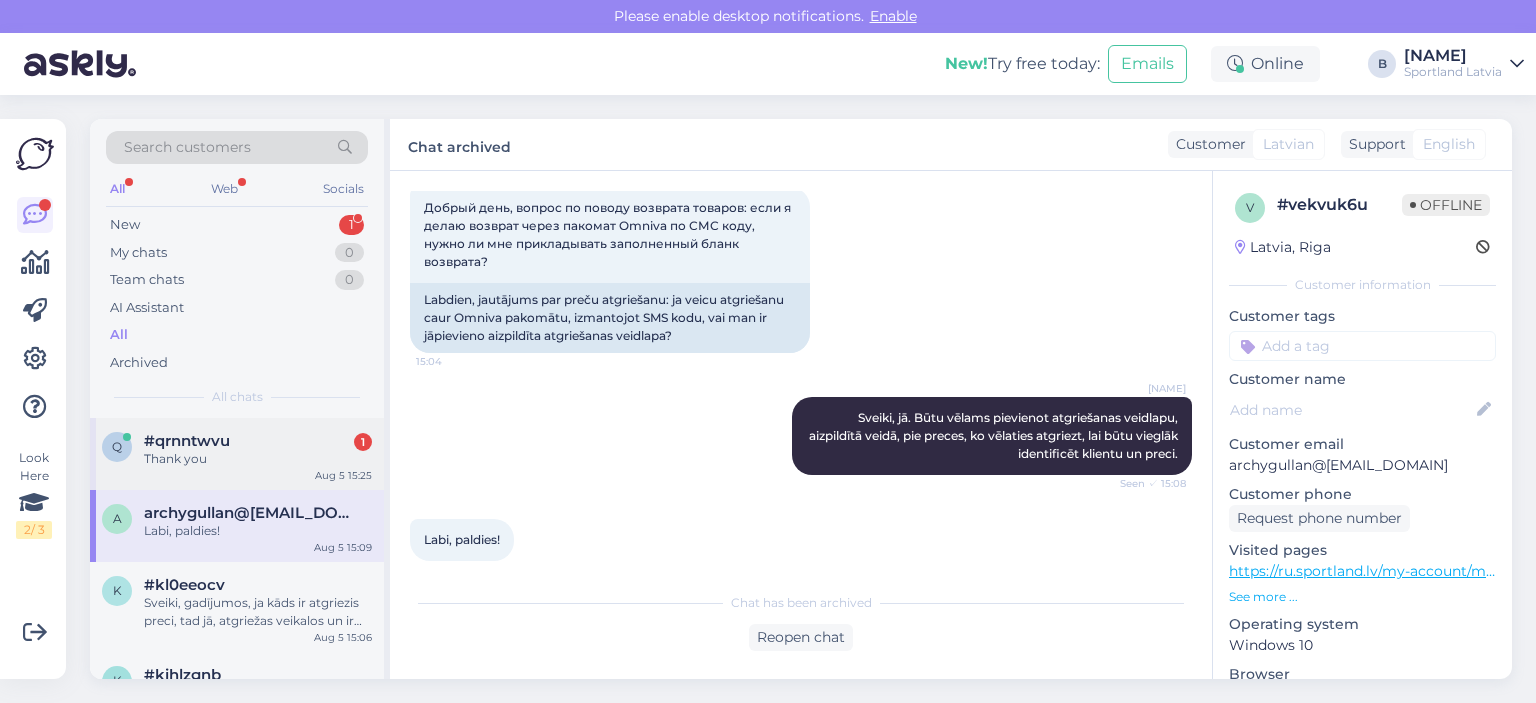 click on "Thank you" at bounding box center [258, 459] 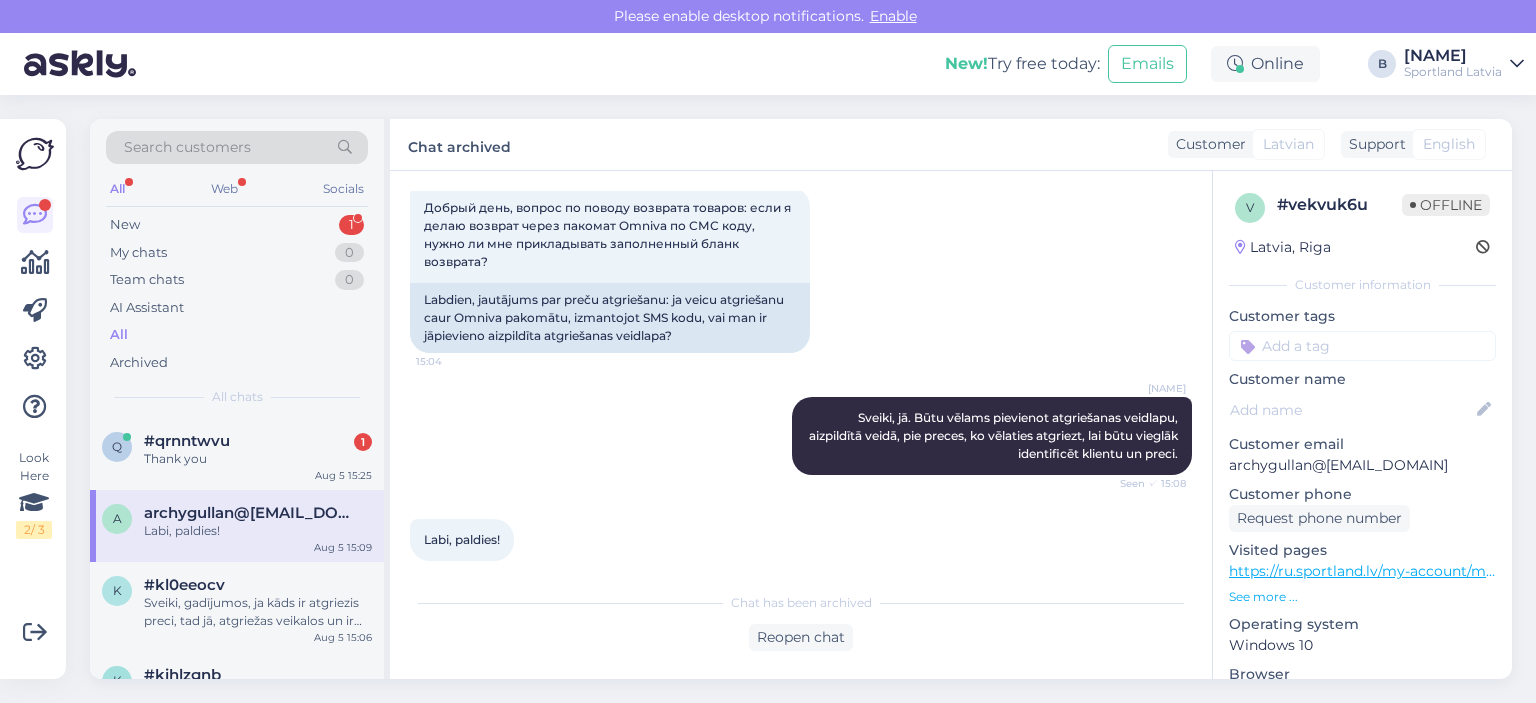 scroll, scrollTop: 284, scrollLeft: 0, axis: vertical 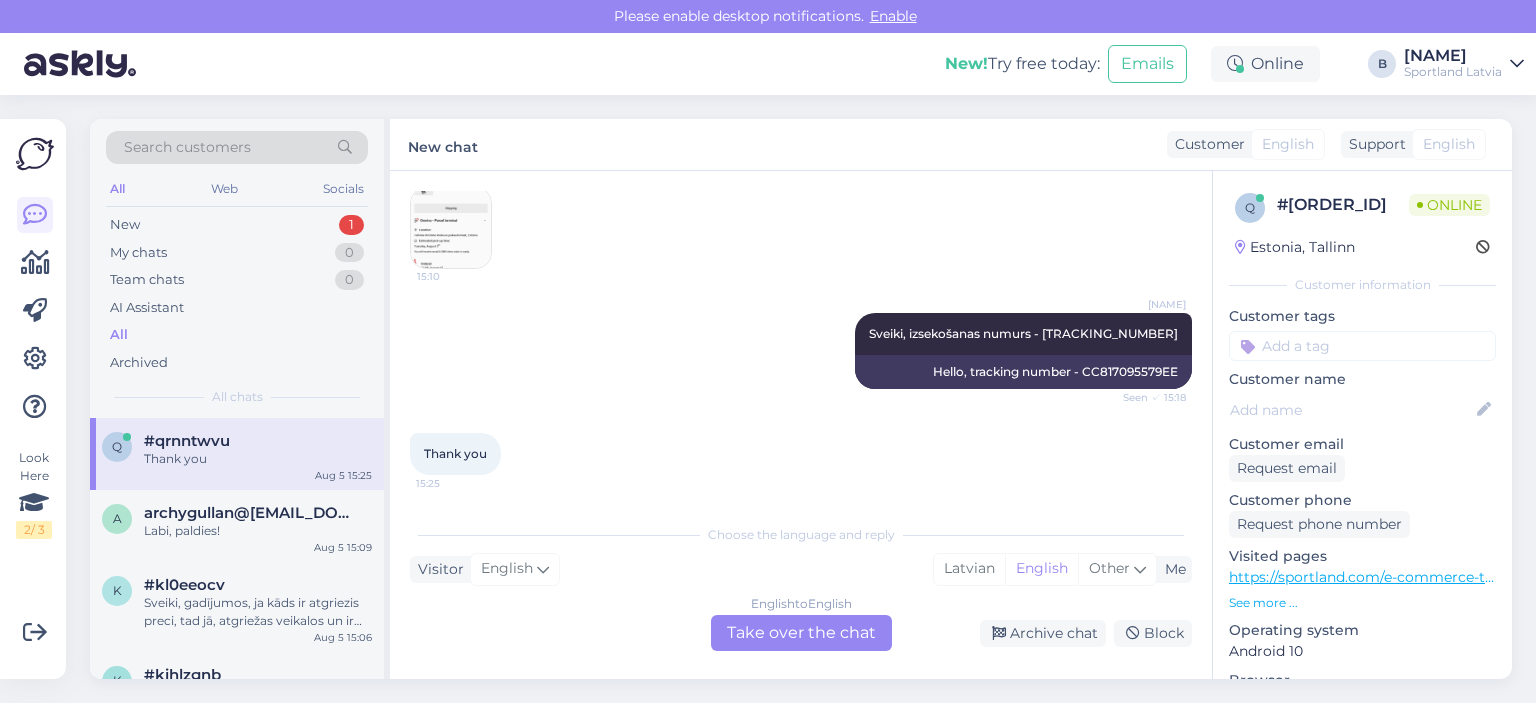 click on "English  to  English Take over the chat" at bounding box center [801, 633] 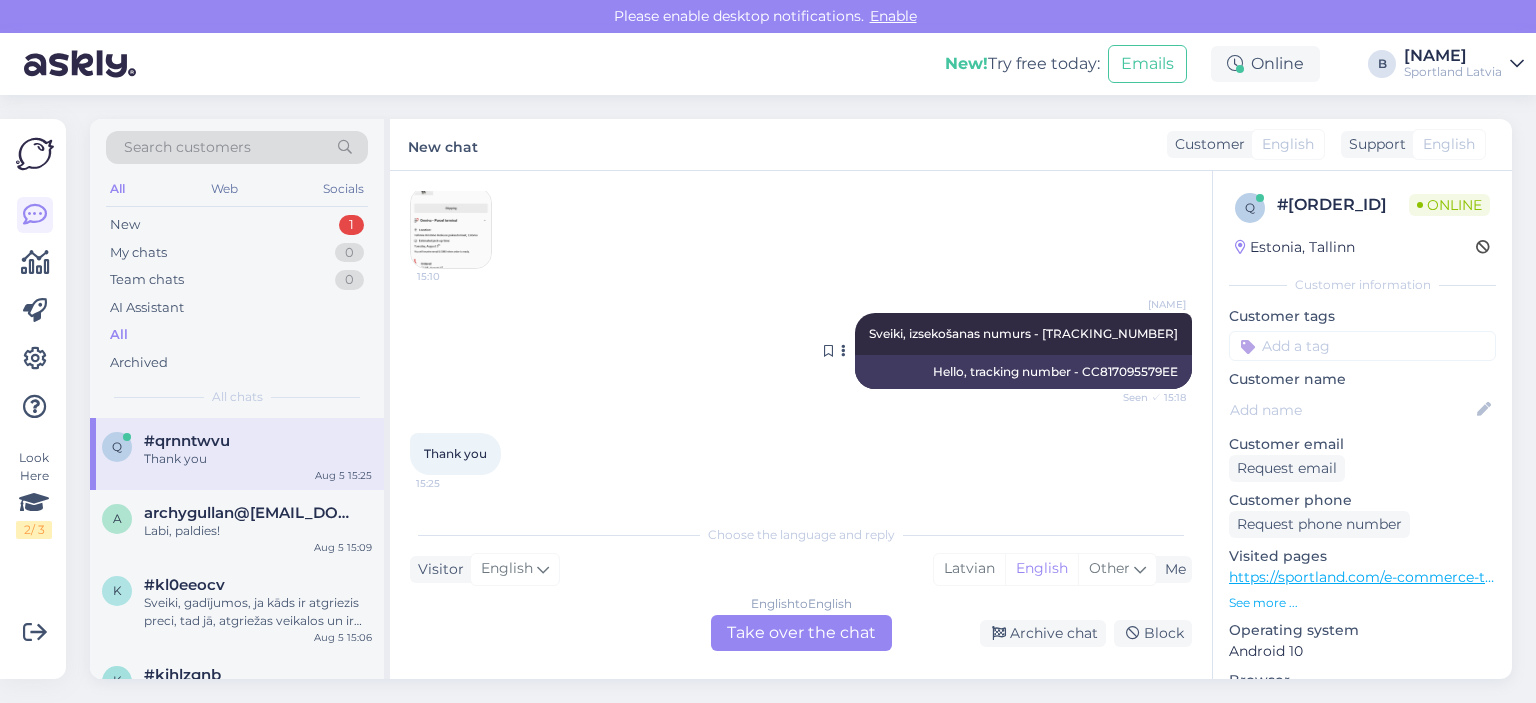 scroll, scrollTop: 209, scrollLeft: 0, axis: vertical 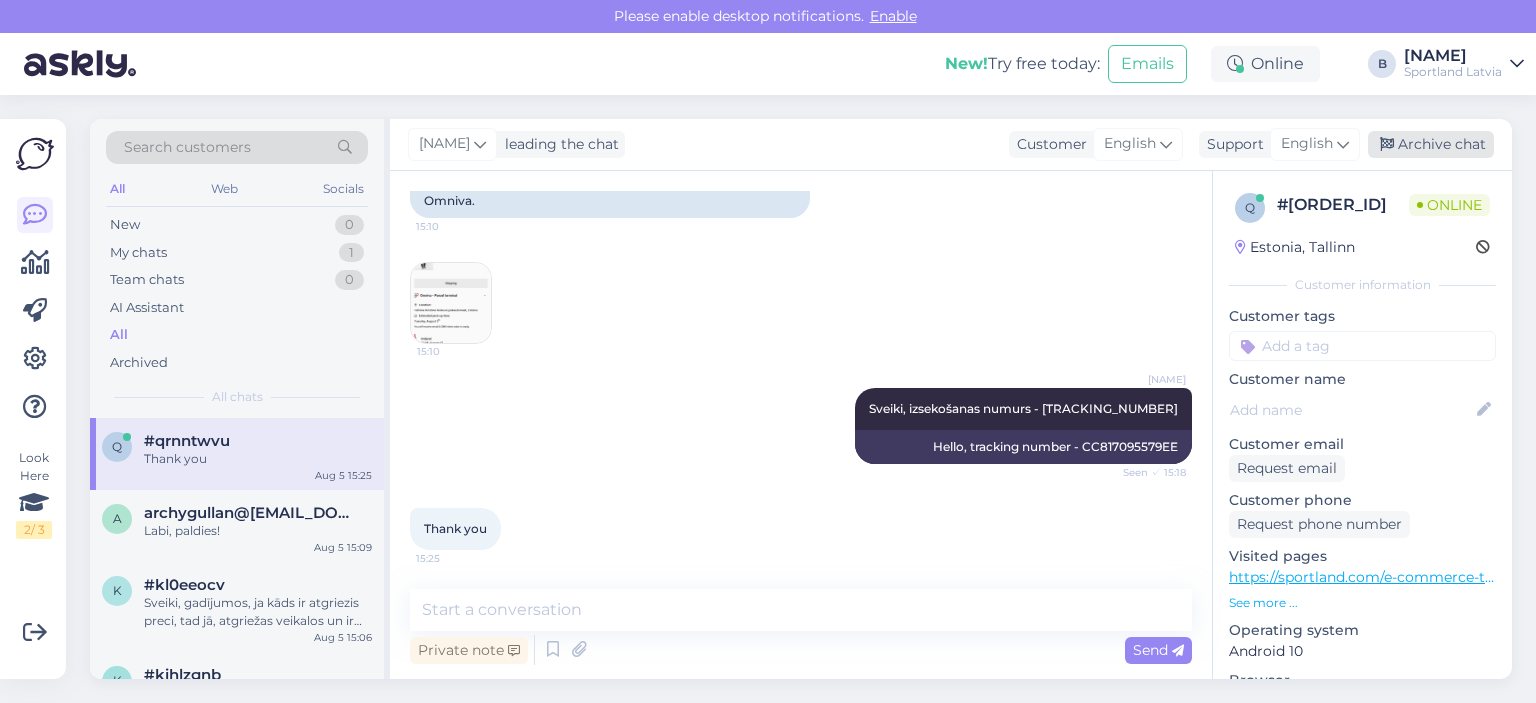 click on "Archive chat" at bounding box center [1431, 144] 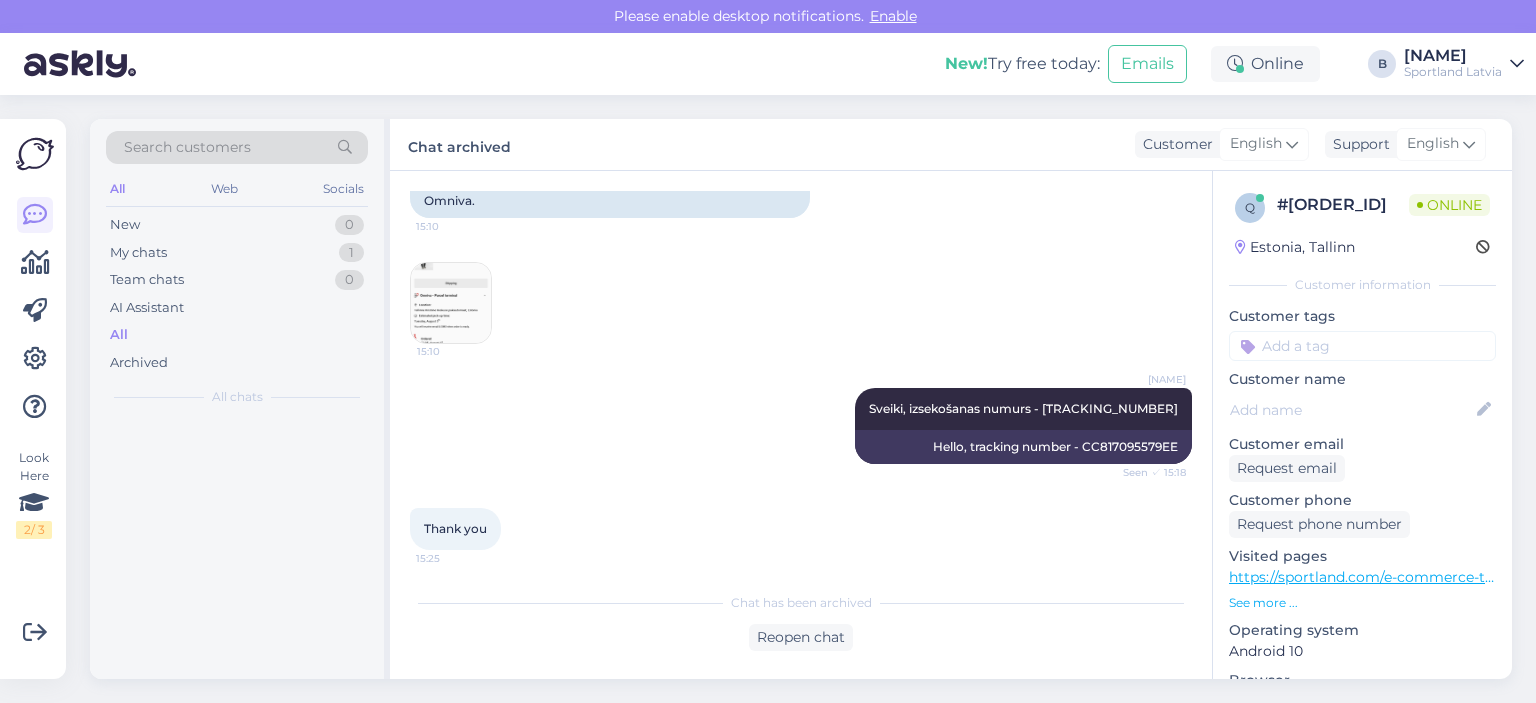 scroll, scrollTop: 216, scrollLeft: 0, axis: vertical 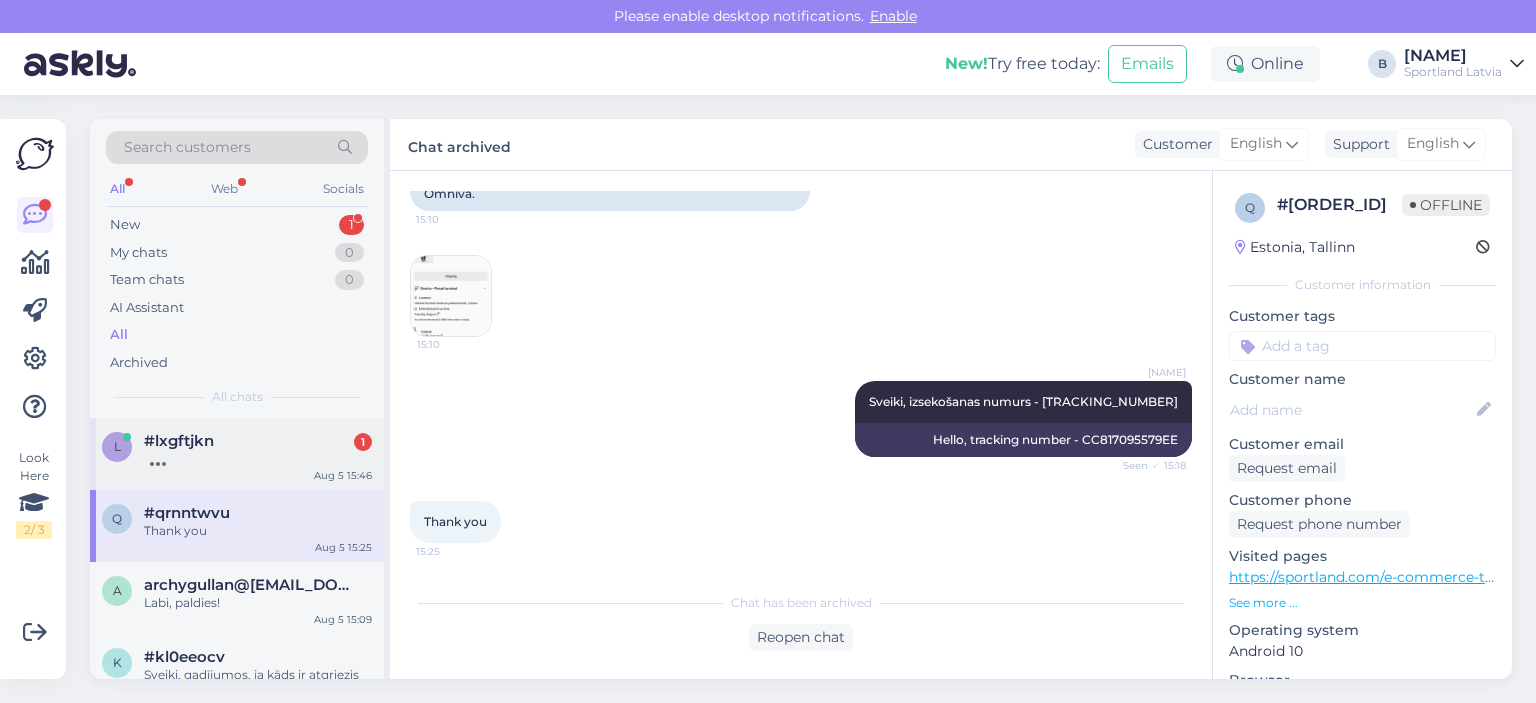 click on "[ORDER_ID] [DAY] [TIME]" at bounding box center [237, 454] 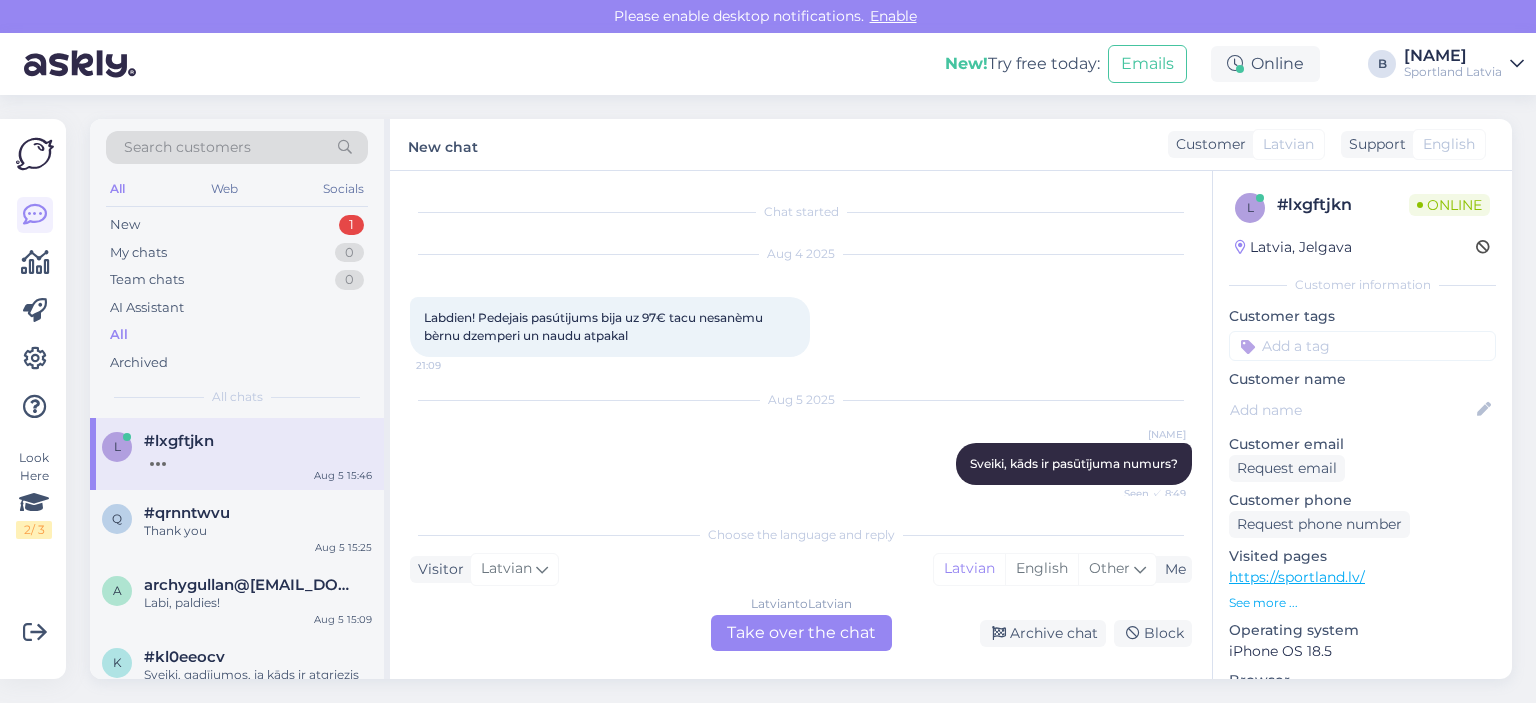 scroll, scrollTop: 96, scrollLeft: 0, axis: vertical 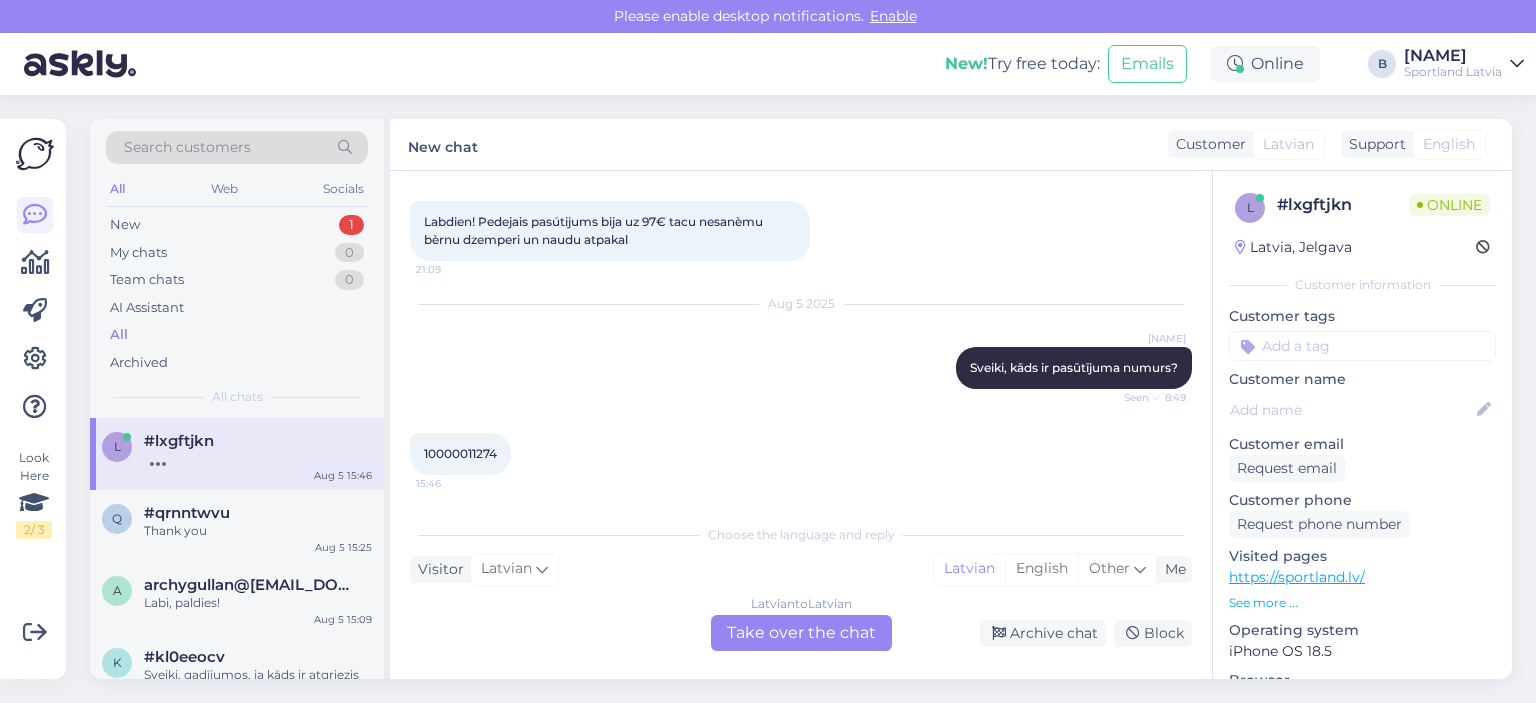 click on "10000011274" at bounding box center [460, 453] 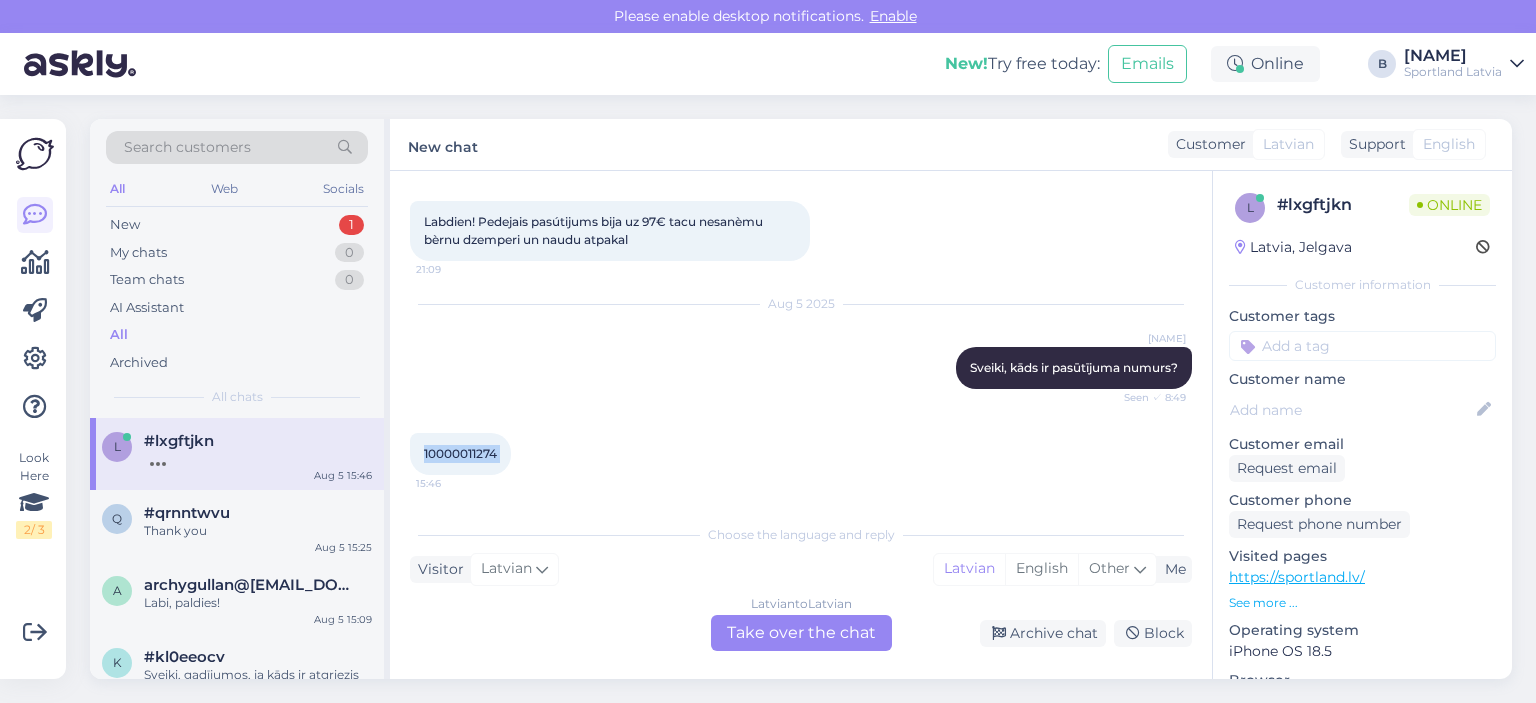 click on "10000011274" at bounding box center [460, 453] 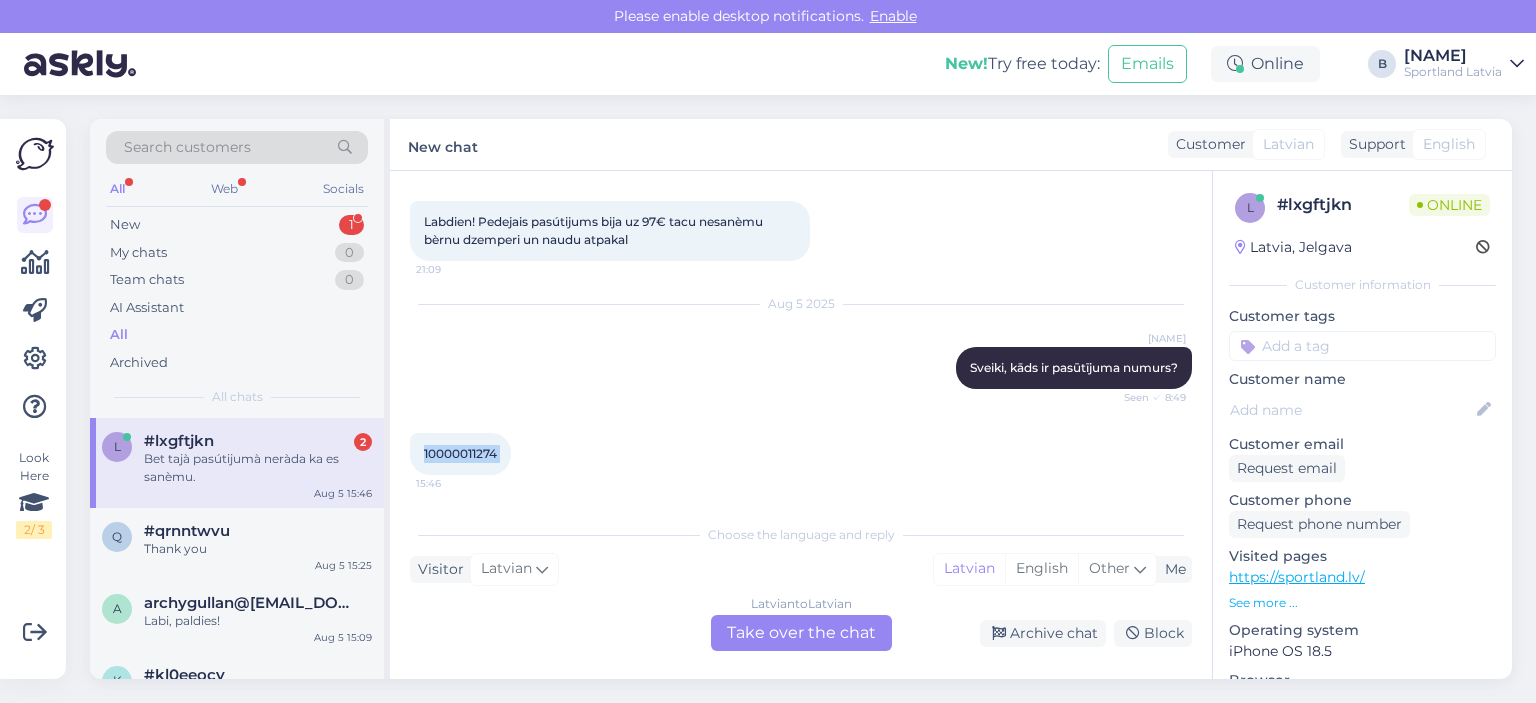 scroll, scrollTop: 268, scrollLeft: 0, axis: vertical 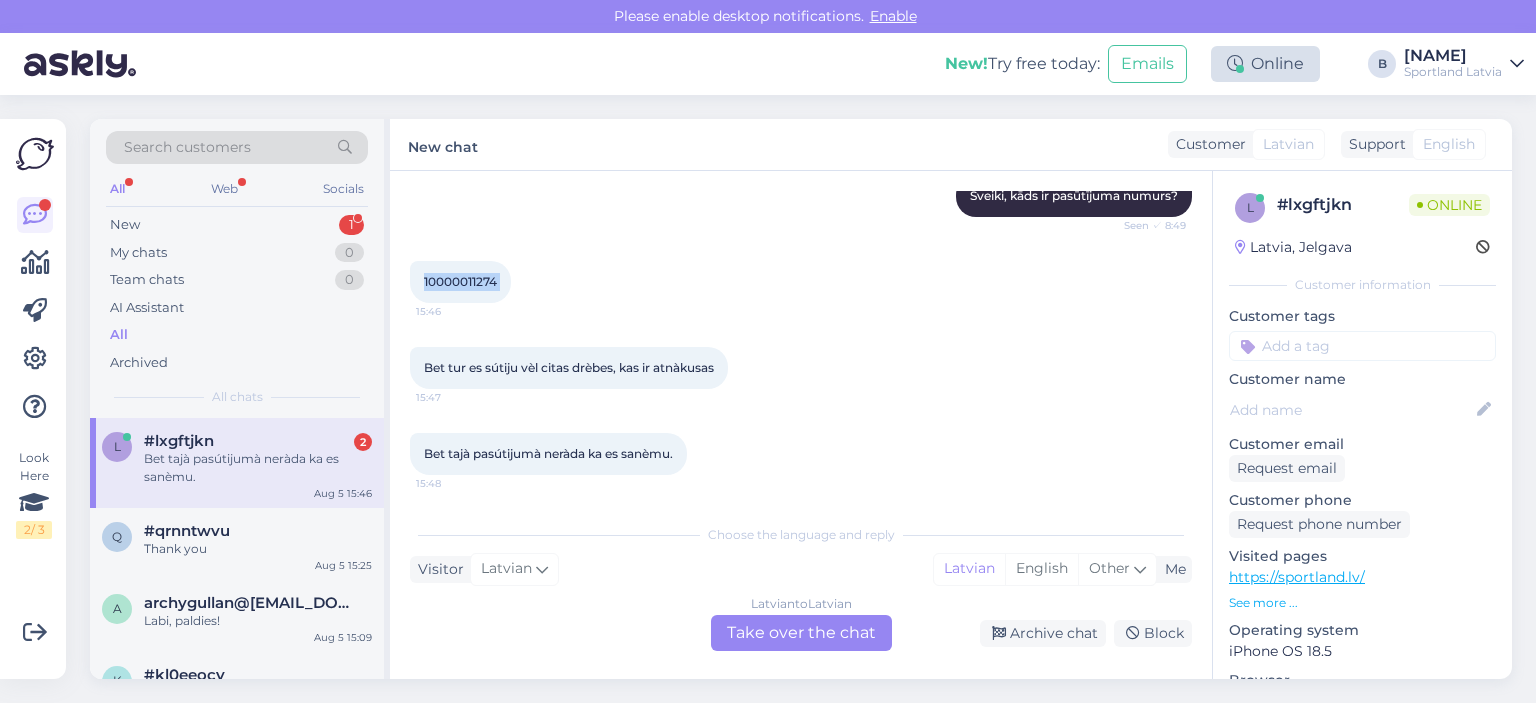 click on "Online" at bounding box center (1265, 64) 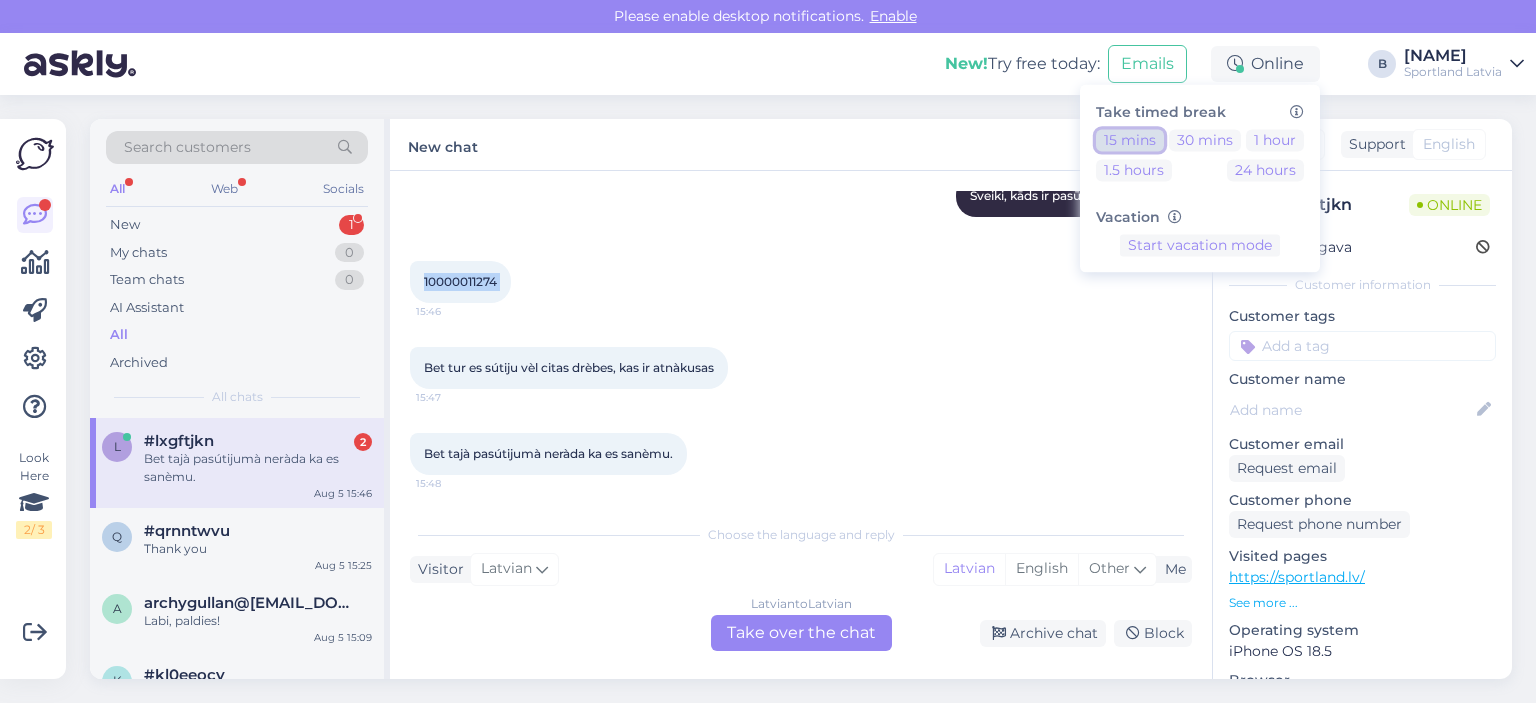 click on "15 mins" at bounding box center (1130, 140) 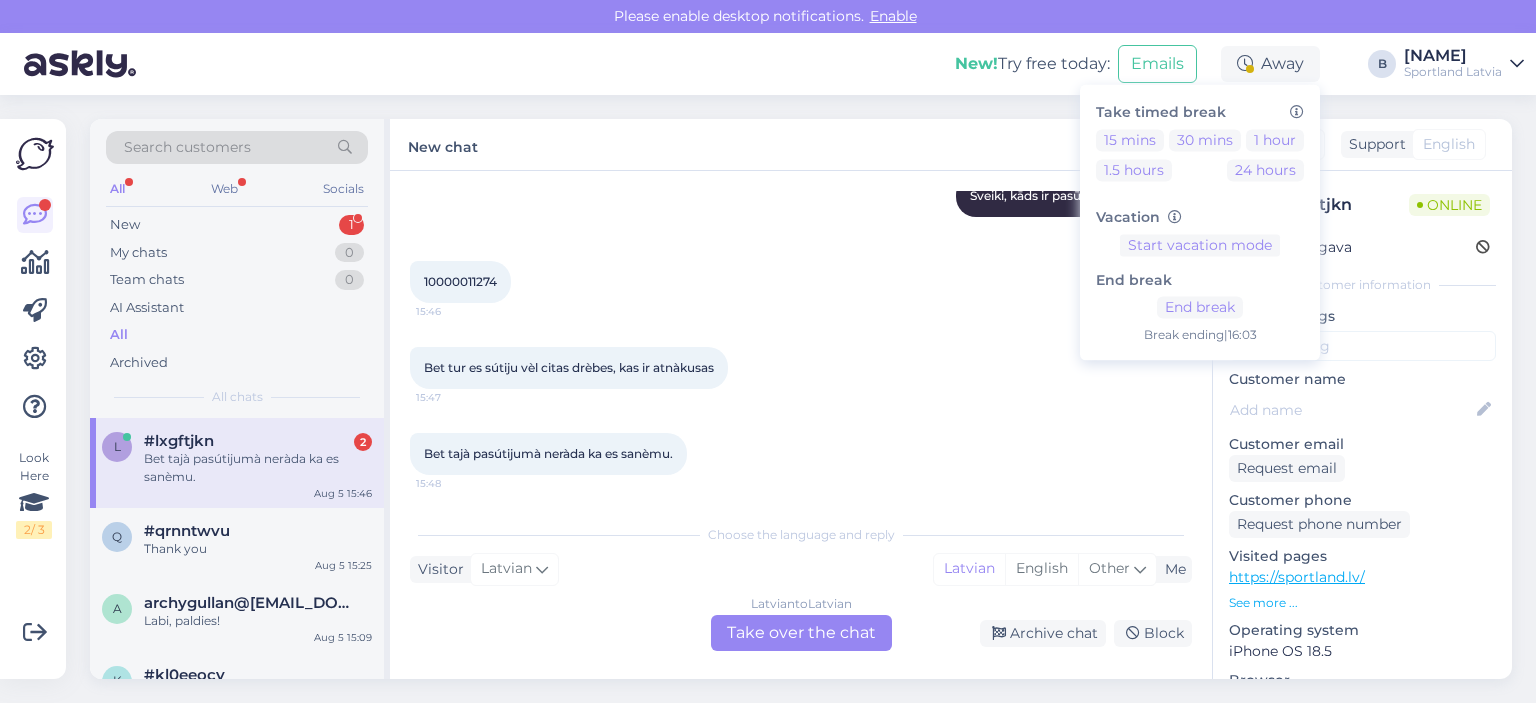 click on "Latvian  to  Latvian Take over the chat" at bounding box center [801, 633] 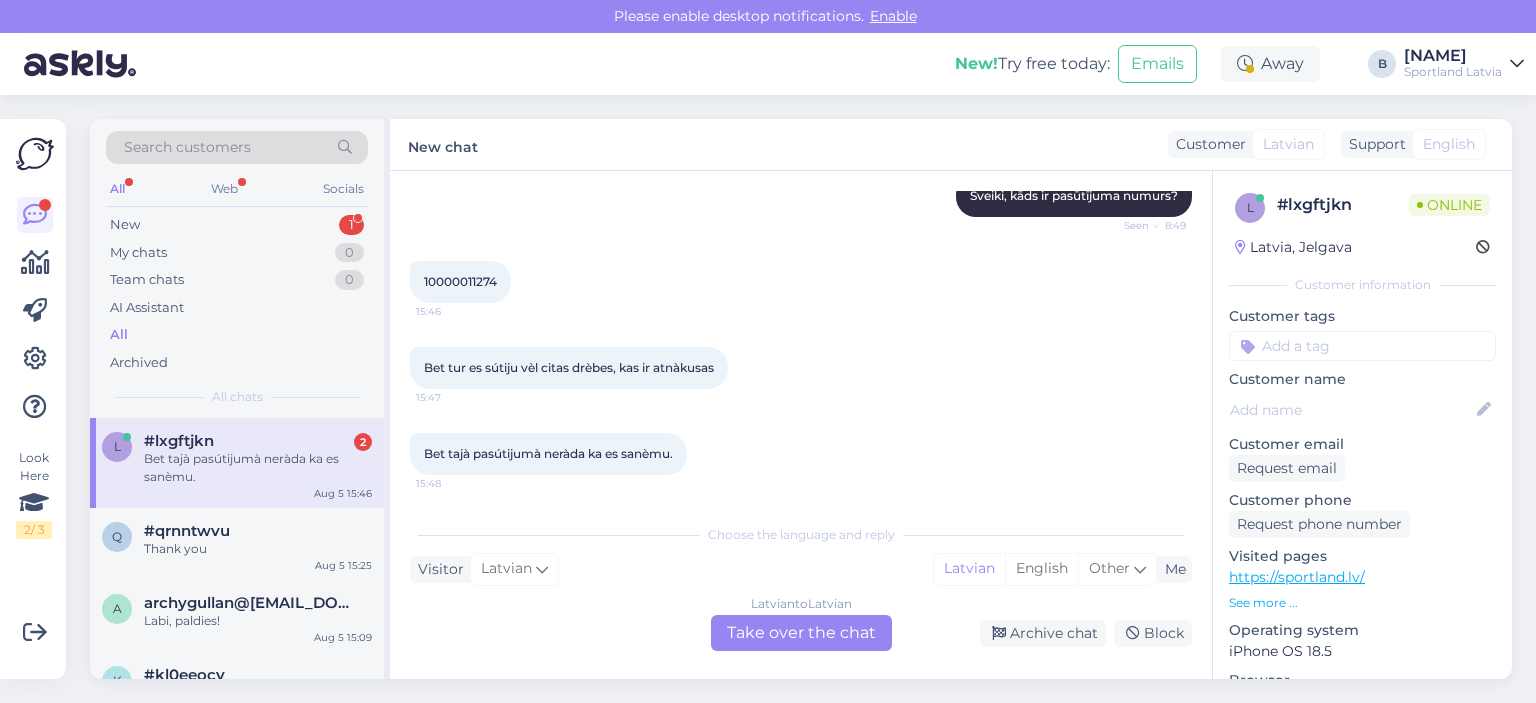 scroll, scrollTop: 194, scrollLeft: 0, axis: vertical 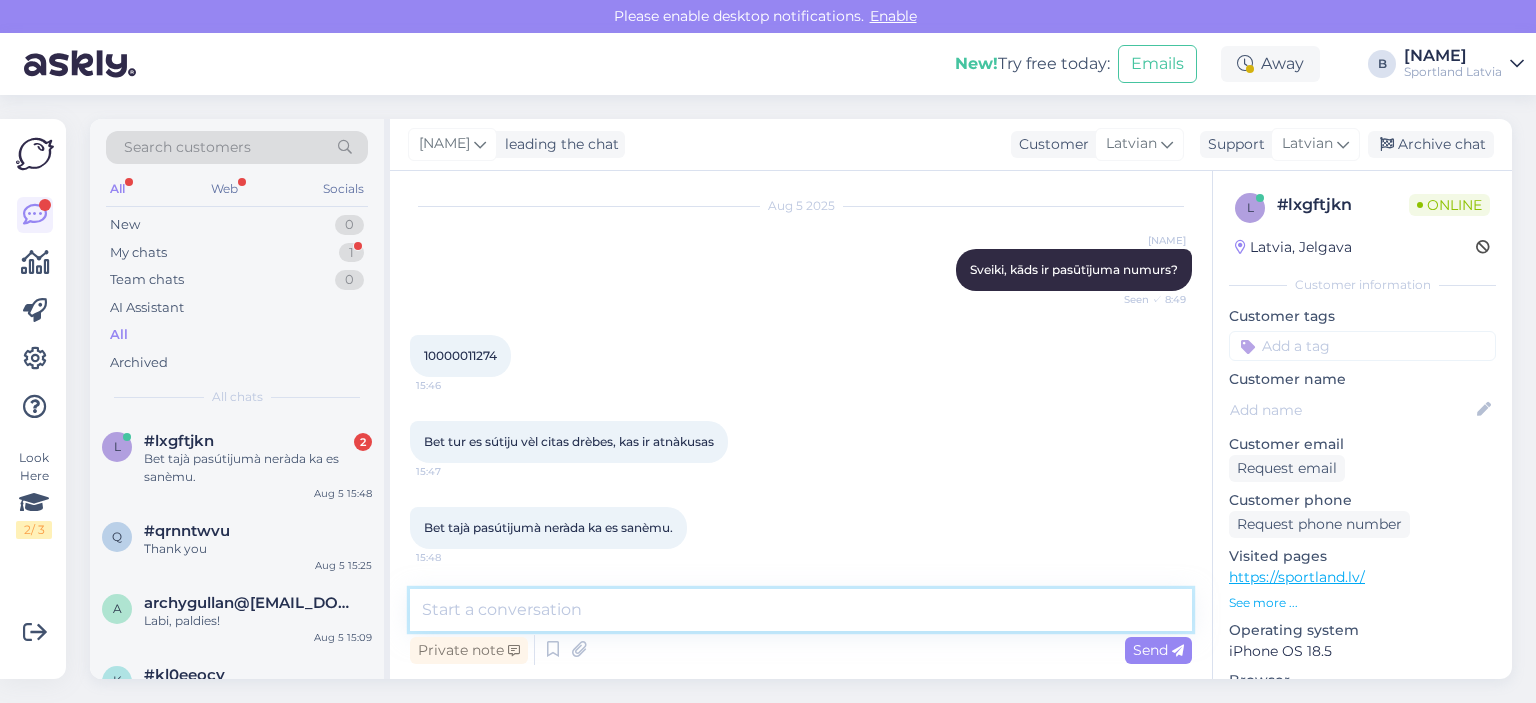 click at bounding box center [801, 610] 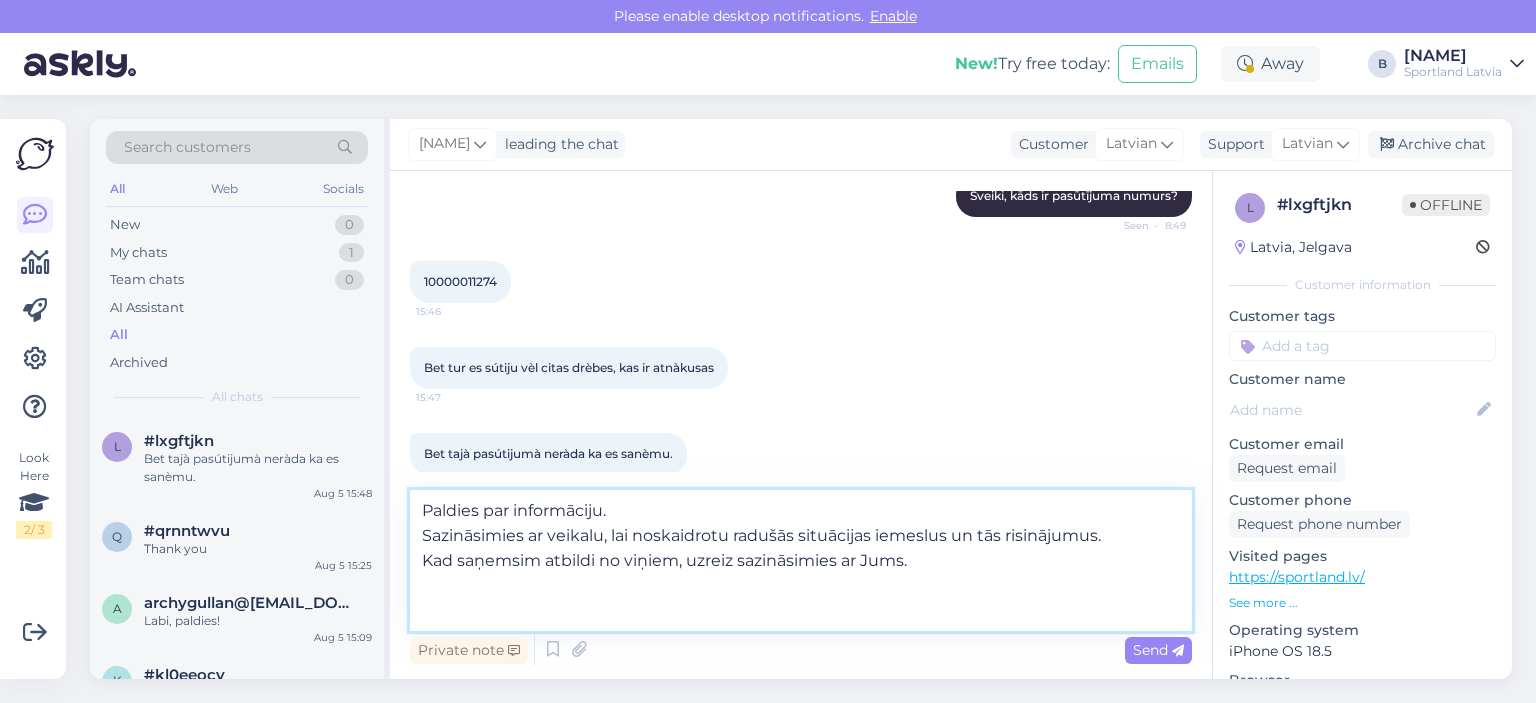 scroll, scrollTop: 268, scrollLeft: 0, axis: vertical 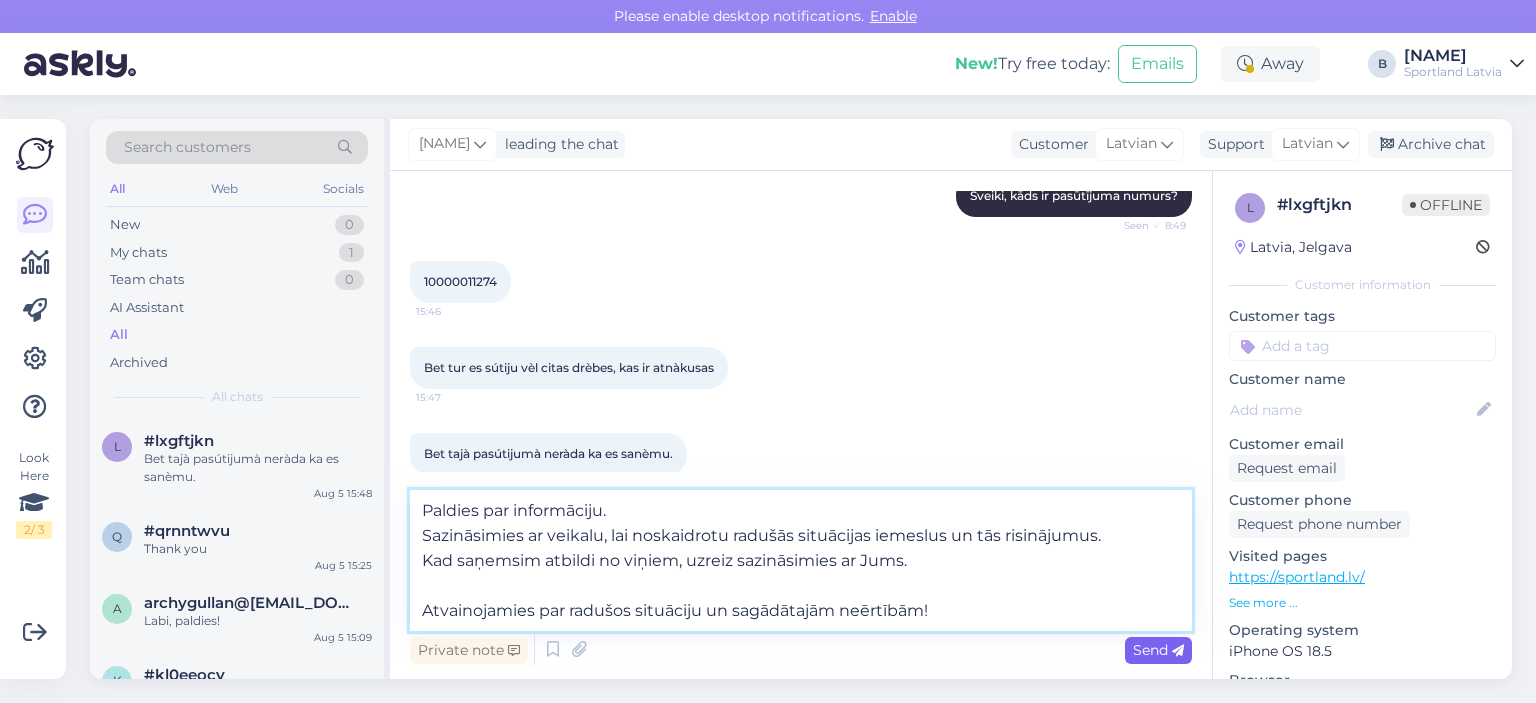 type on "Paldies par informāciju.
Sazināsimies ar veikalu, lai noskaidrotu radušās situācijas iemeslus un tās risinājumus.
Kad saņemsim atbildi no viņiem, uzreiz sazināsimies ar Jums.
Atvainojamies par radušos situāciju un sagādātajām neērtībām!" 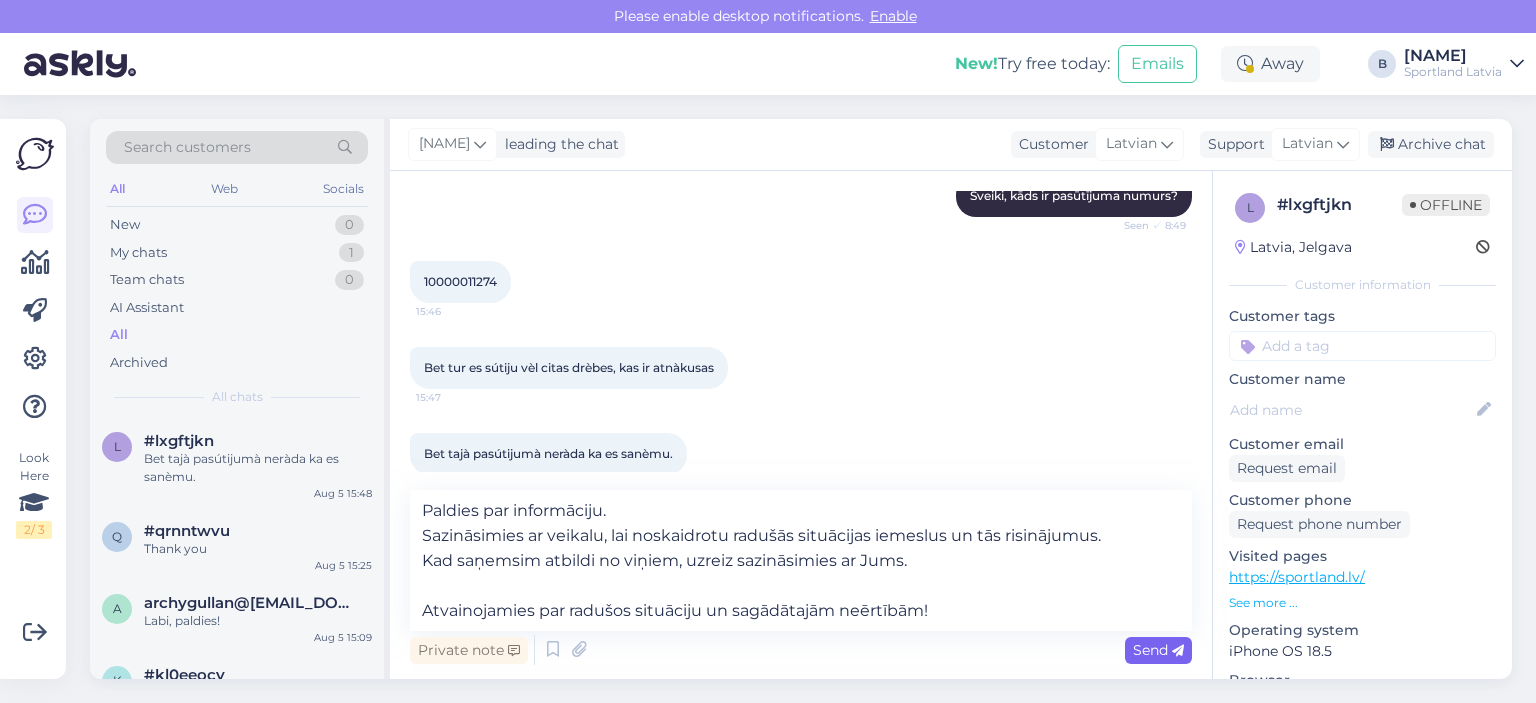 click on "Send" at bounding box center [1158, 650] 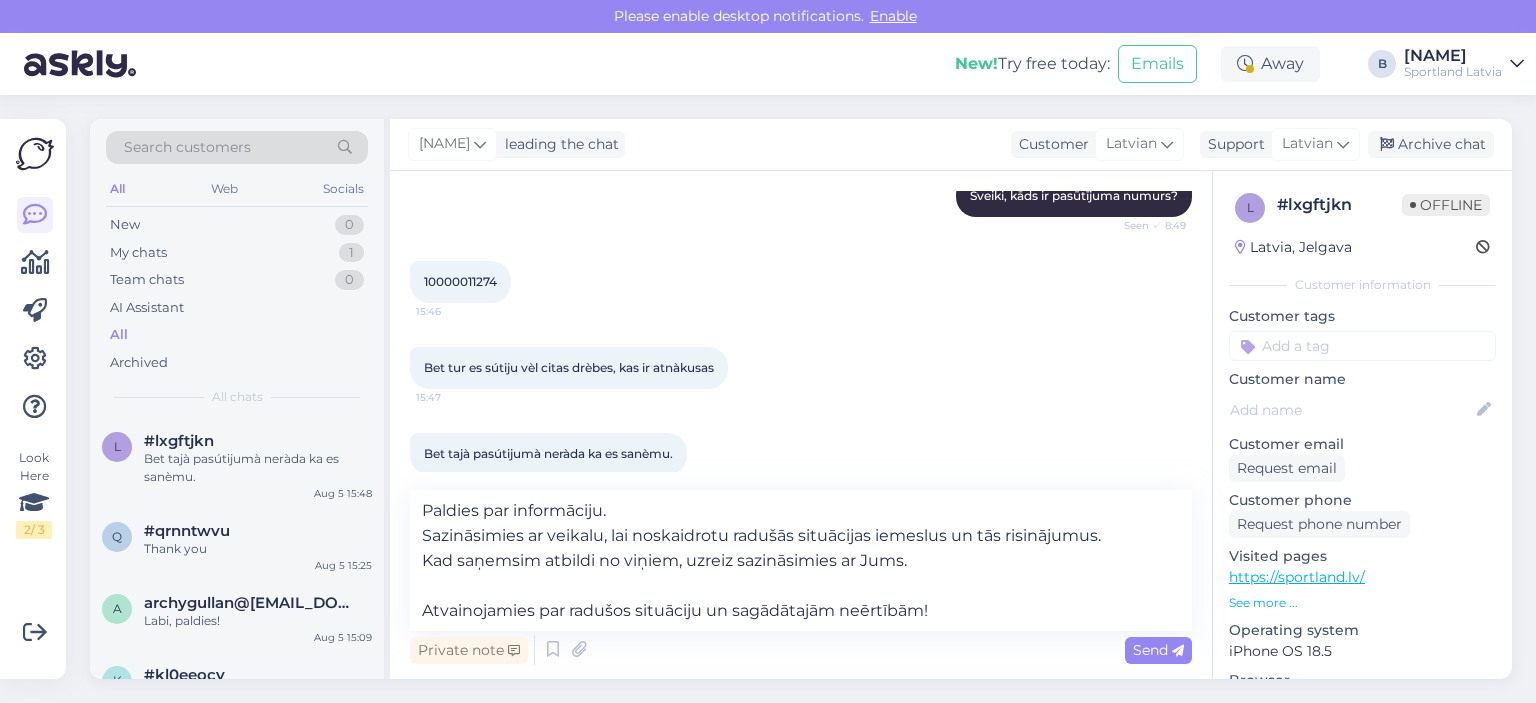 type 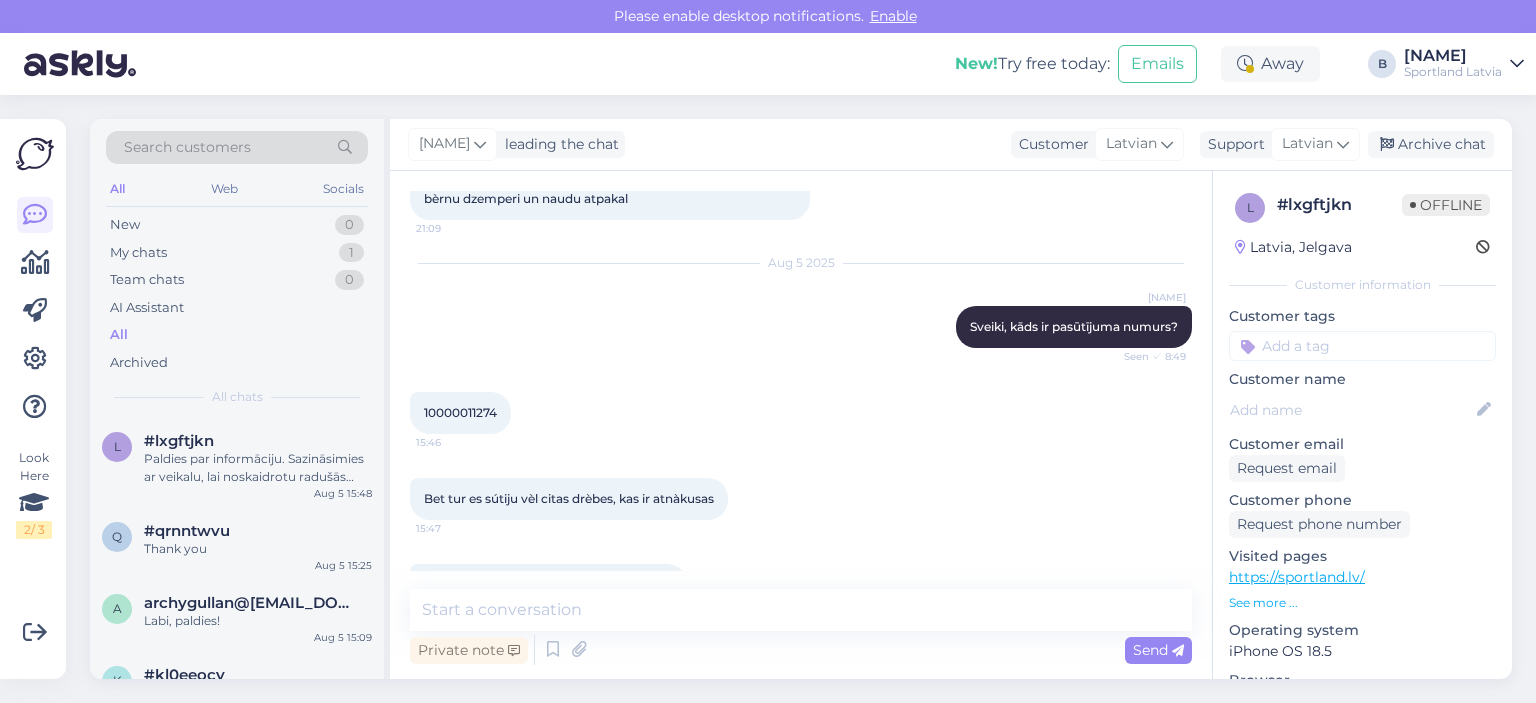 scroll, scrollTop: 106, scrollLeft: 0, axis: vertical 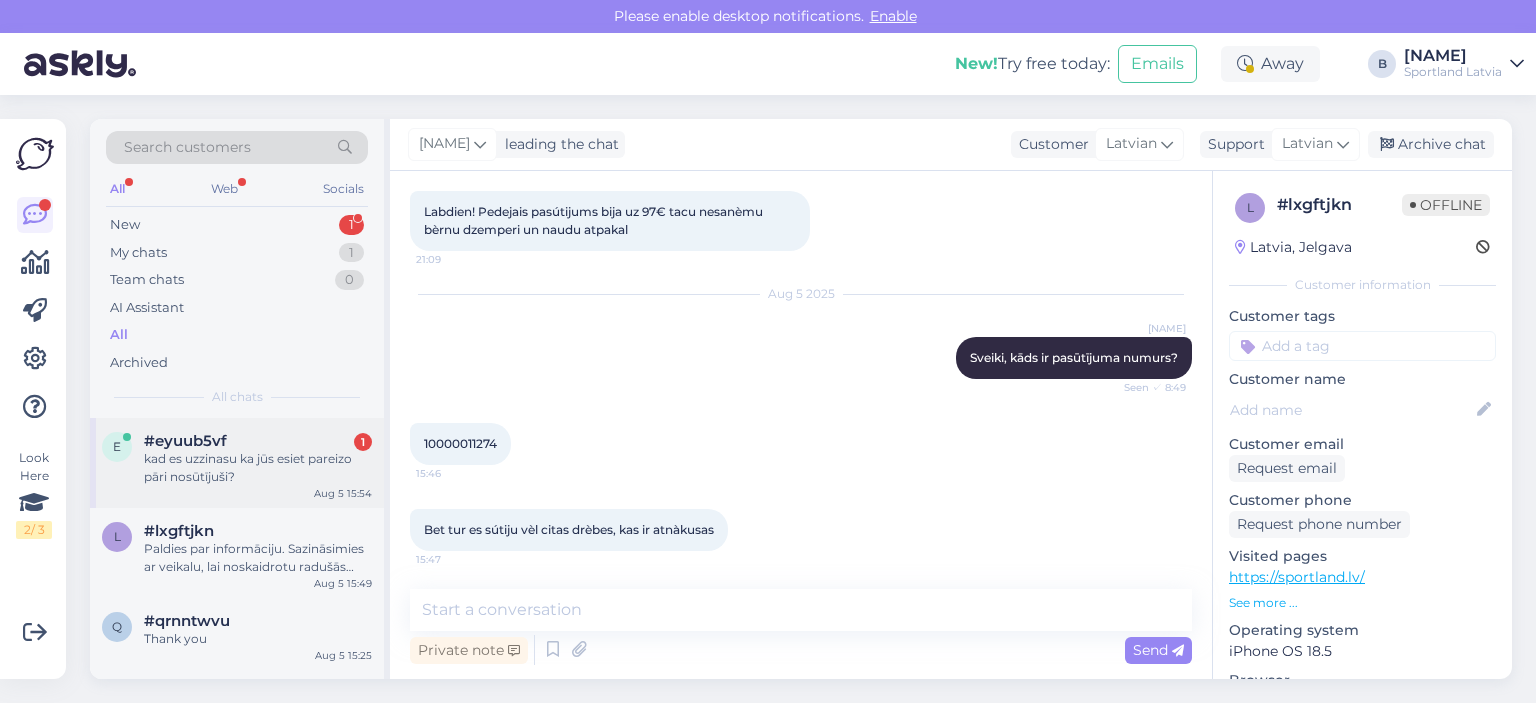 click on "[ORDER_ID] 1" at bounding box center (258, 441) 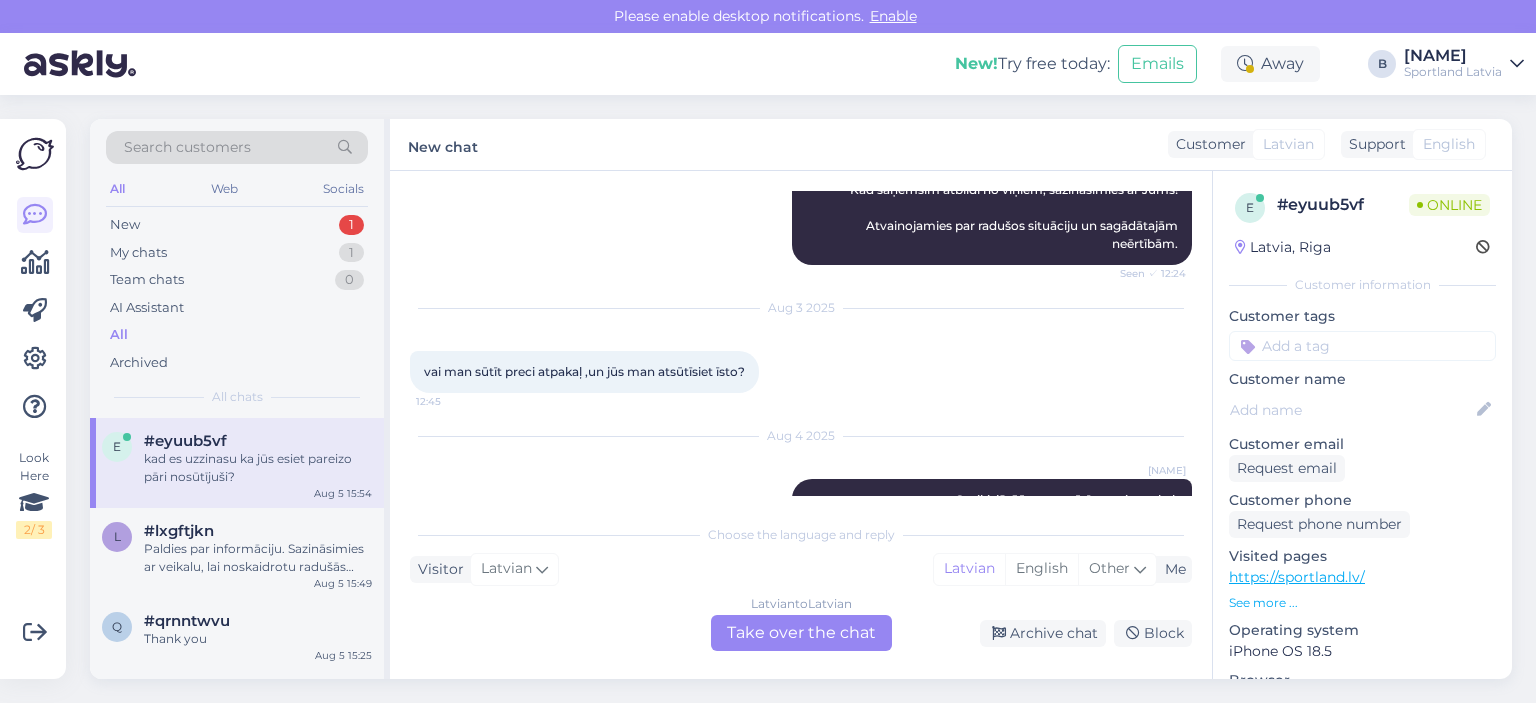 scroll, scrollTop: 384, scrollLeft: 0, axis: vertical 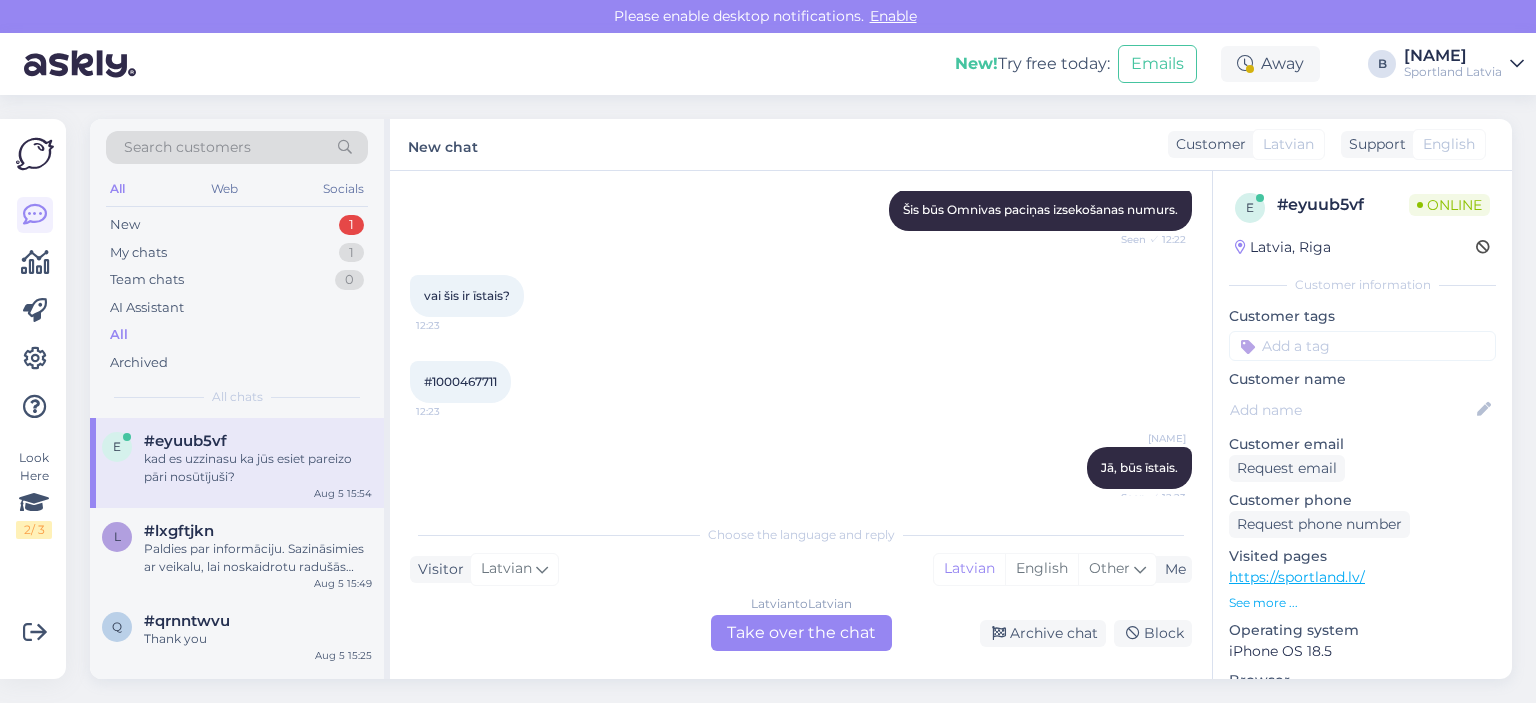 click on "#1000467711" at bounding box center (460, 381) 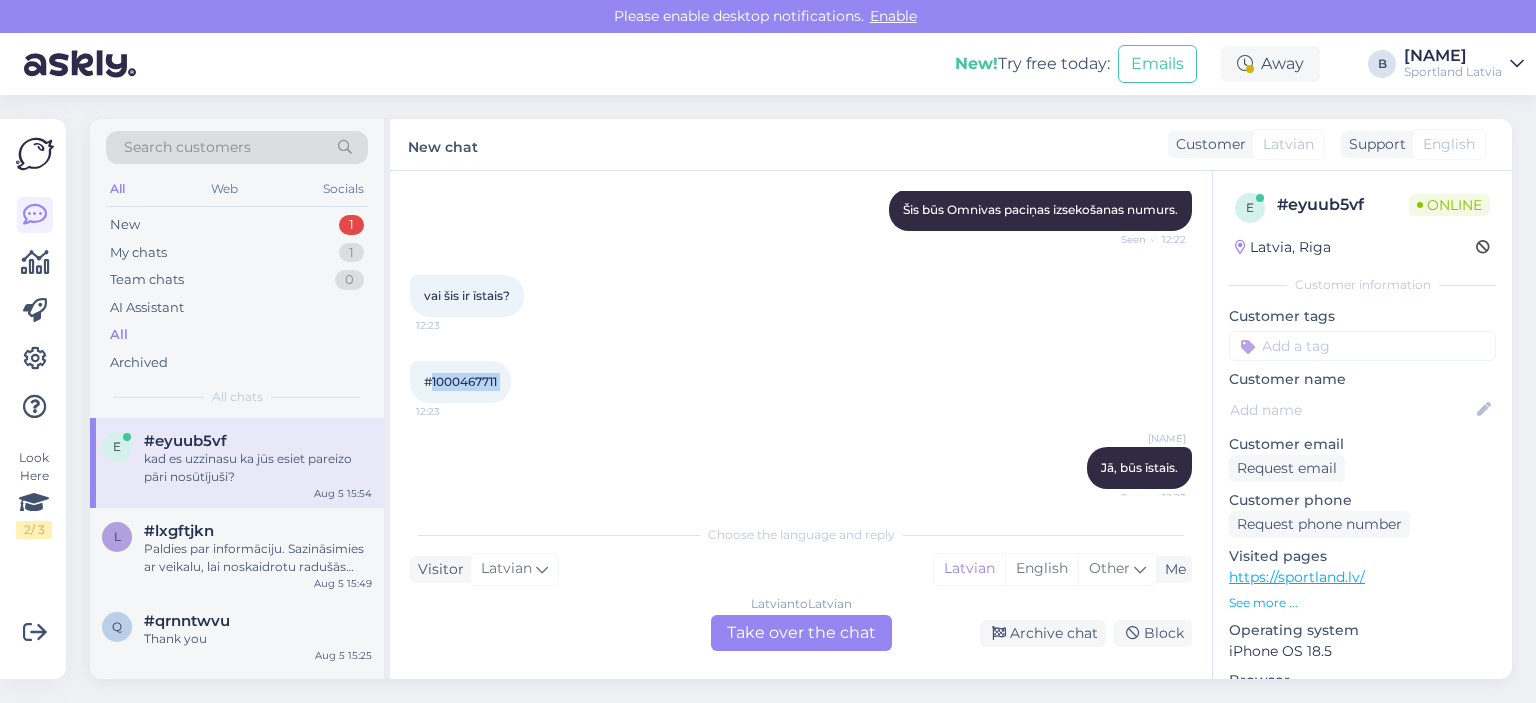 click on "#1000467711" at bounding box center [460, 381] 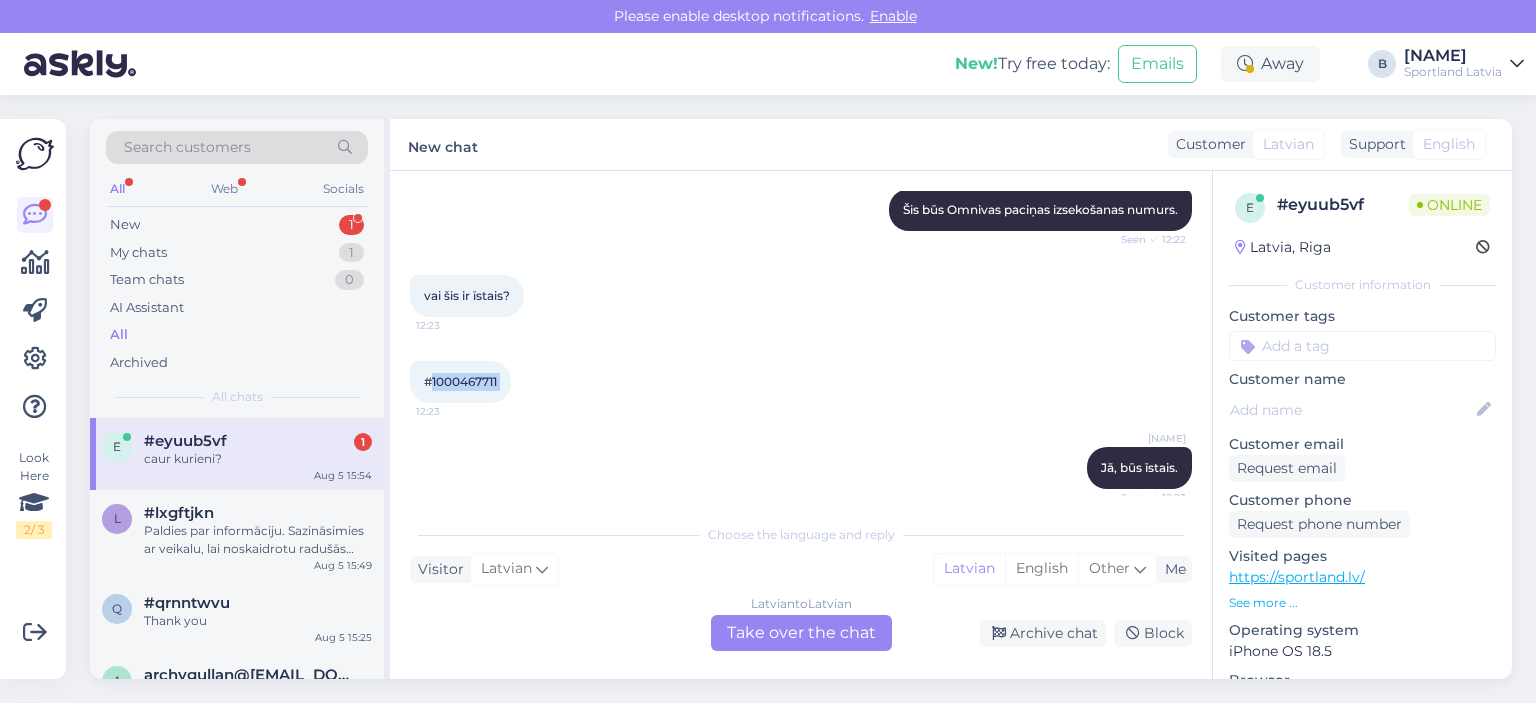scroll, scrollTop: 1270, scrollLeft: 0, axis: vertical 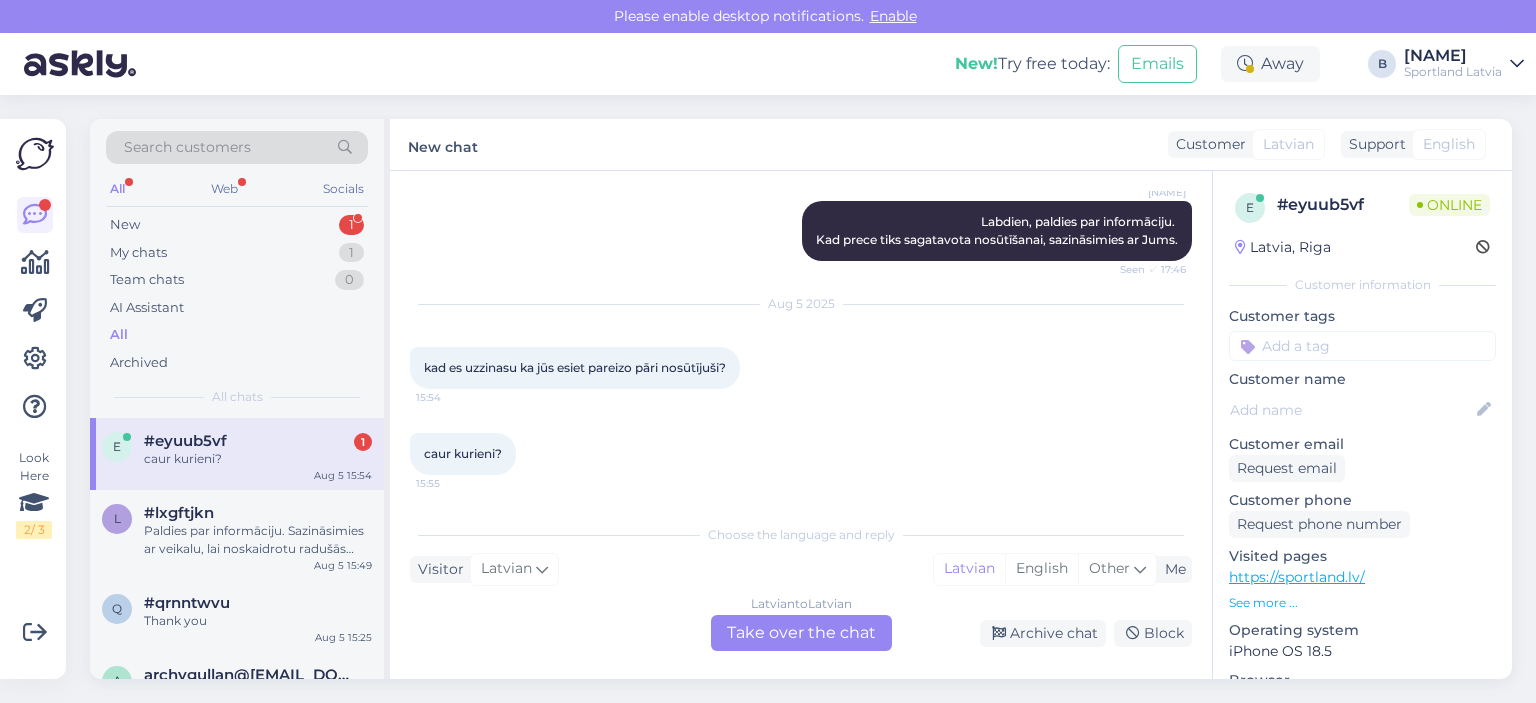 click on "Latvian  to  Latvian Take over the chat" at bounding box center [801, 633] 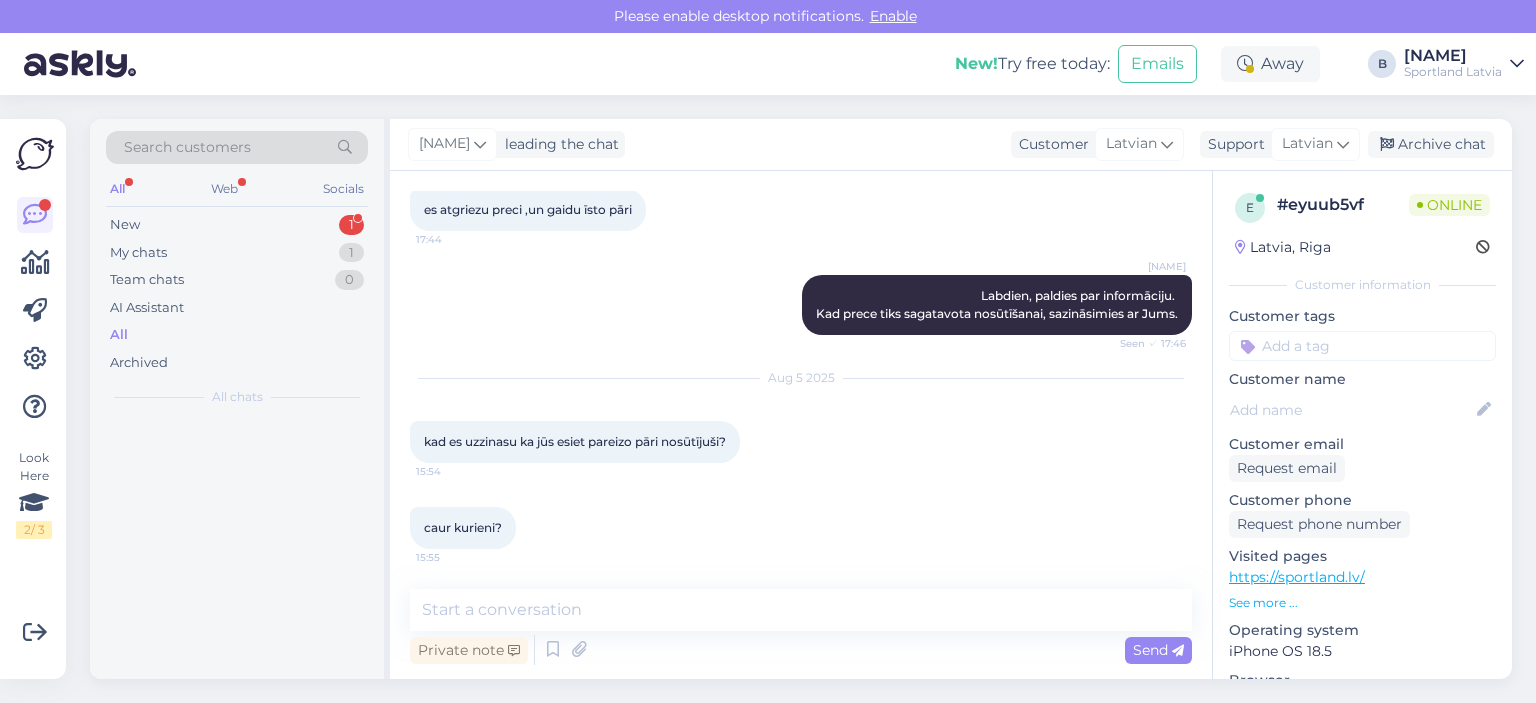 scroll, scrollTop: 1196, scrollLeft: 0, axis: vertical 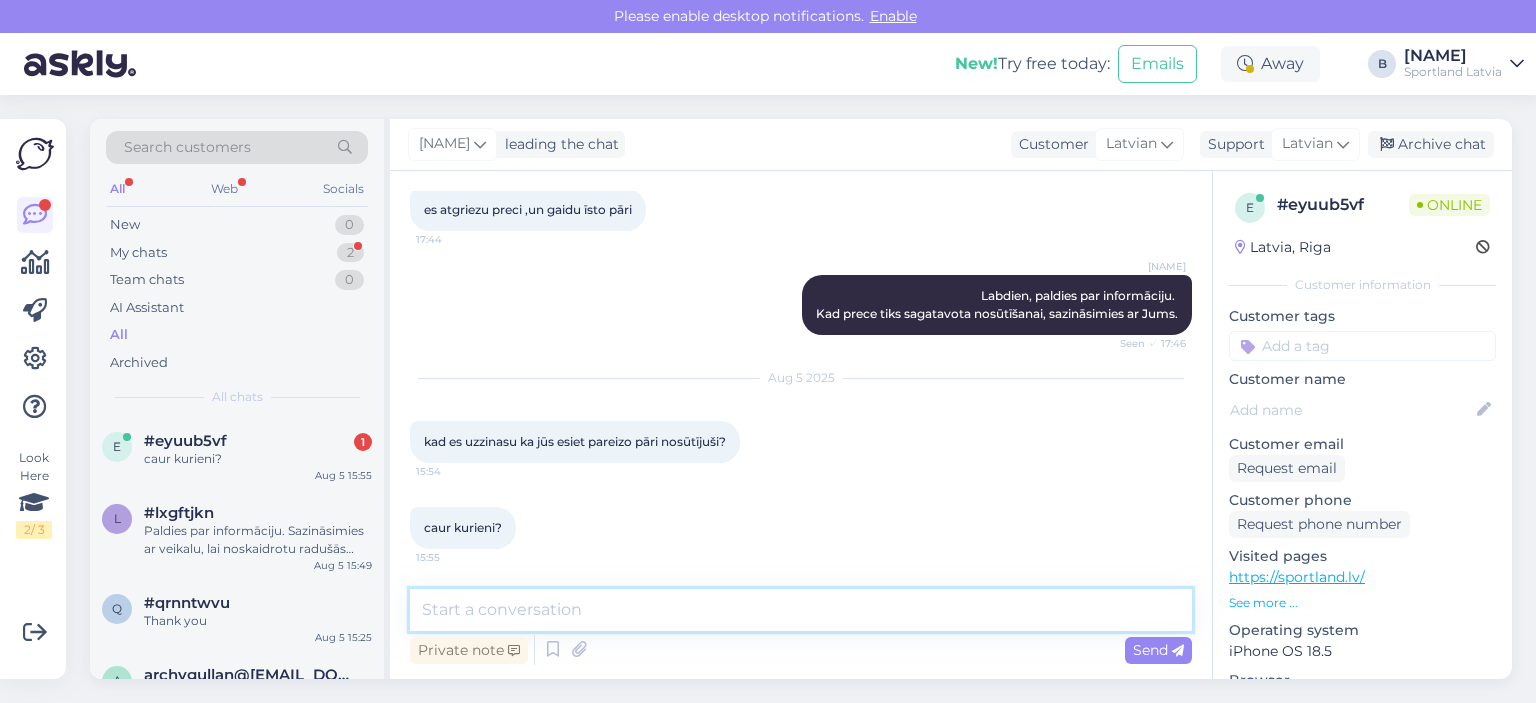 click at bounding box center (801, 610) 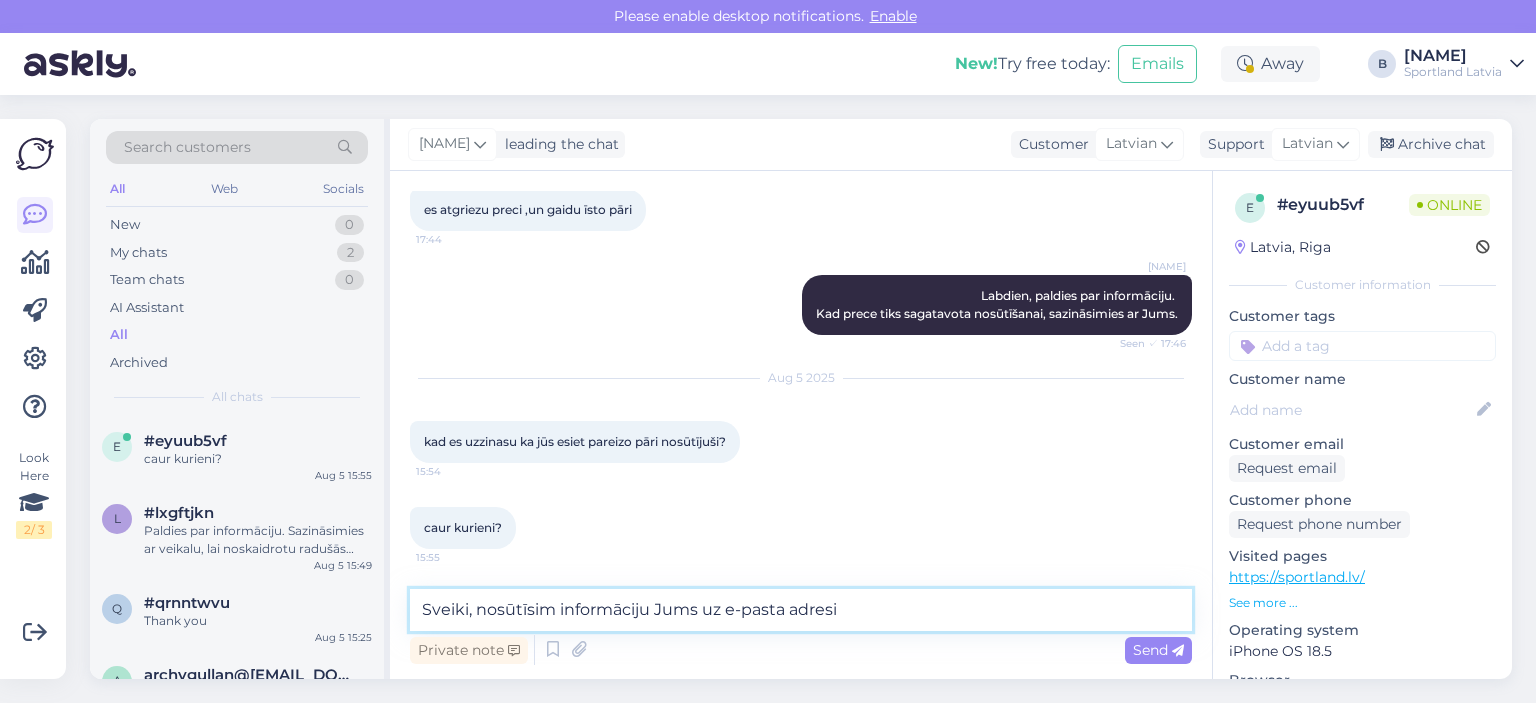 type on "Sveiki, nosūtīsim informāciju Jums uz e-pasta adresi." 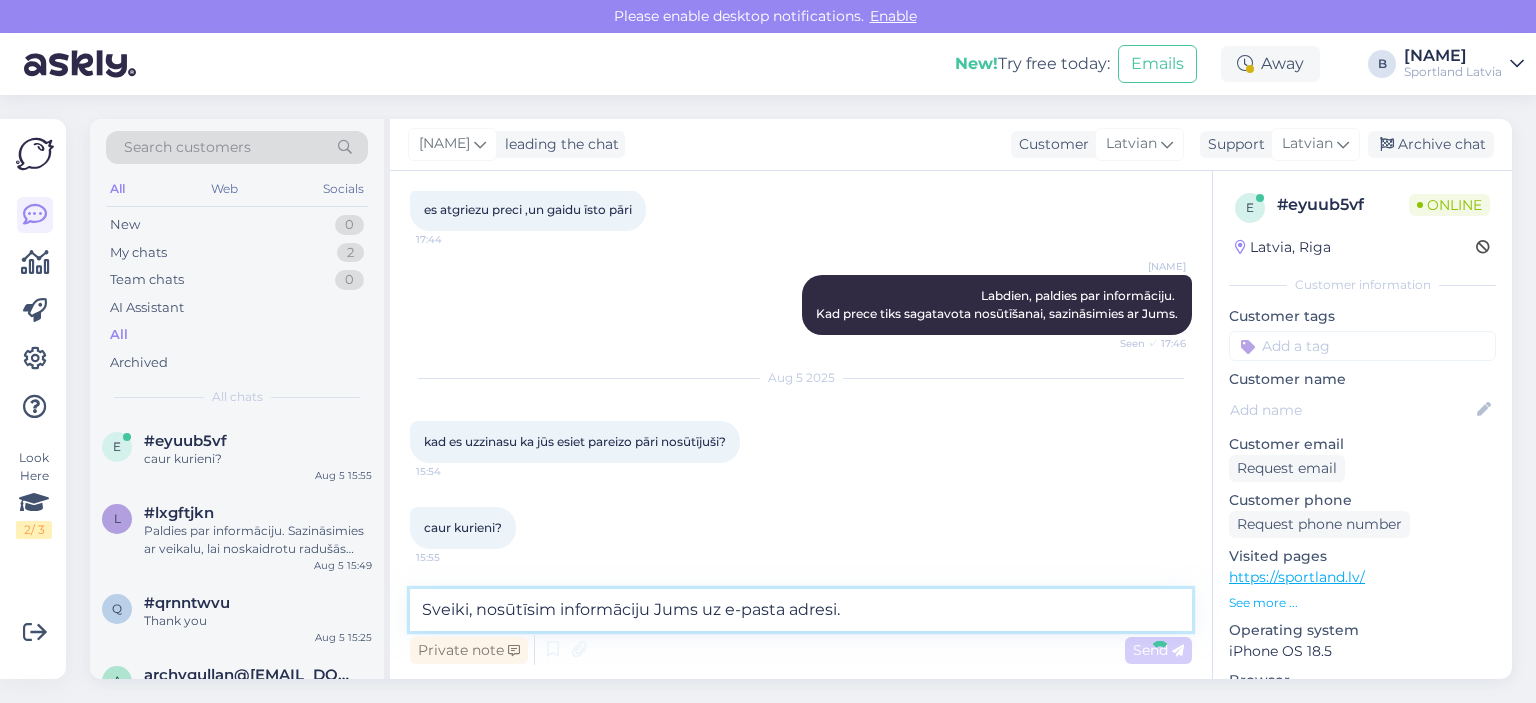 type 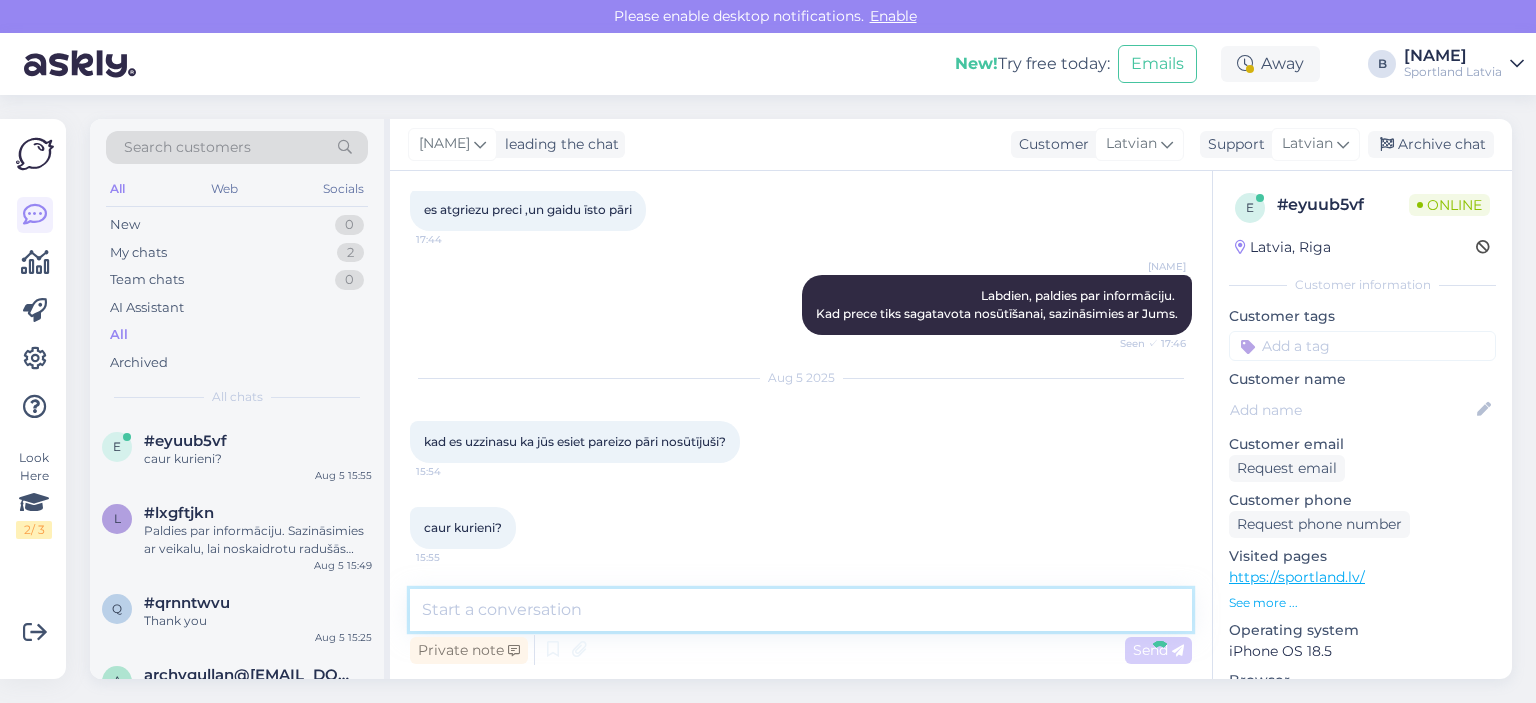 scroll, scrollTop: 1282, scrollLeft: 0, axis: vertical 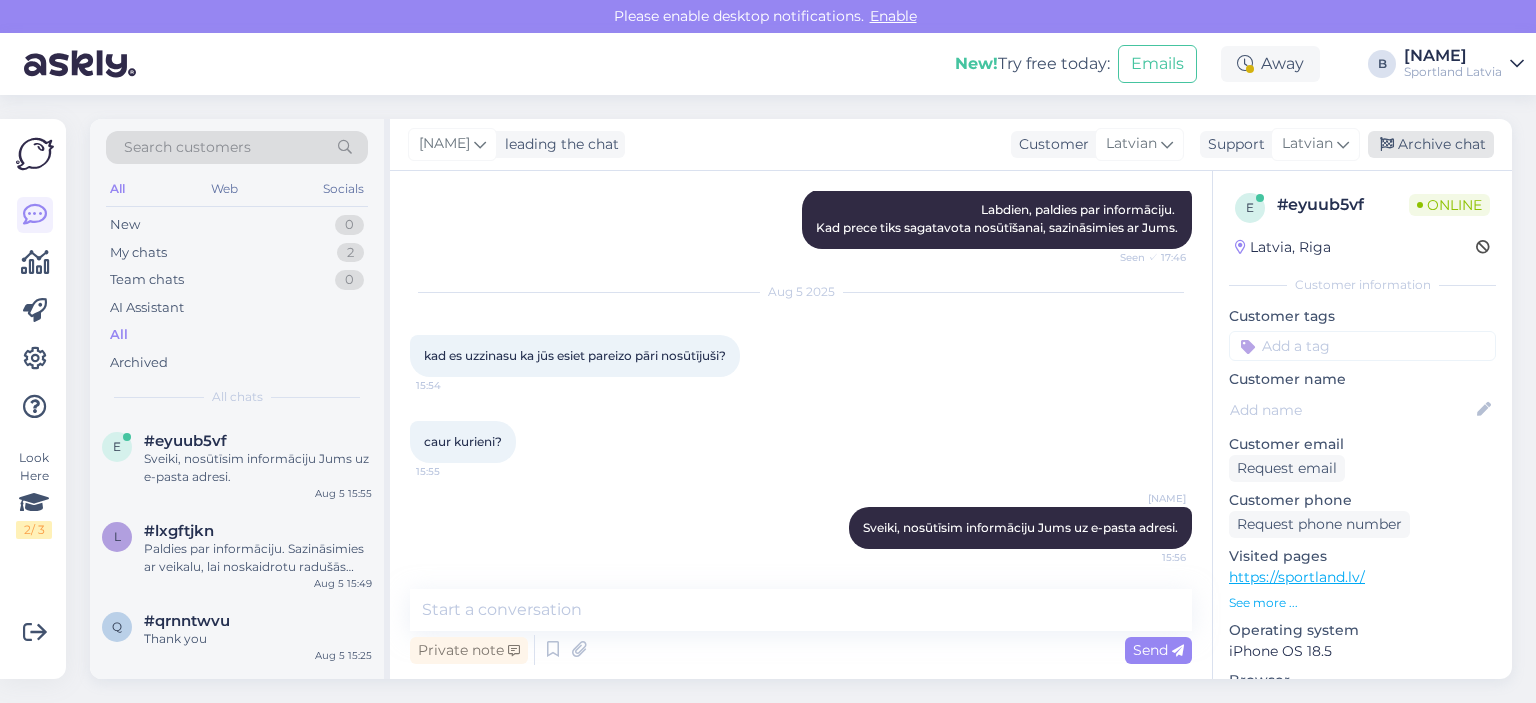click on "Archive chat" at bounding box center [1431, 144] 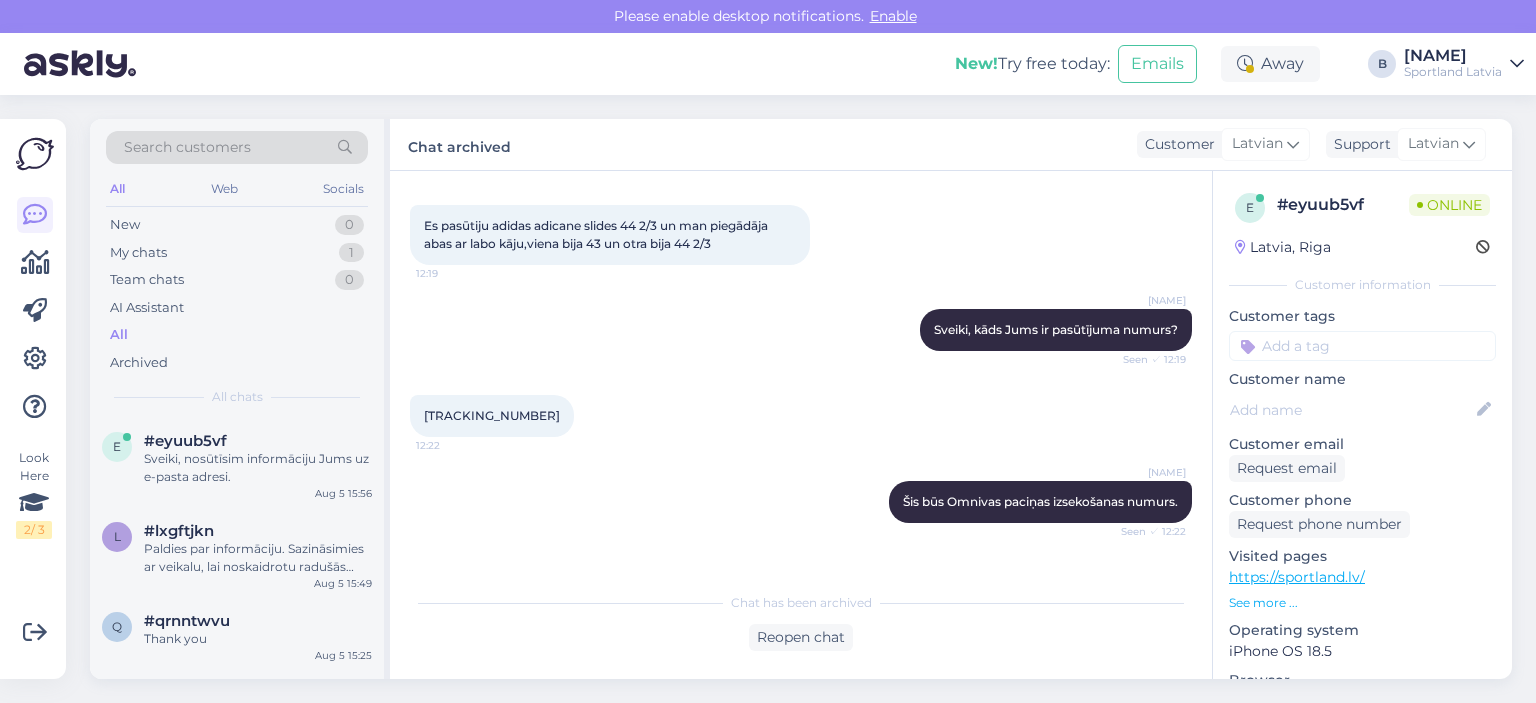 scroll, scrollTop: 0, scrollLeft: 0, axis: both 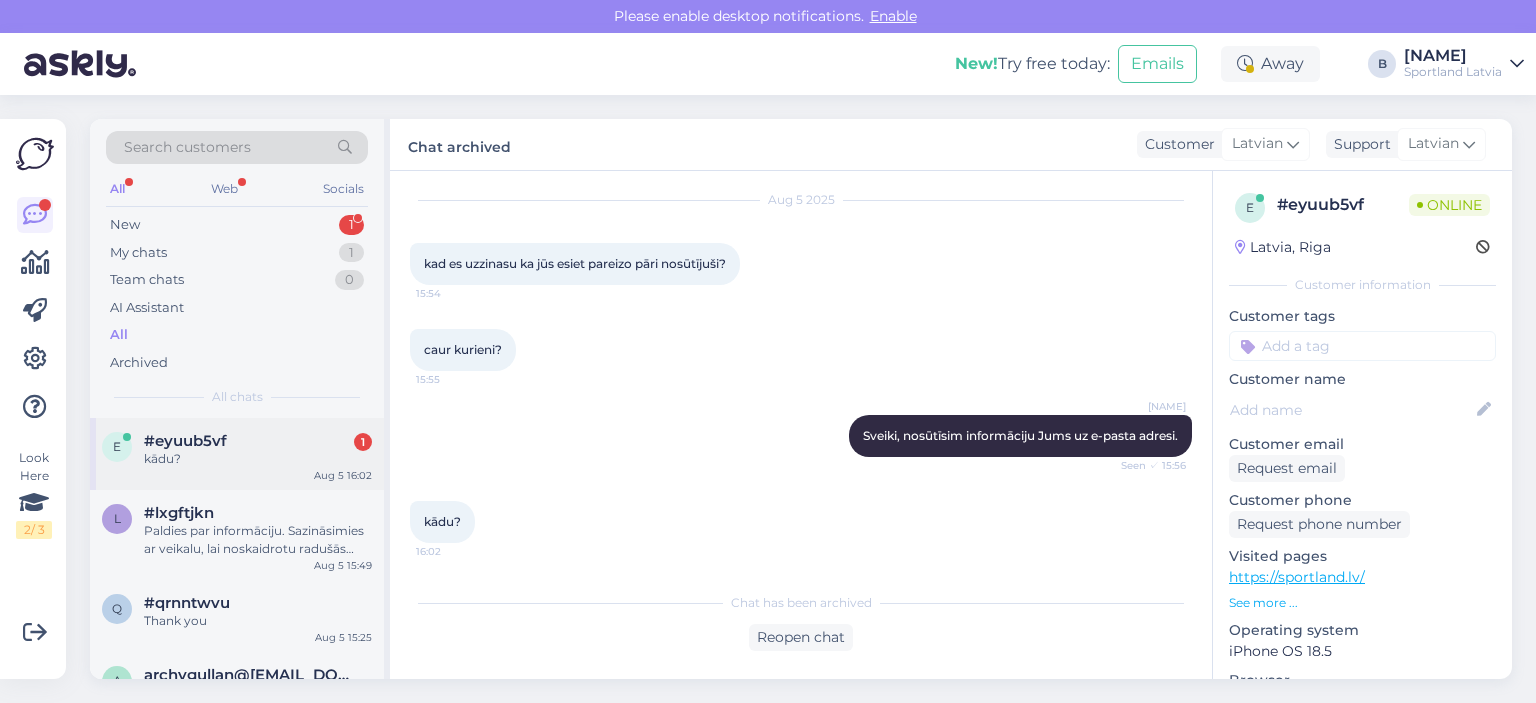 click on "[ORDER_ID] 1" at bounding box center (258, 441) 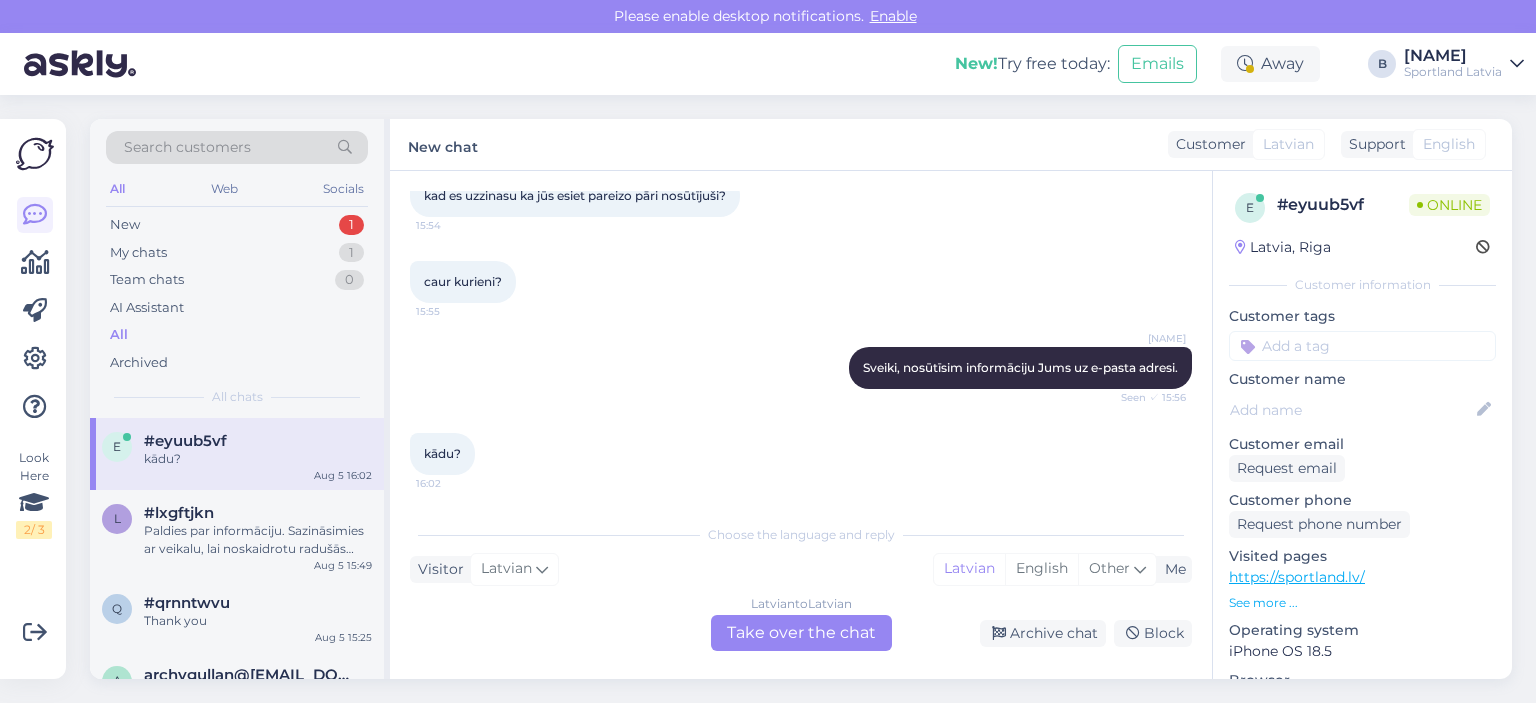 click on "kādu? 16:02" at bounding box center [801, 454] 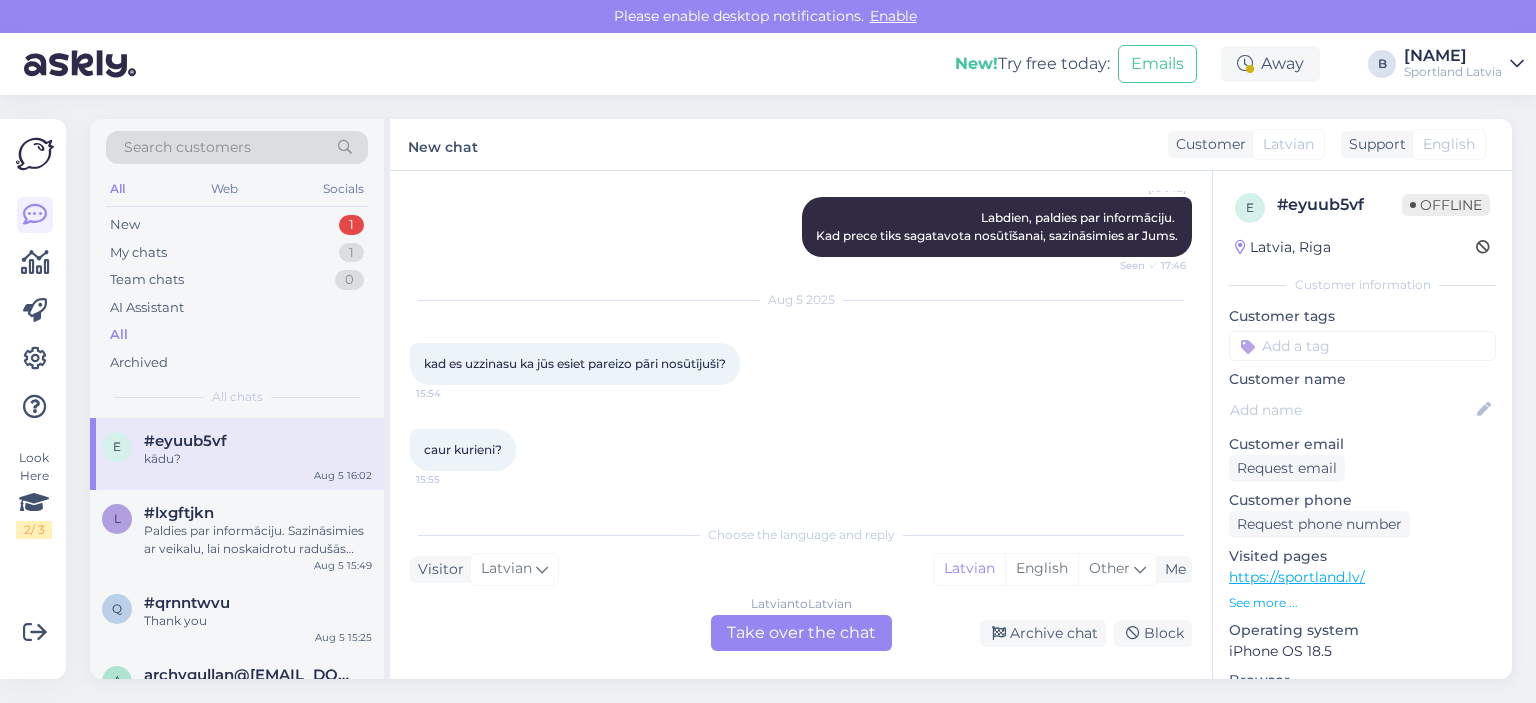 scroll, scrollTop: 1442, scrollLeft: 0, axis: vertical 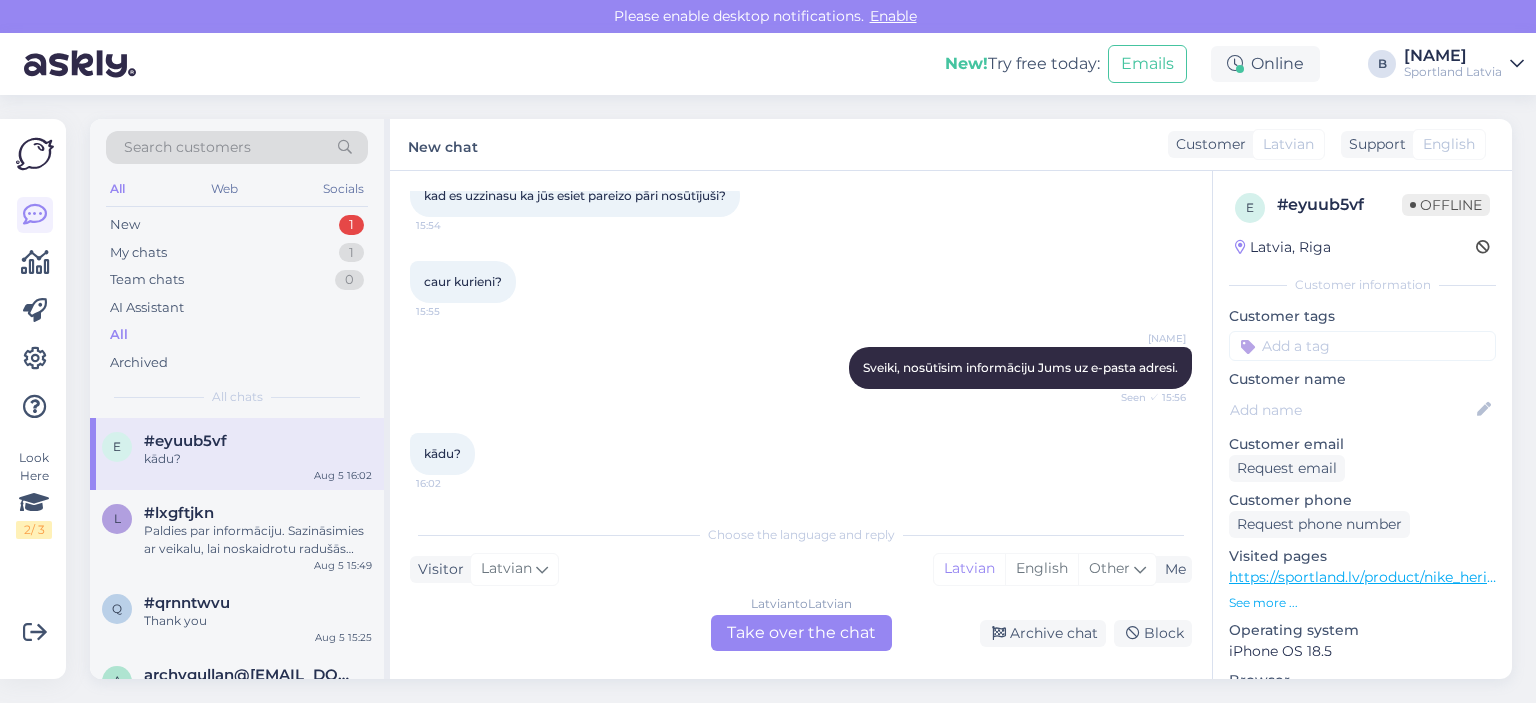 click on "Latvian  to  Latvian Take over the chat" at bounding box center [801, 633] 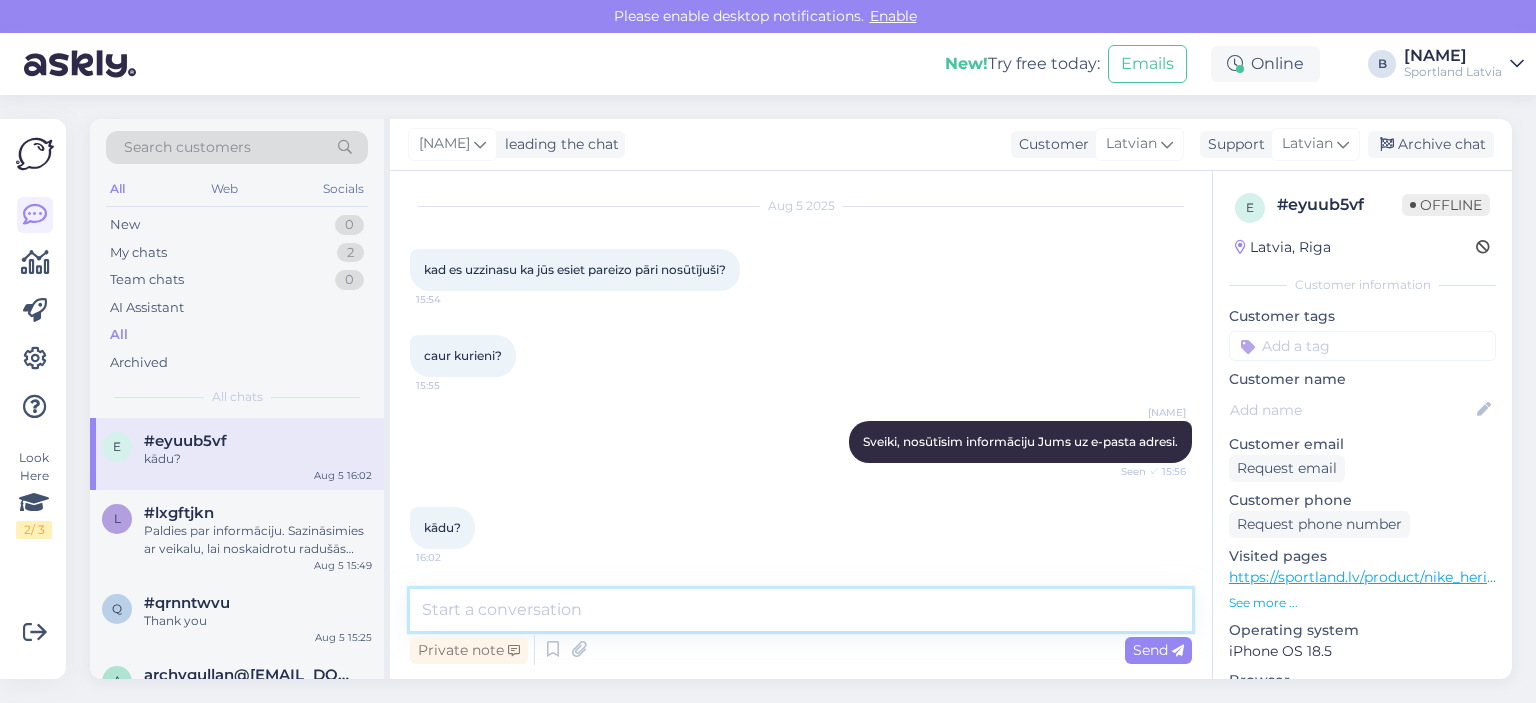 click at bounding box center (801, 610) 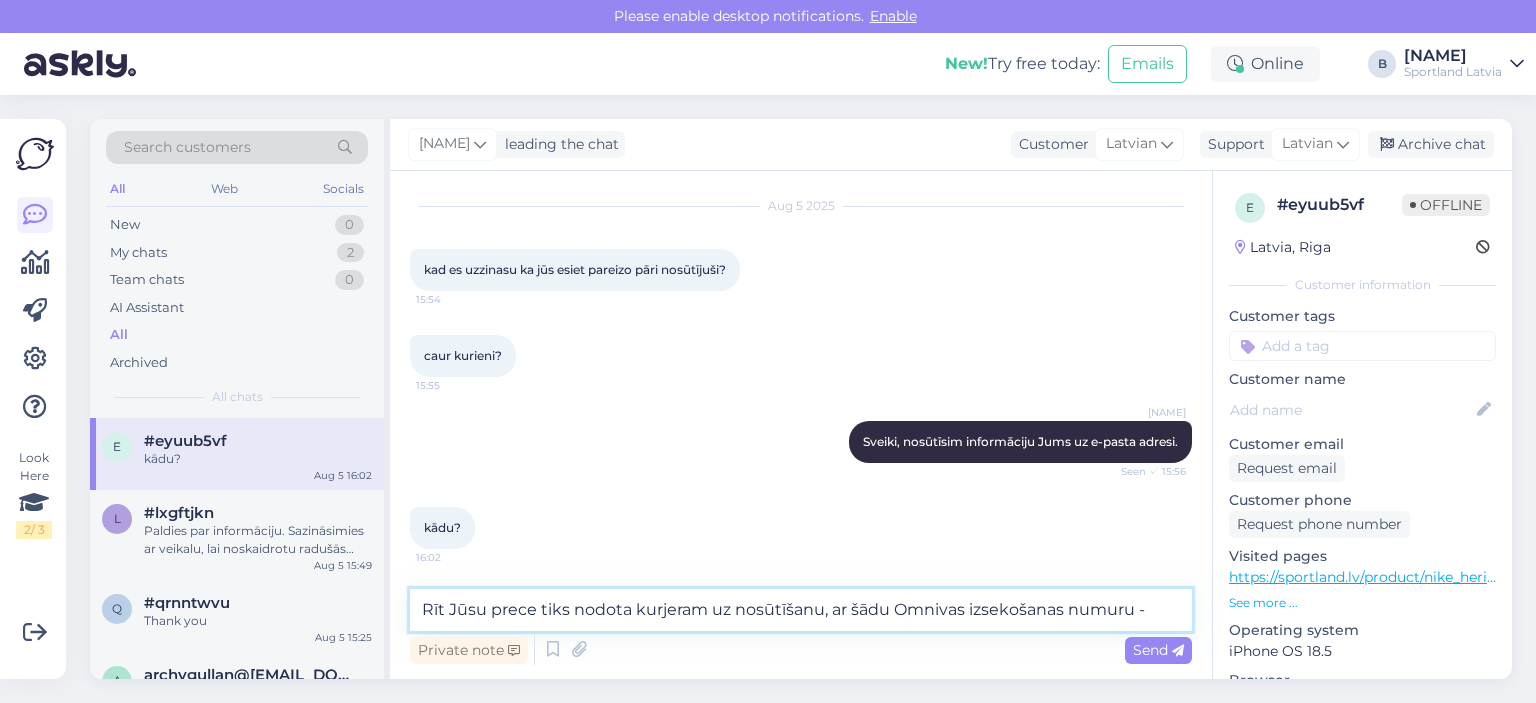 paste on "[TRACKING_NUMBER]" 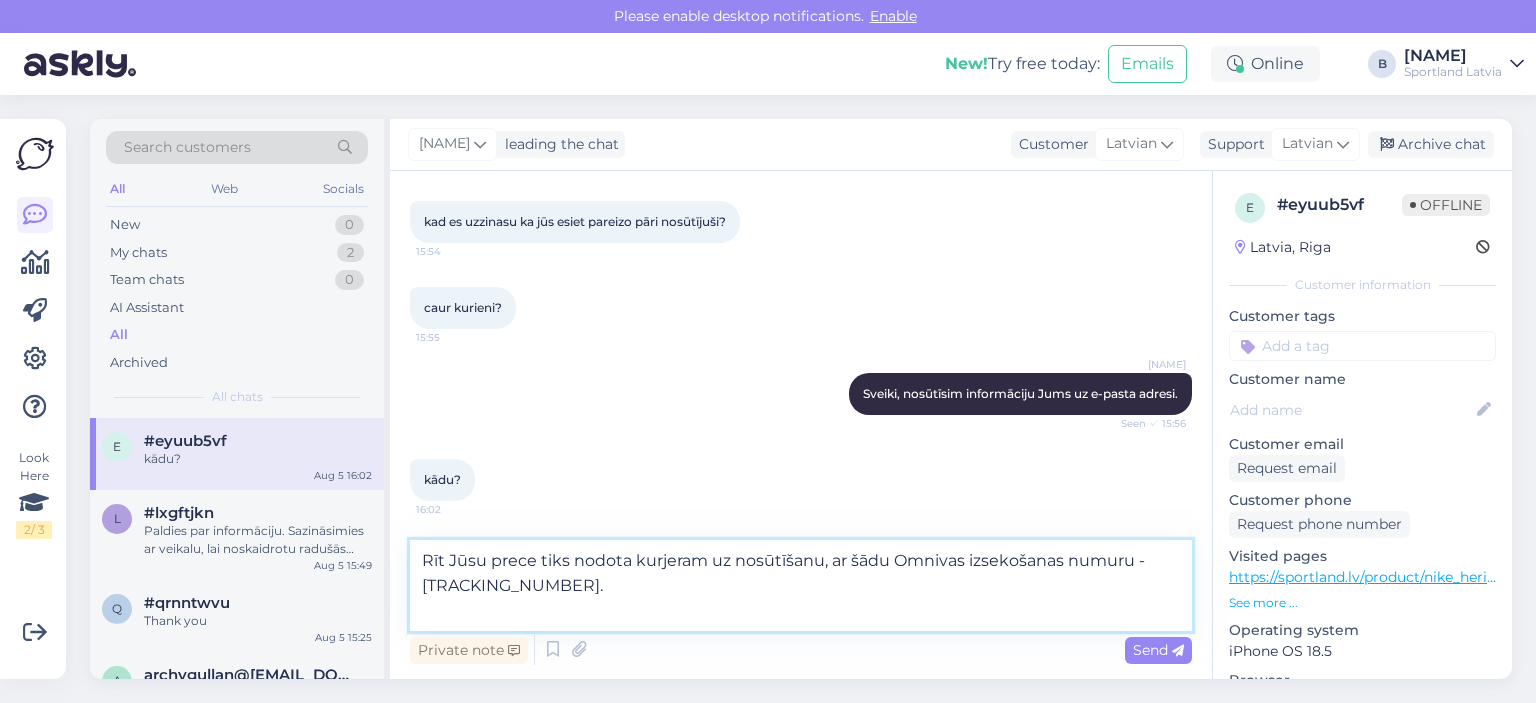 scroll, scrollTop: 1441, scrollLeft: 0, axis: vertical 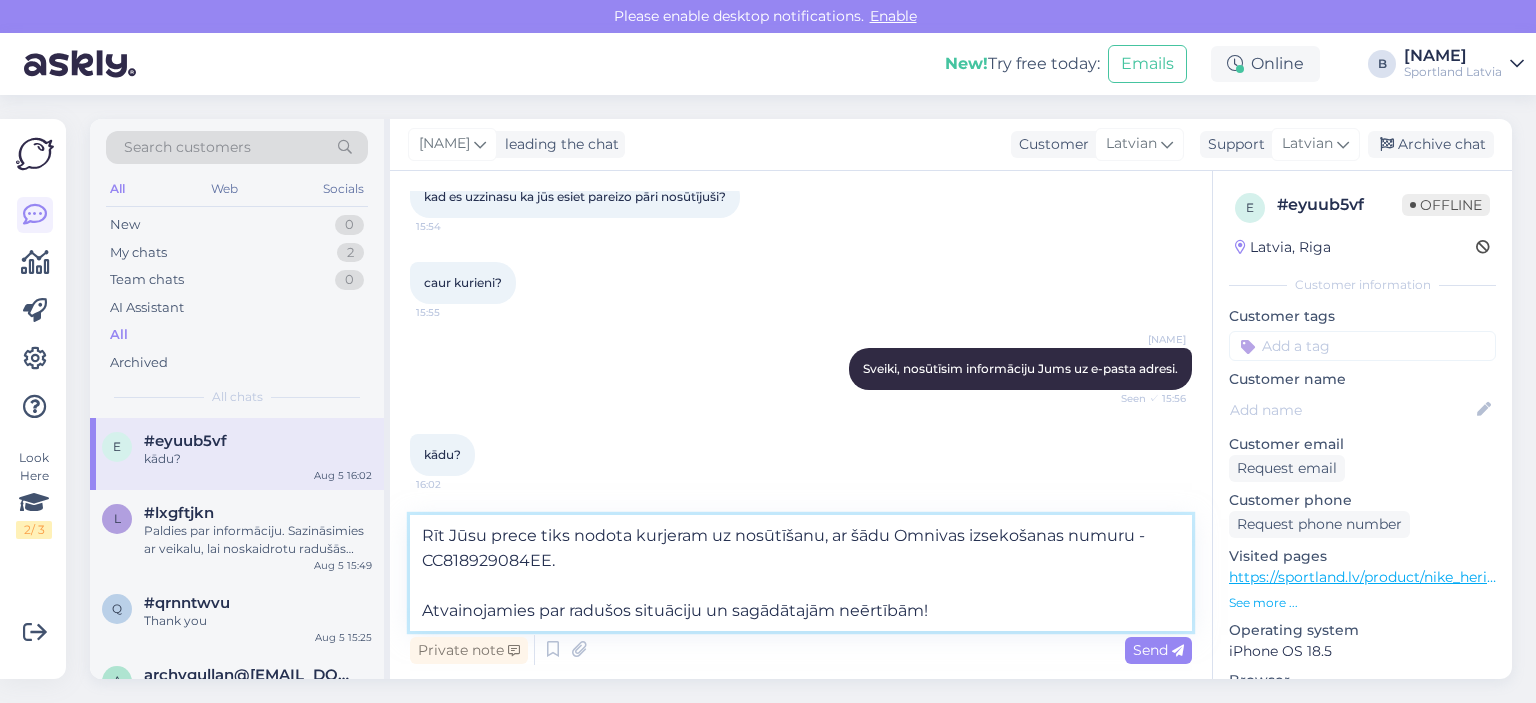 type on "Rīt Jūsu prece tiks nodota kurjeram uz nosūtīšanu, ar šādu Omnivas izsekošanas numuru - CC818929084EE.
Atvainojamies par radušos situāciju un sagādātajām neērtībām!" 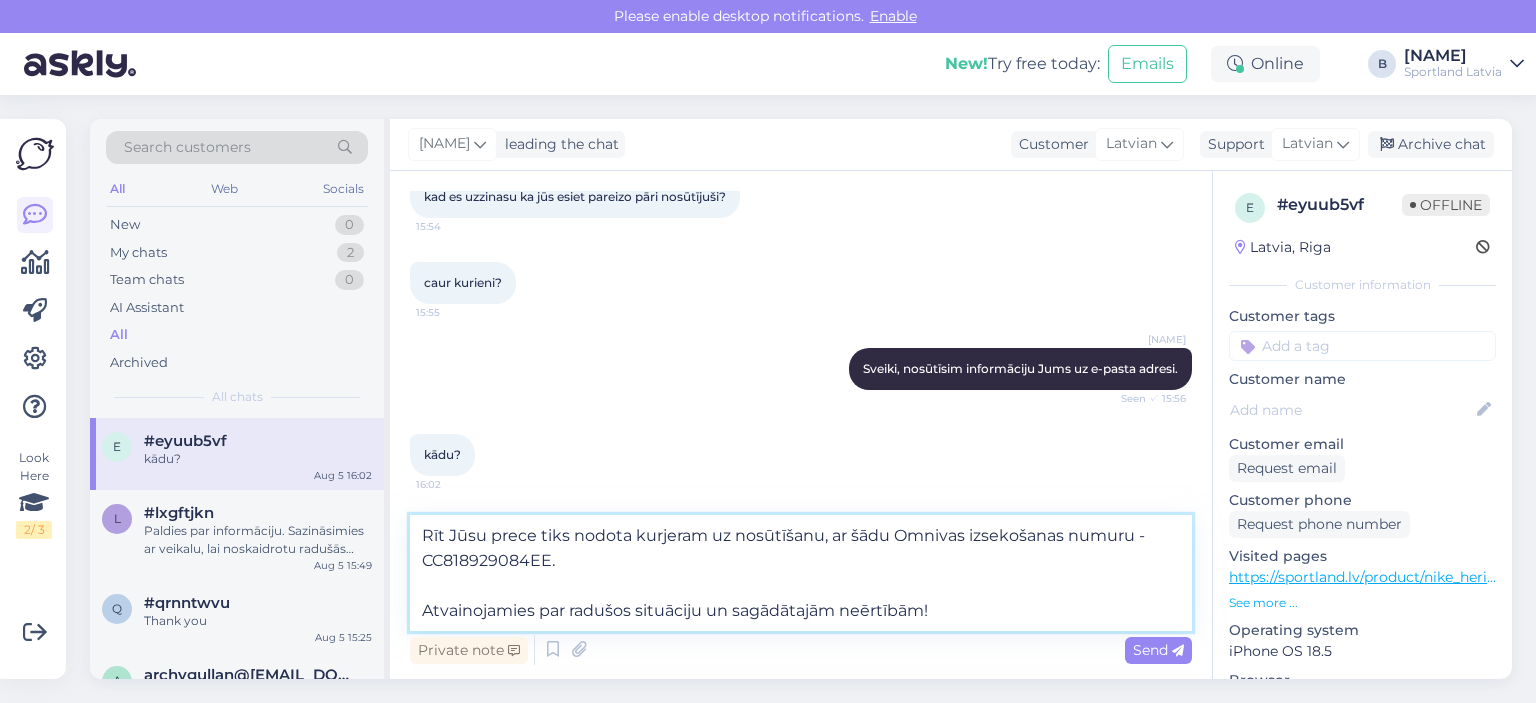 type 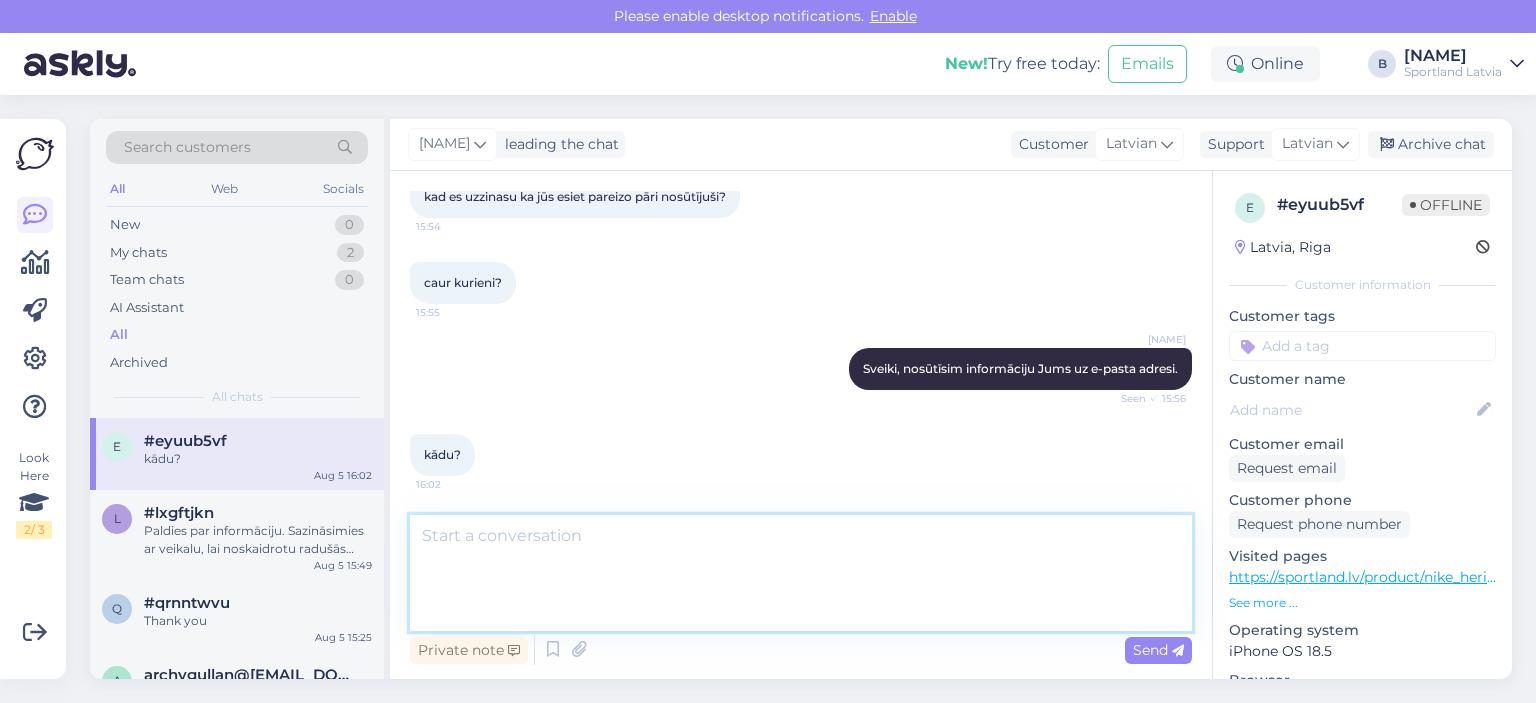 scroll, scrollTop: 1526, scrollLeft: 0, axis: vertical 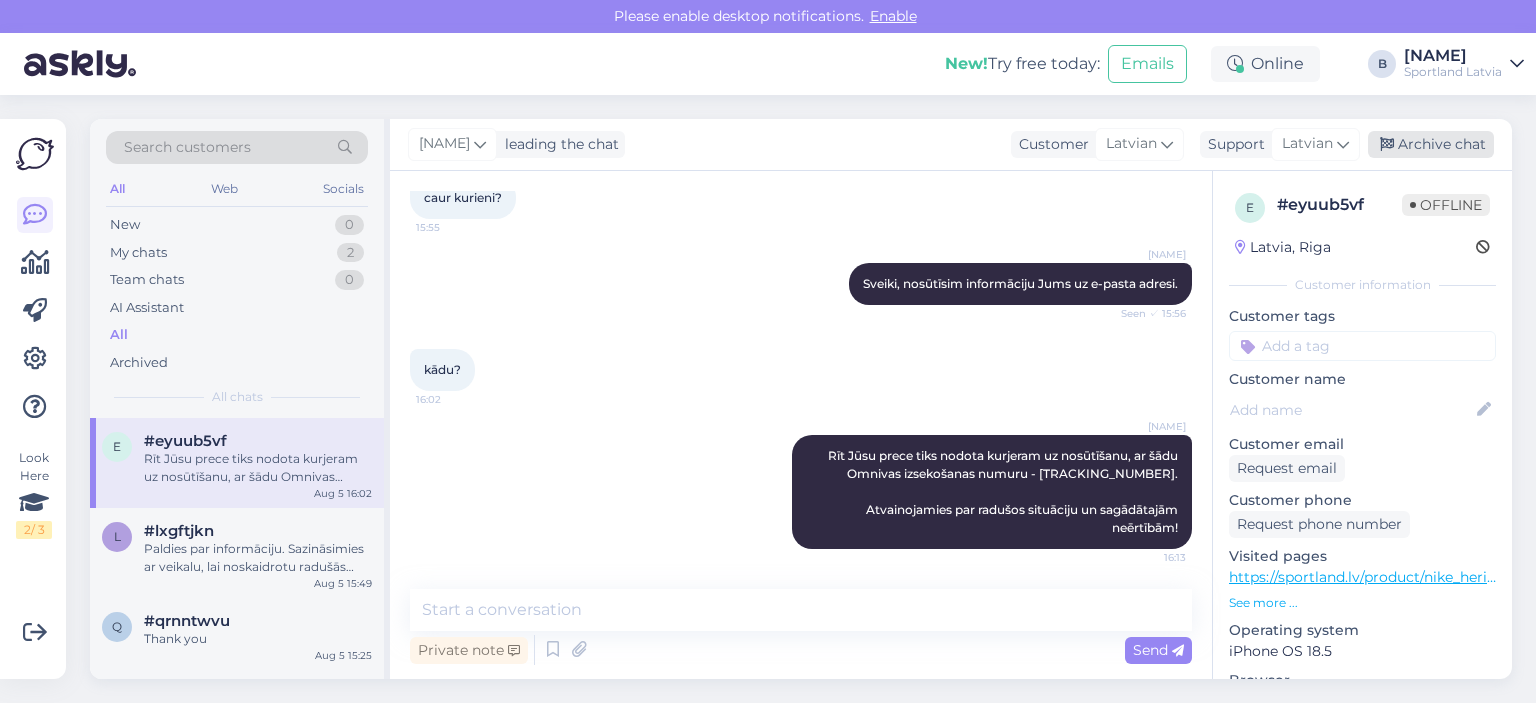 click on "Archive chat" at bounding box center (1431, 144) 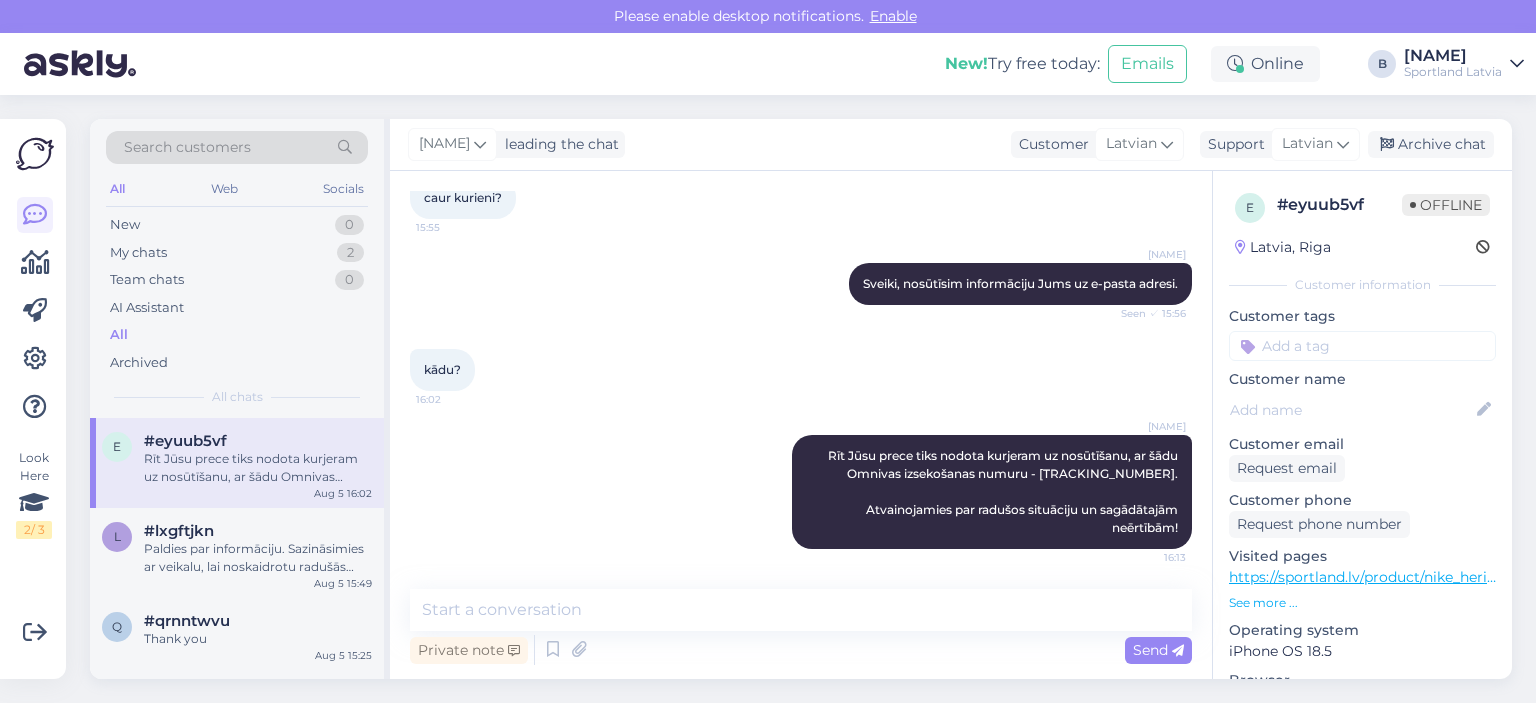 scroll, scrollTop: 1532, scrollLeft: 0, axis: vertical 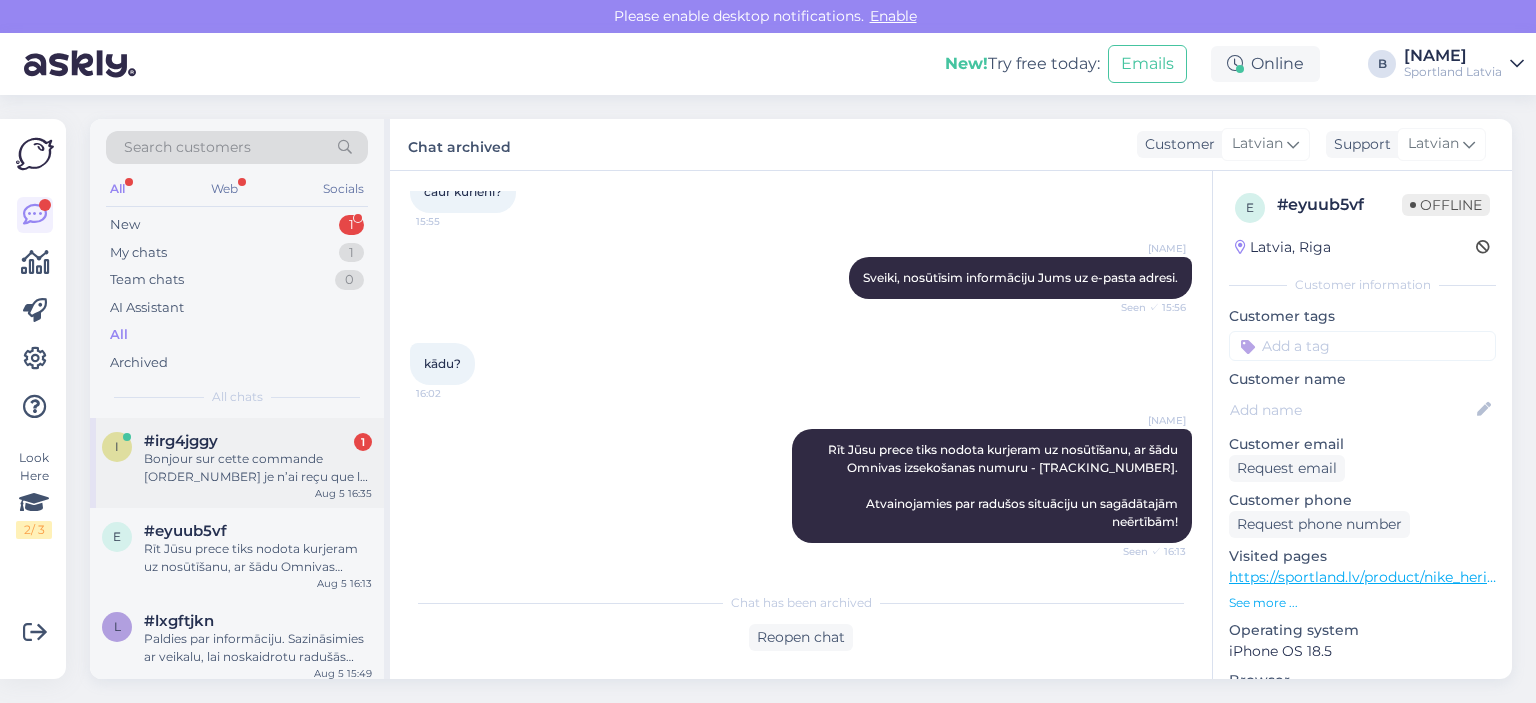 click on "Bonjour sur cette commande [ORDER_NUMBER] je n’ai reçu que le sweat Nike tech gris comment ça ce fait ?" at bounding box center (258, 468) 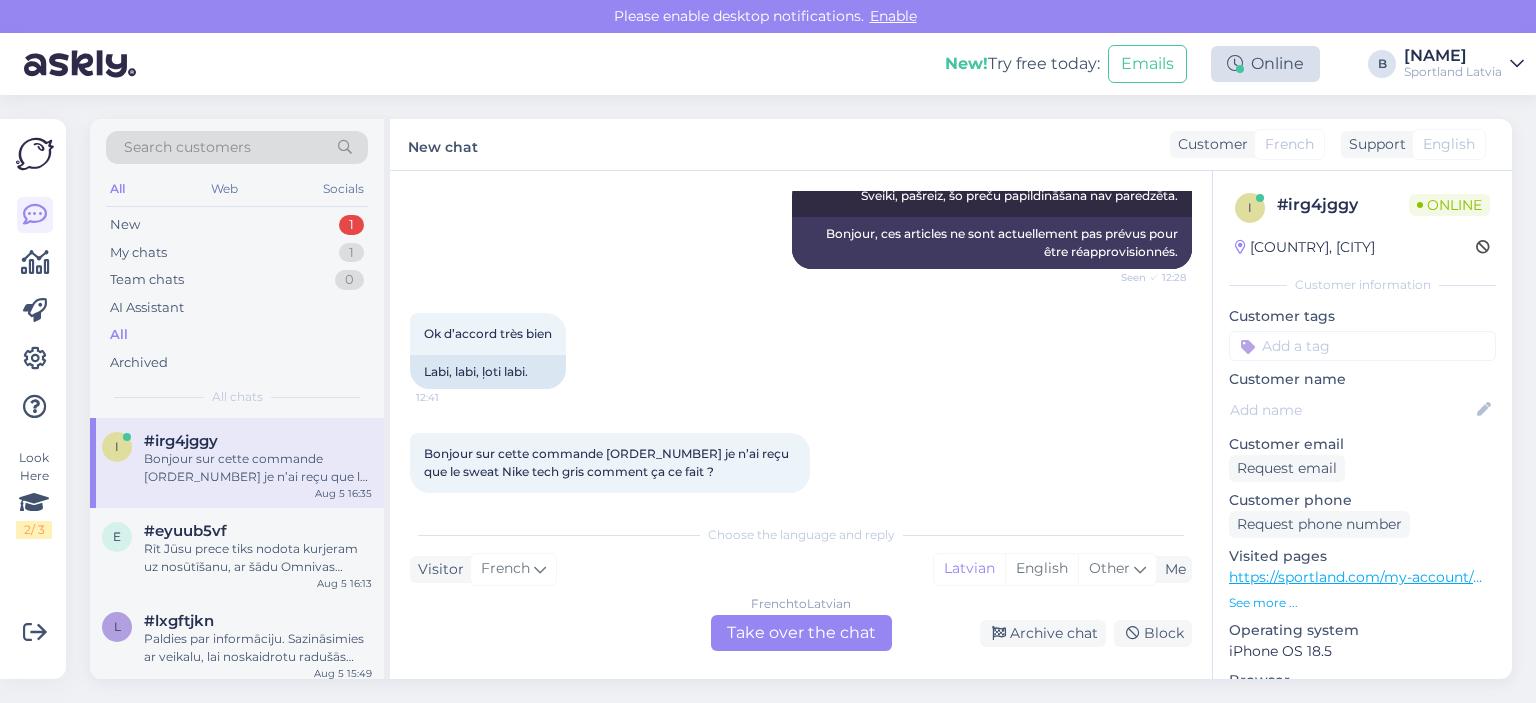 click on "Online" at bounding box center (1265, 64) 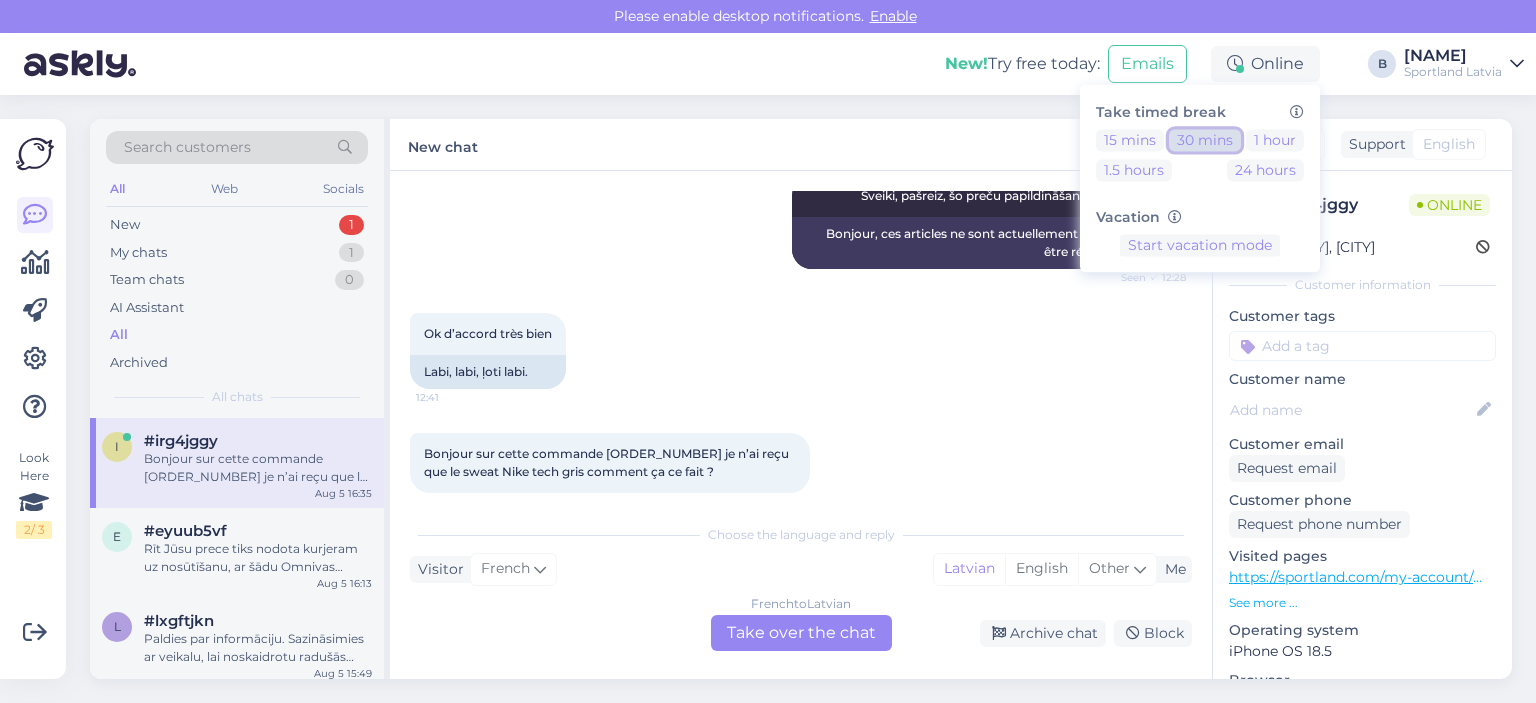 click on "30 mins" at bounding box center [1205, 140] 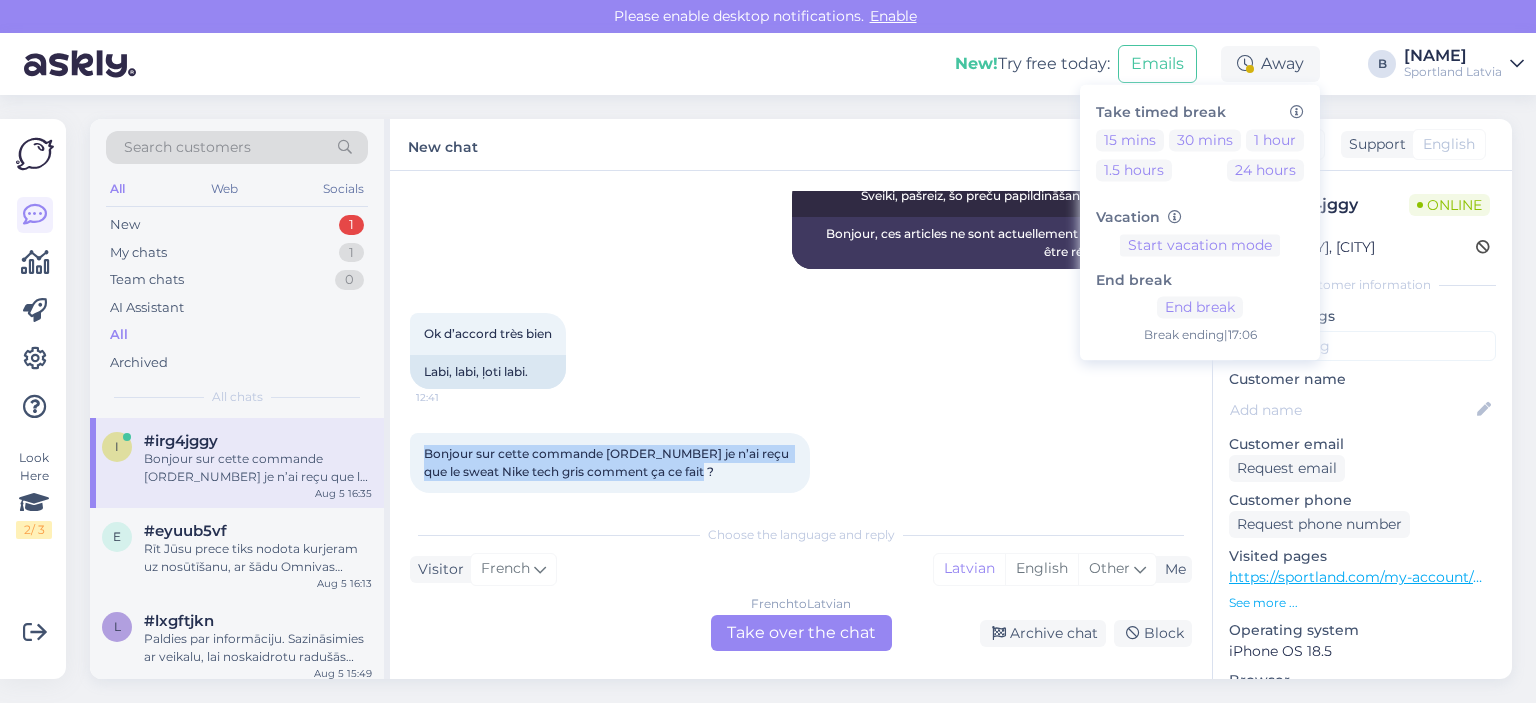drag, startPoint x: 688, startPoint y: 453, endPoint x: 410, endPoint y: 436, distance: 278.5193 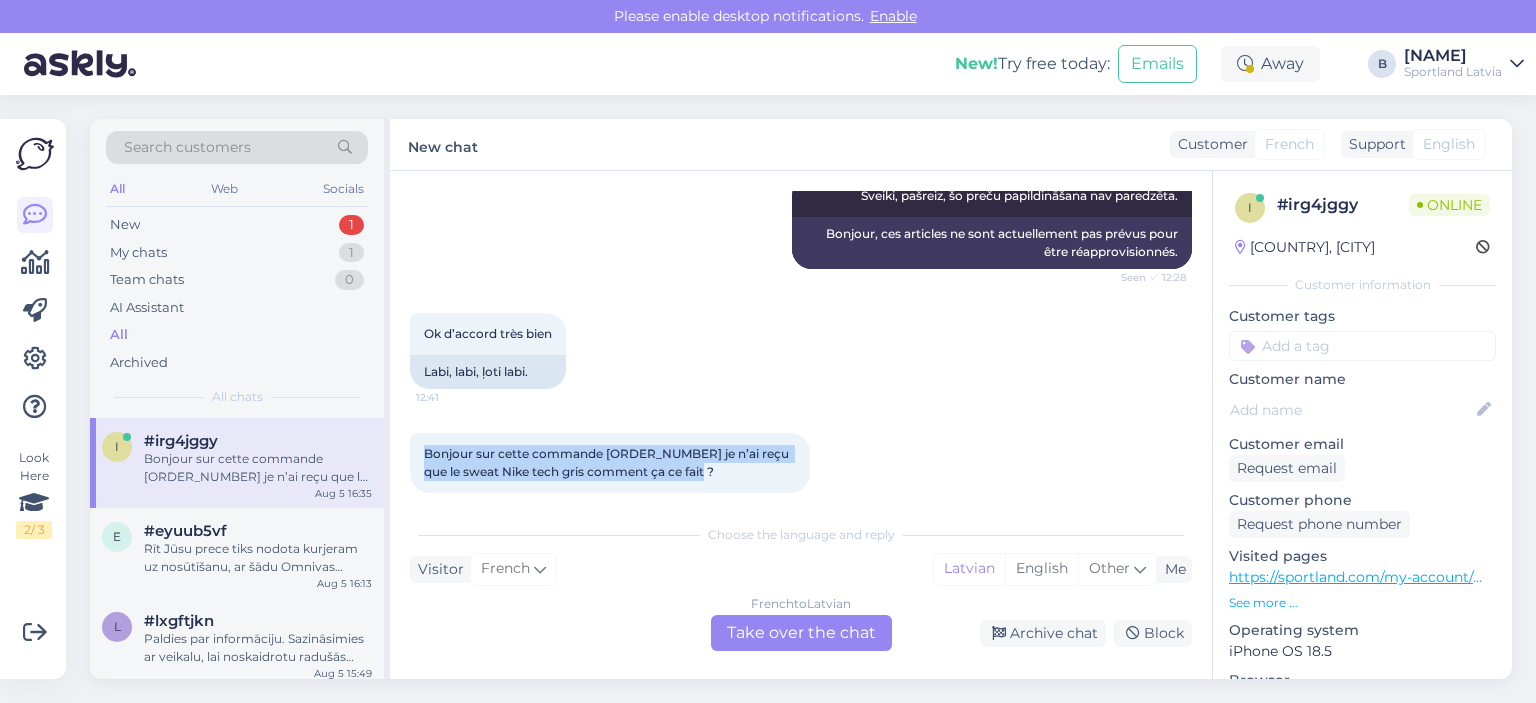 copy on "Bonjour sur cette commande [ORDER_NUMBER] je n’ai reçu que le sweat Nike tech gris comment ça ce fait ?" 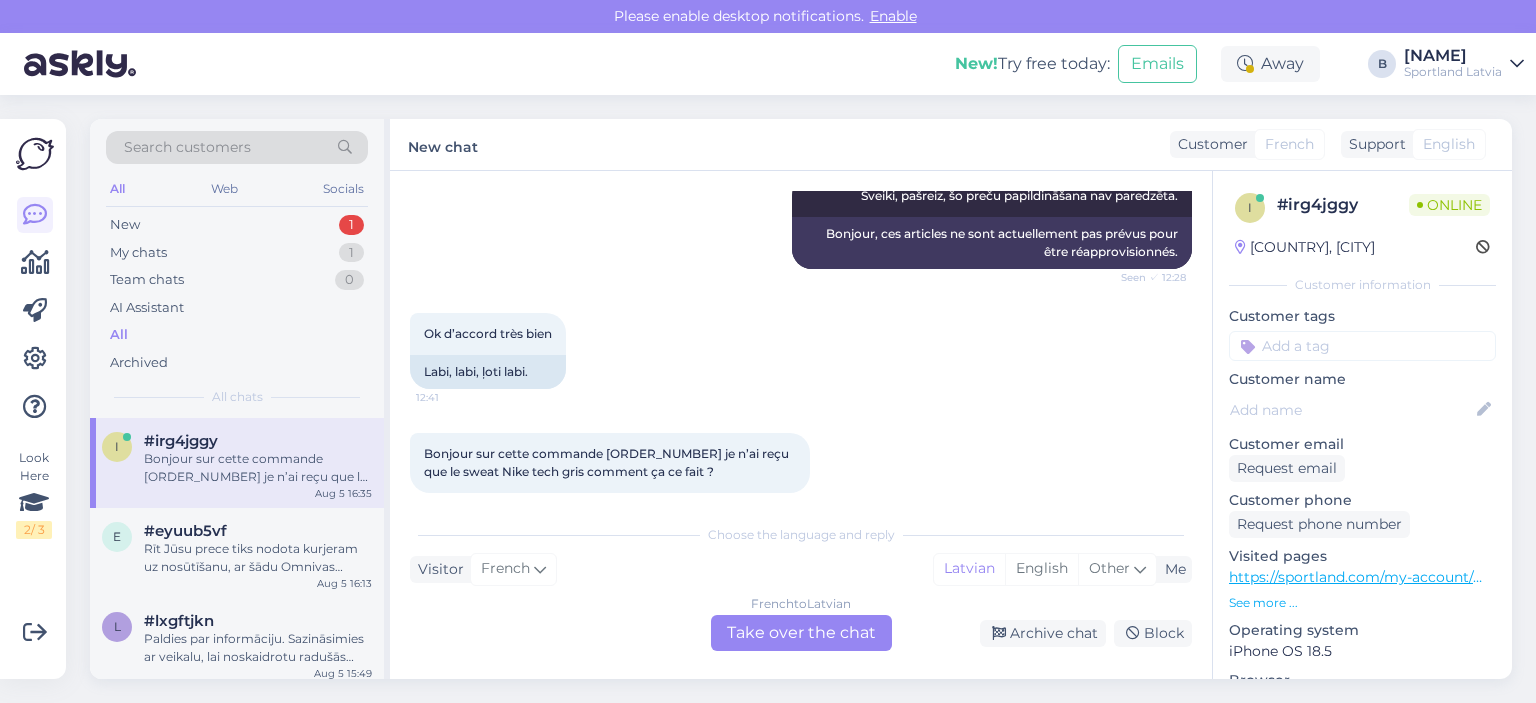 click on "French  to  Latvian Take over the chat" at bounding box center [801, 633] 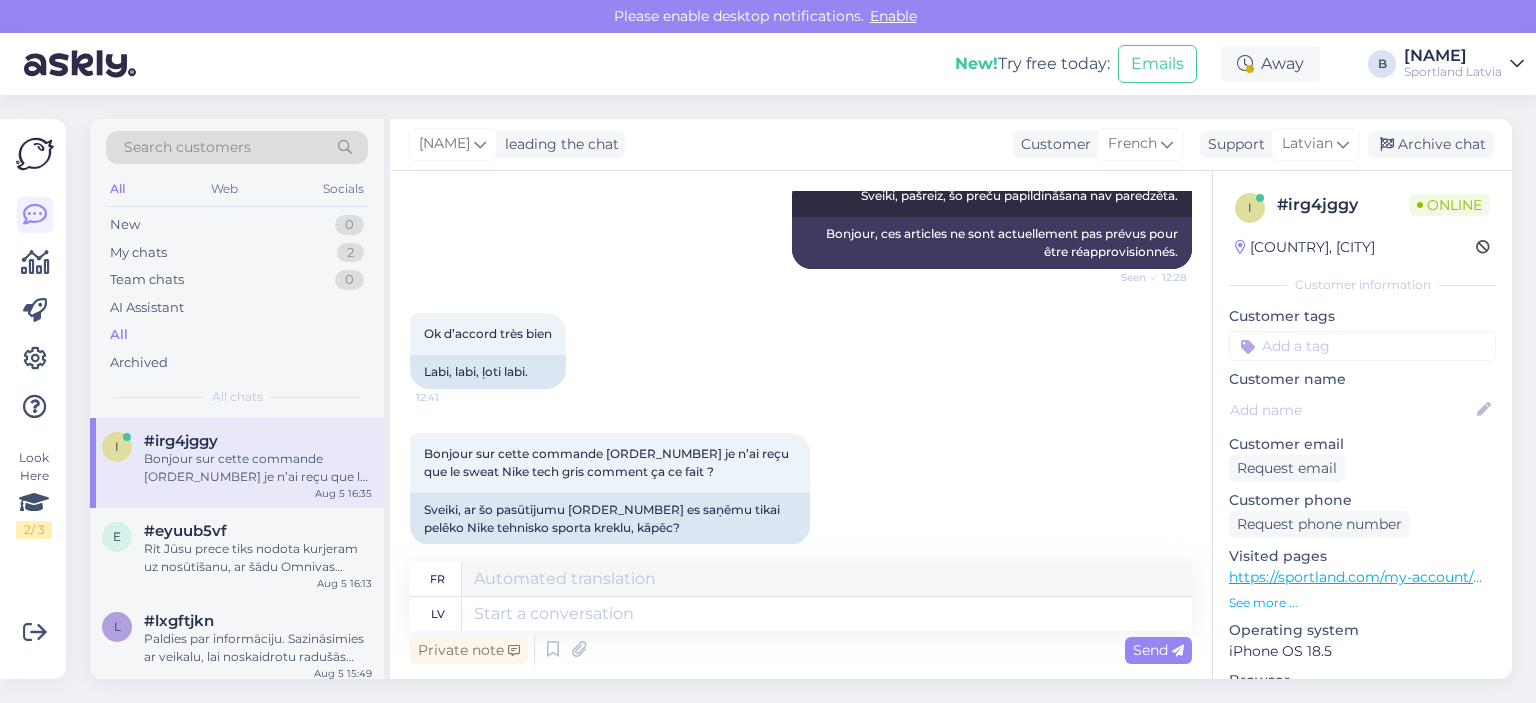scroll, scrollTop: 1572, scrollLeft: 0, axis: vertical 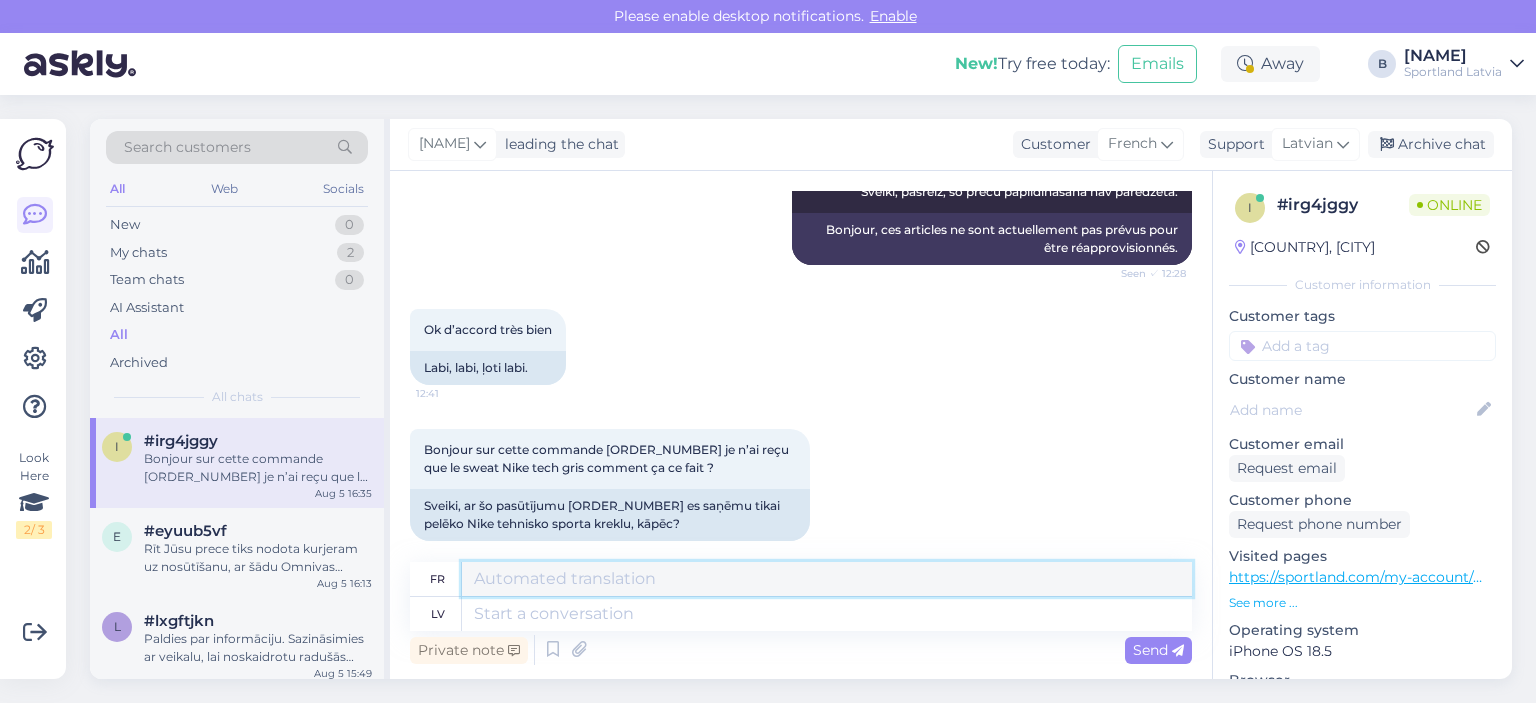 click at bounding box center (827, 579) 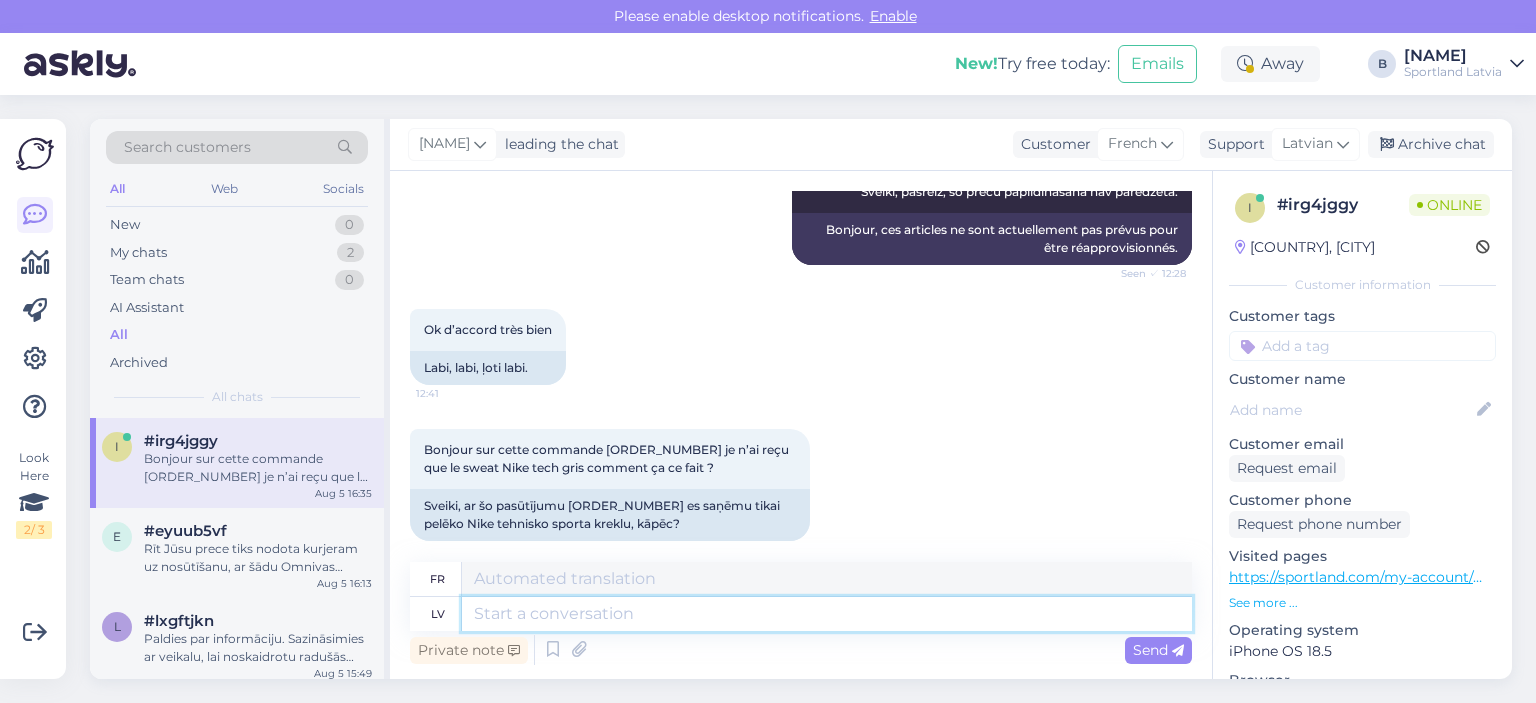 click at bounding box center (827, 614) 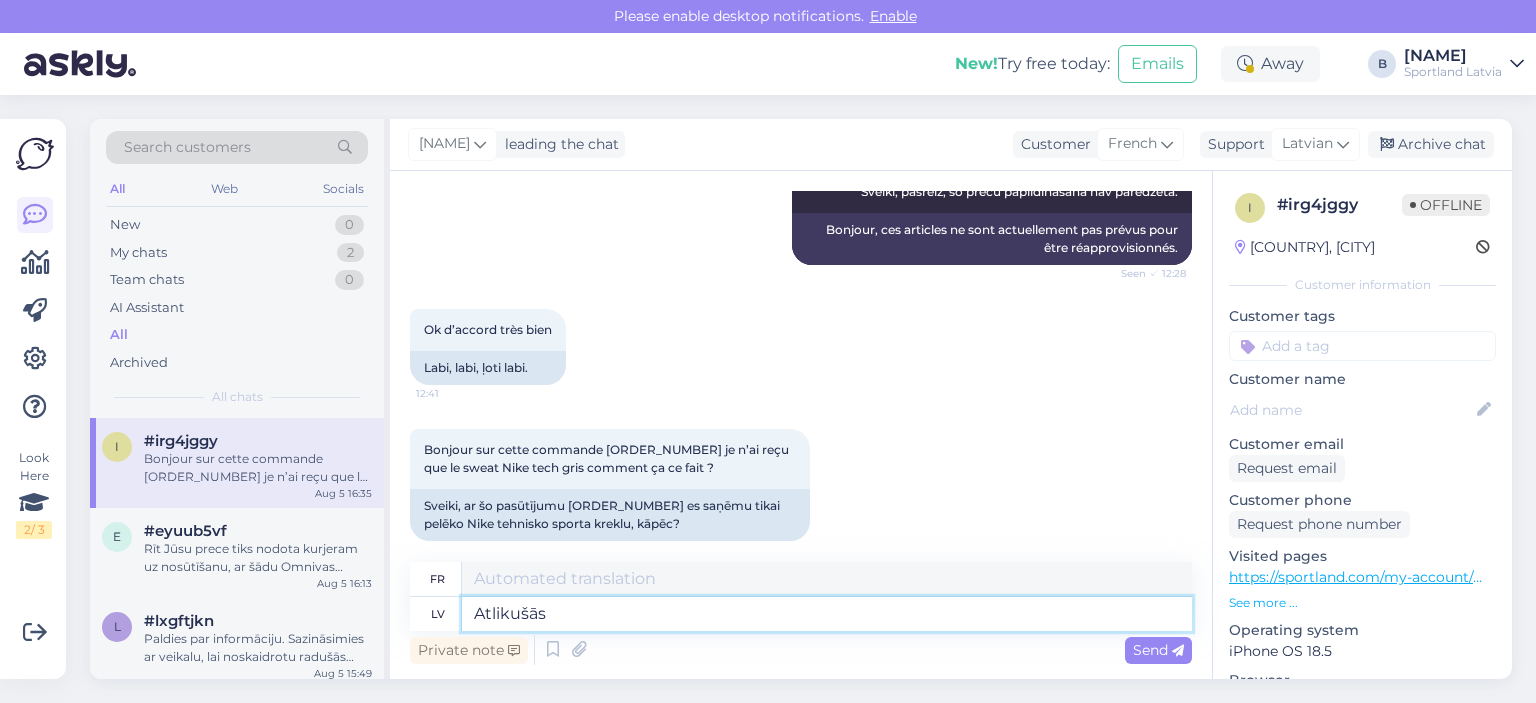 type on "Atlikušās p" 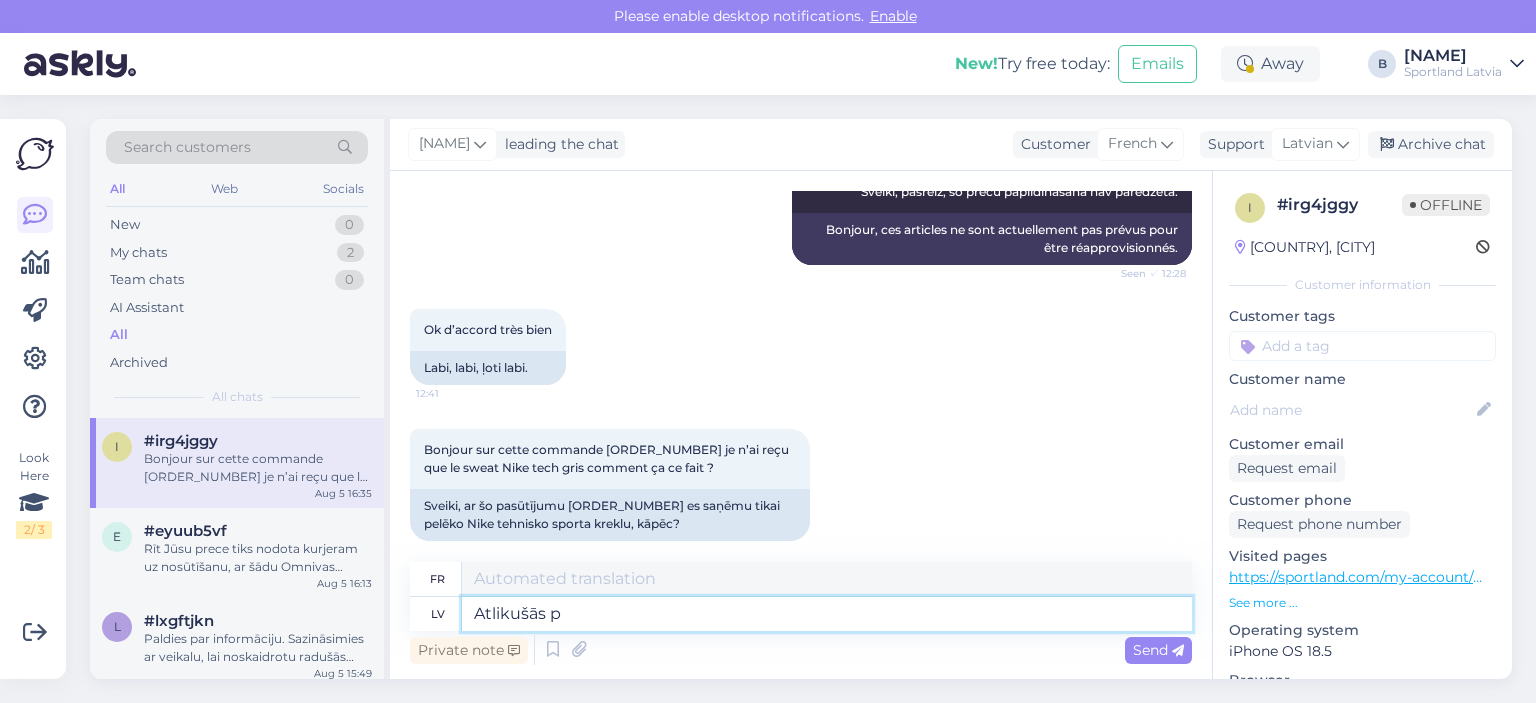 type on "Restant" 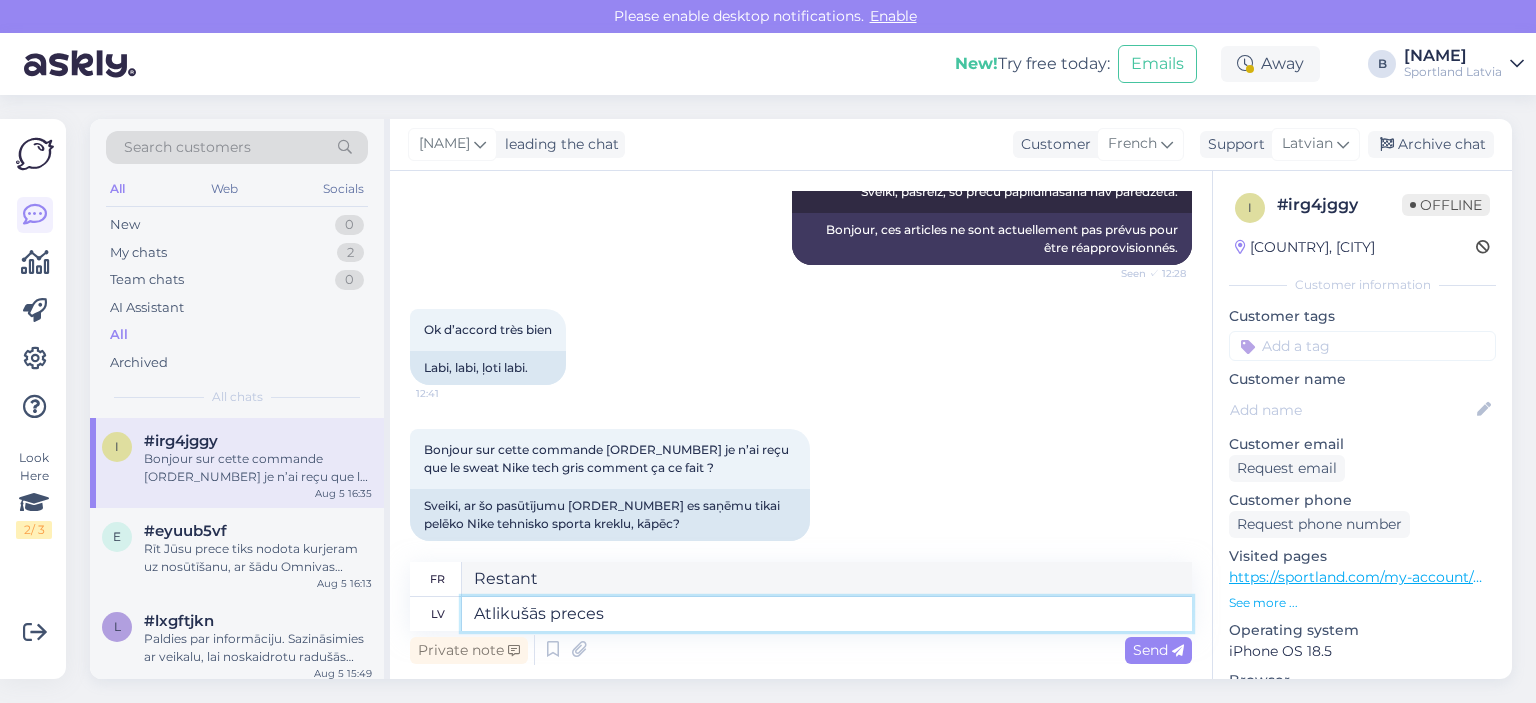 type on "Atlikušās preces J" 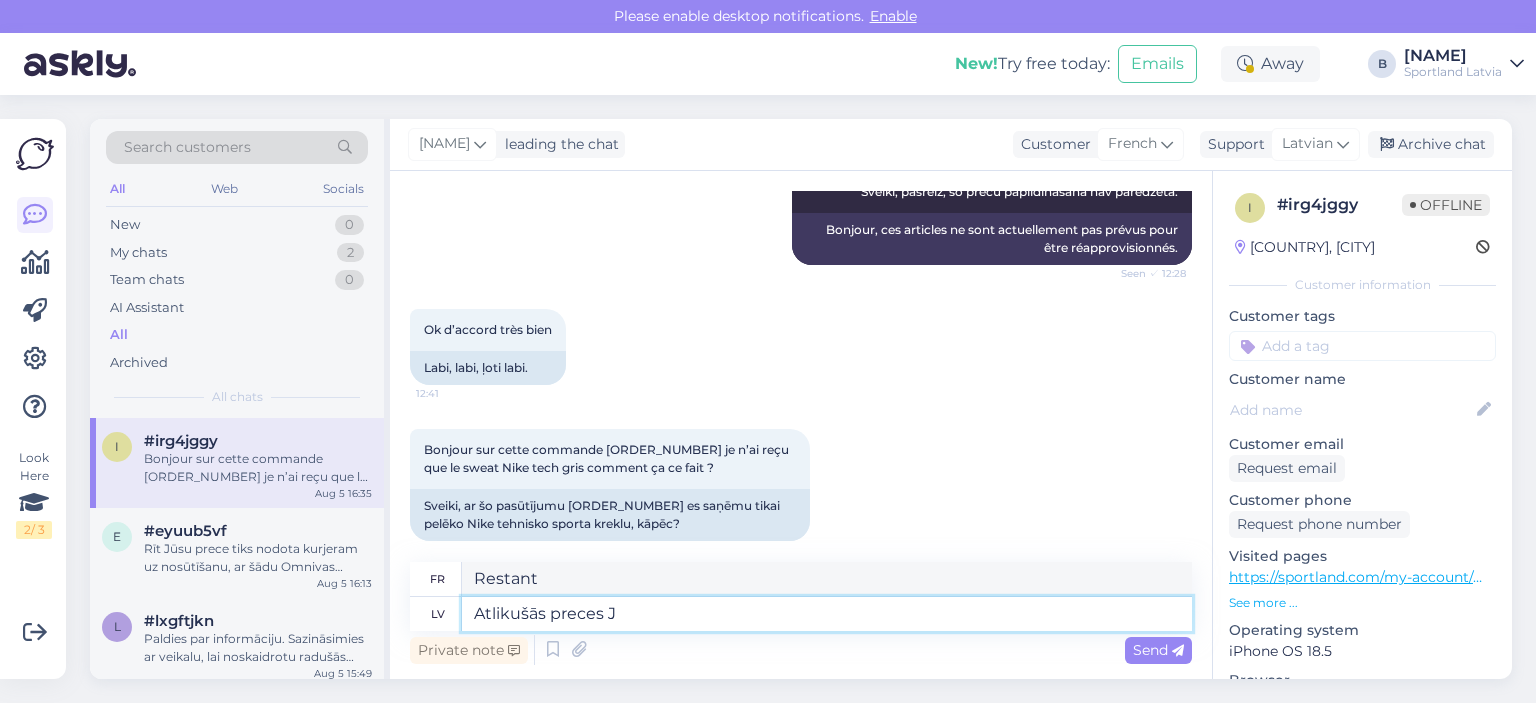 type on "Articles restants" 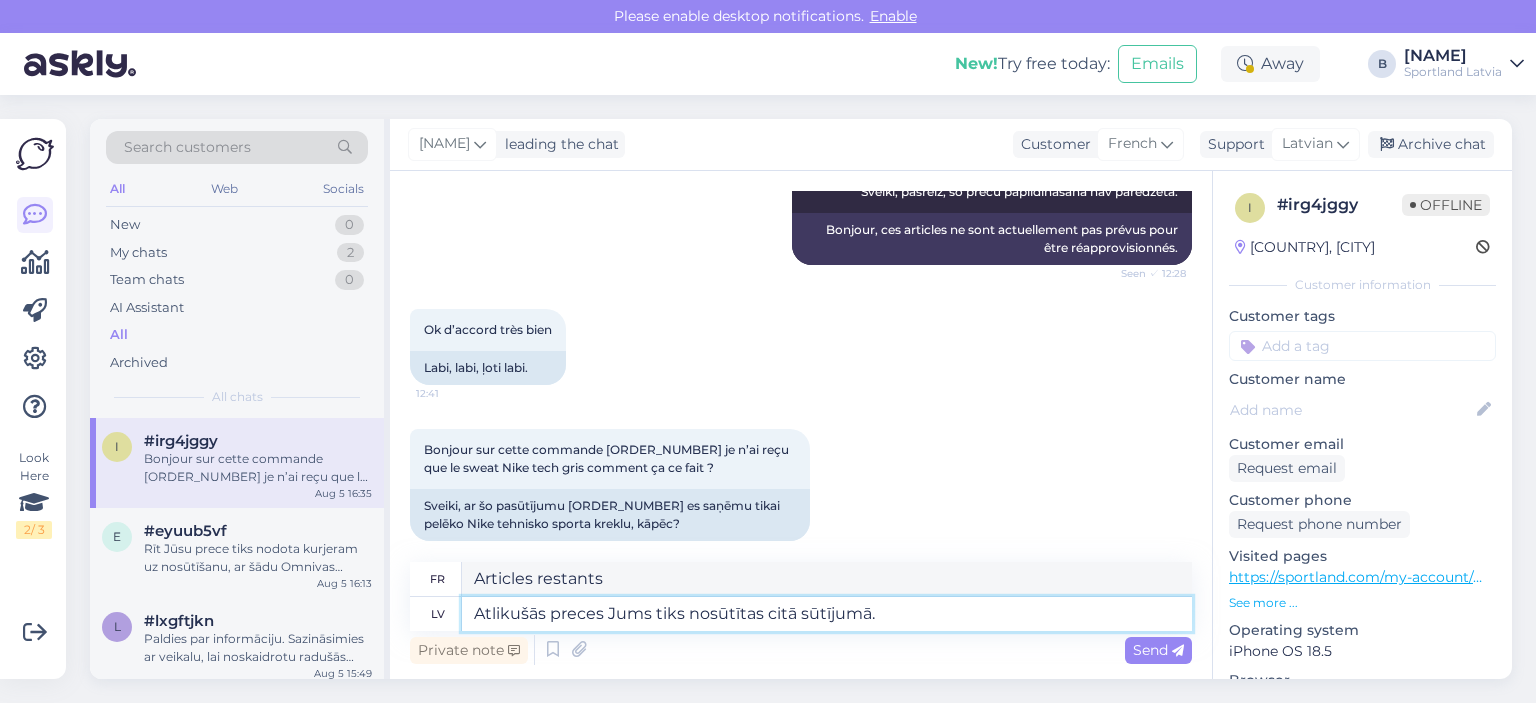type on "Atlikušās preces Jums tiks nosūtītas citā sūtījumā." 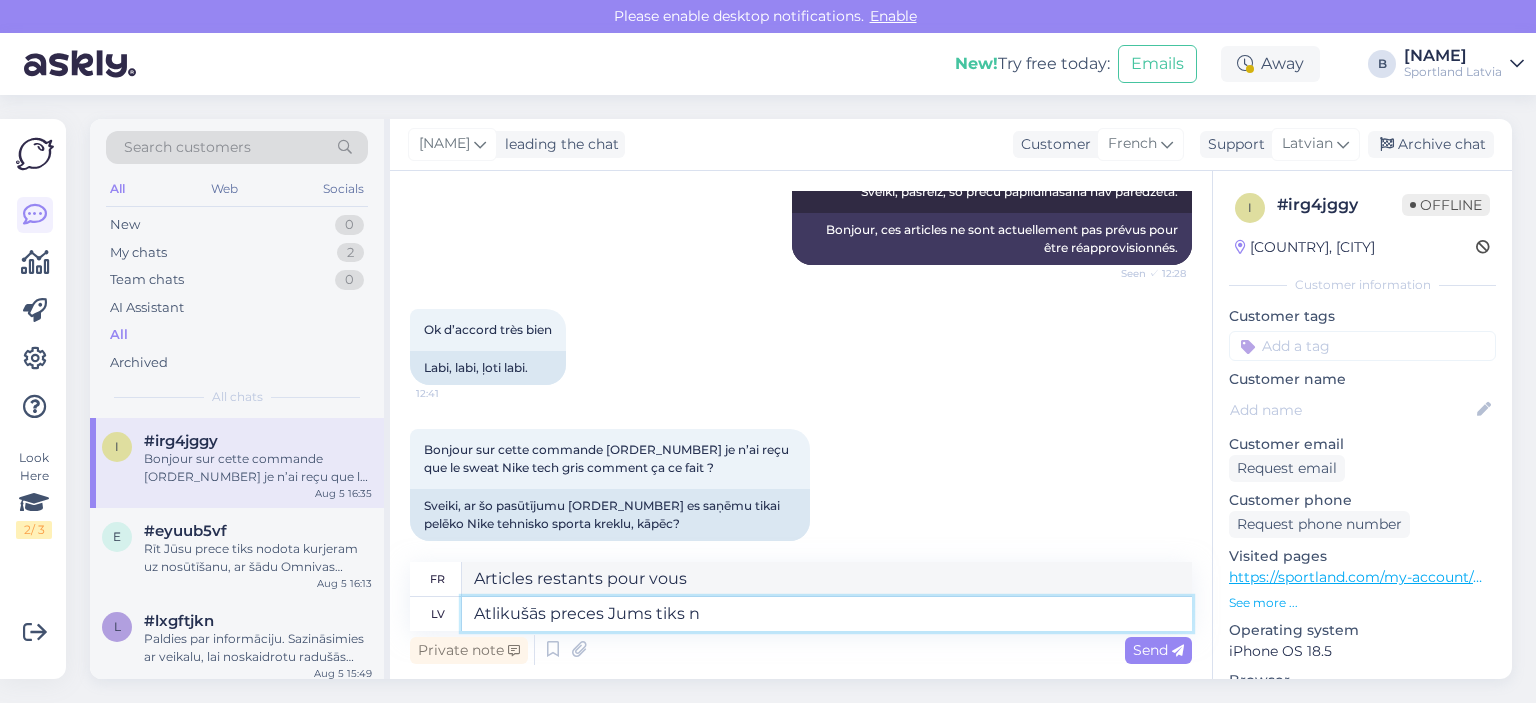 type on "Atlikušās preces Jums tiks no" 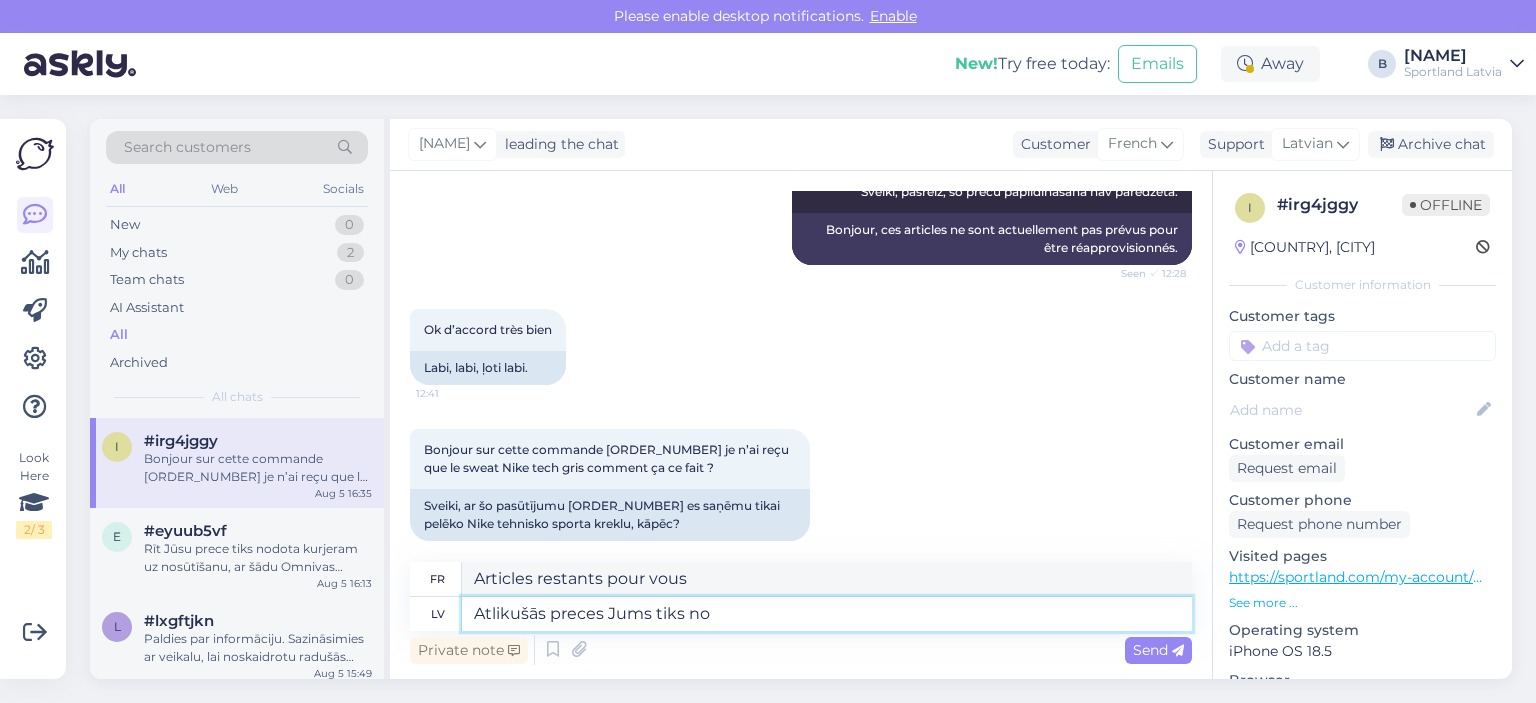 type on "Les marchandises restantes vous seront livrées." 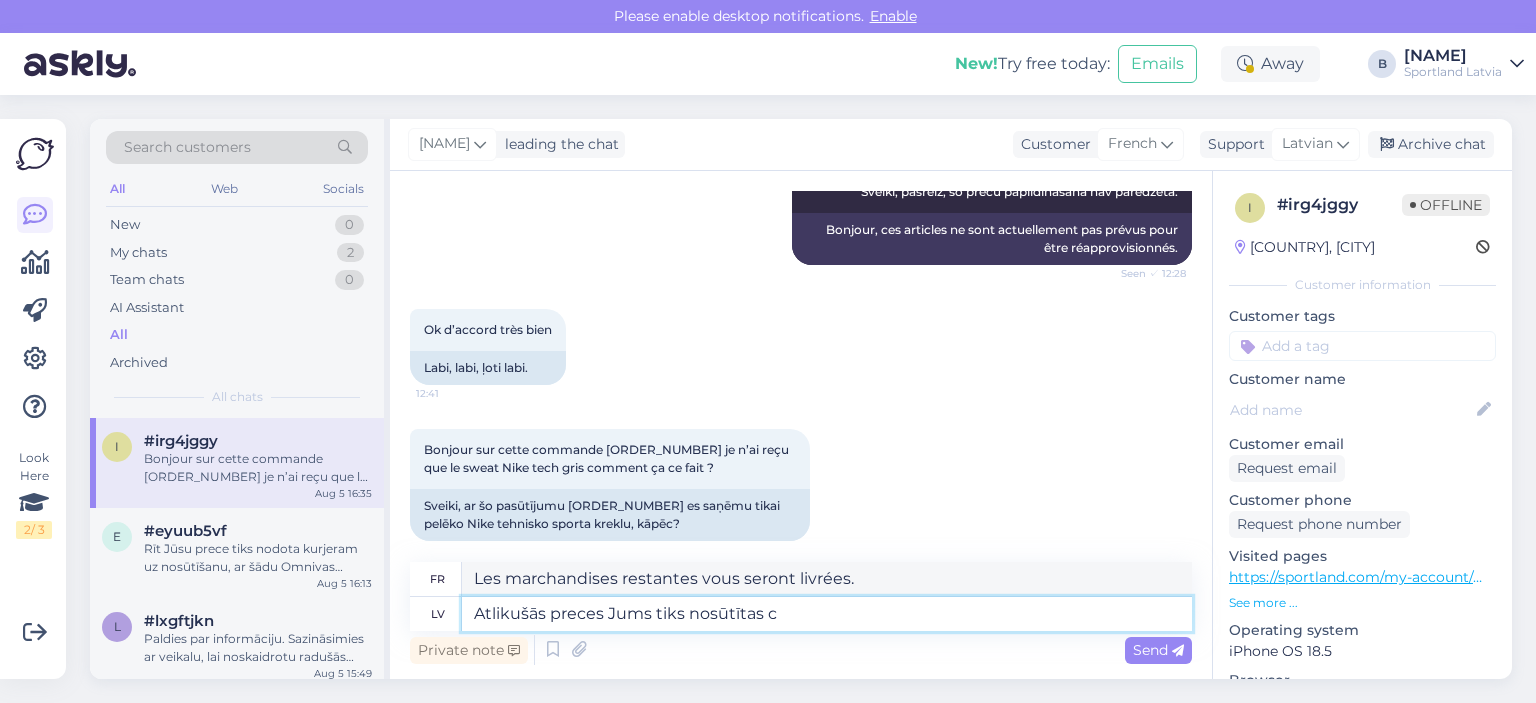 type on "Atlikušās preces Jums tiks nosūtītas ci" 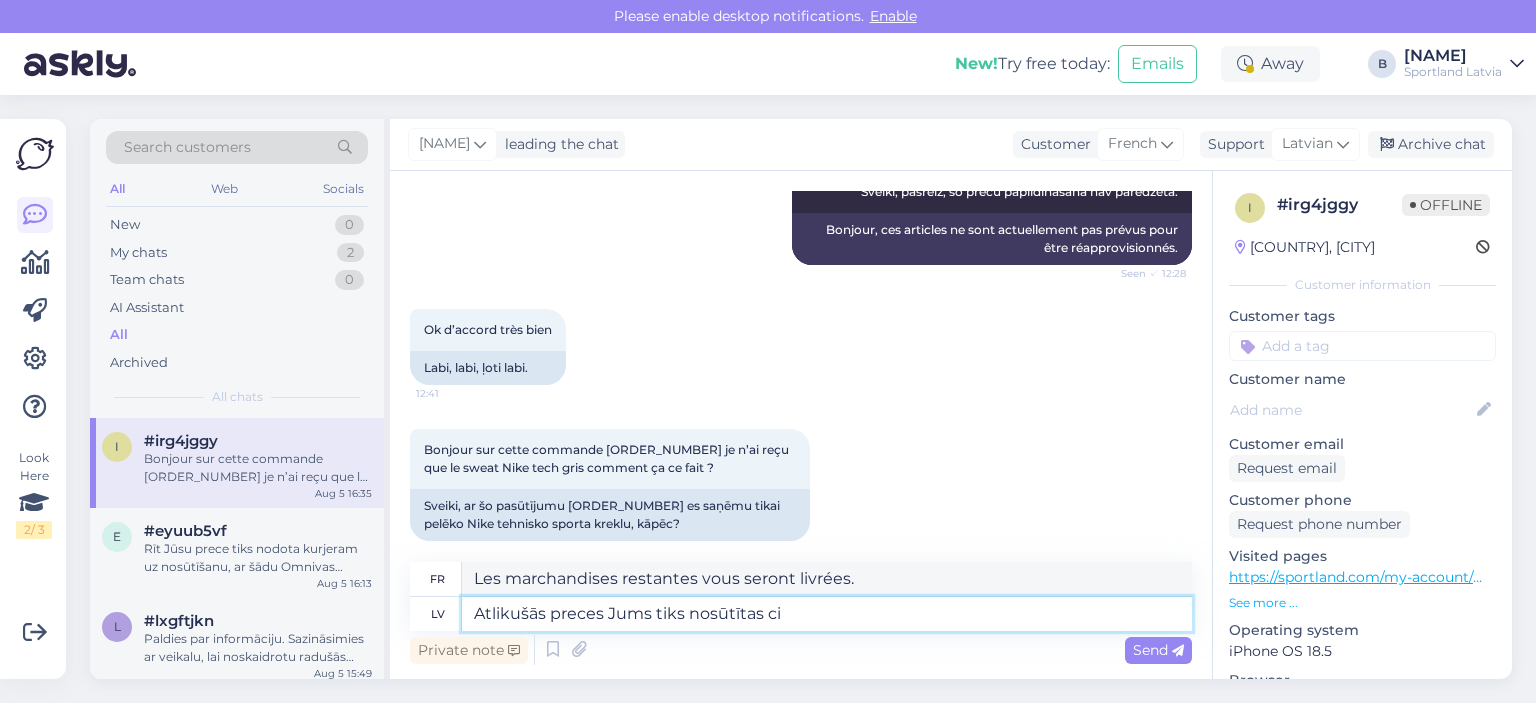 type on "Les articles restants vous seront envoyés." 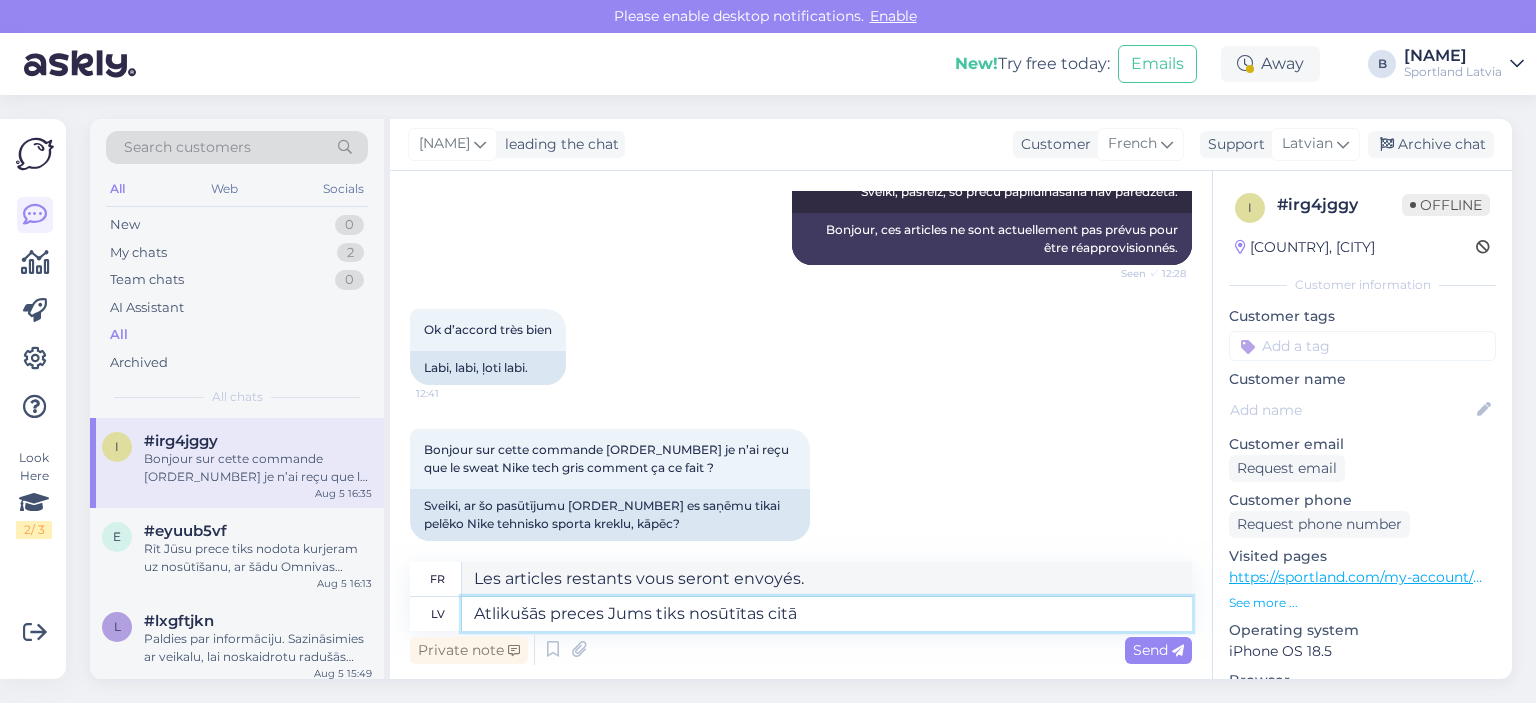type on "Atlikušās preces Jums tiks nosūtītas citā s" 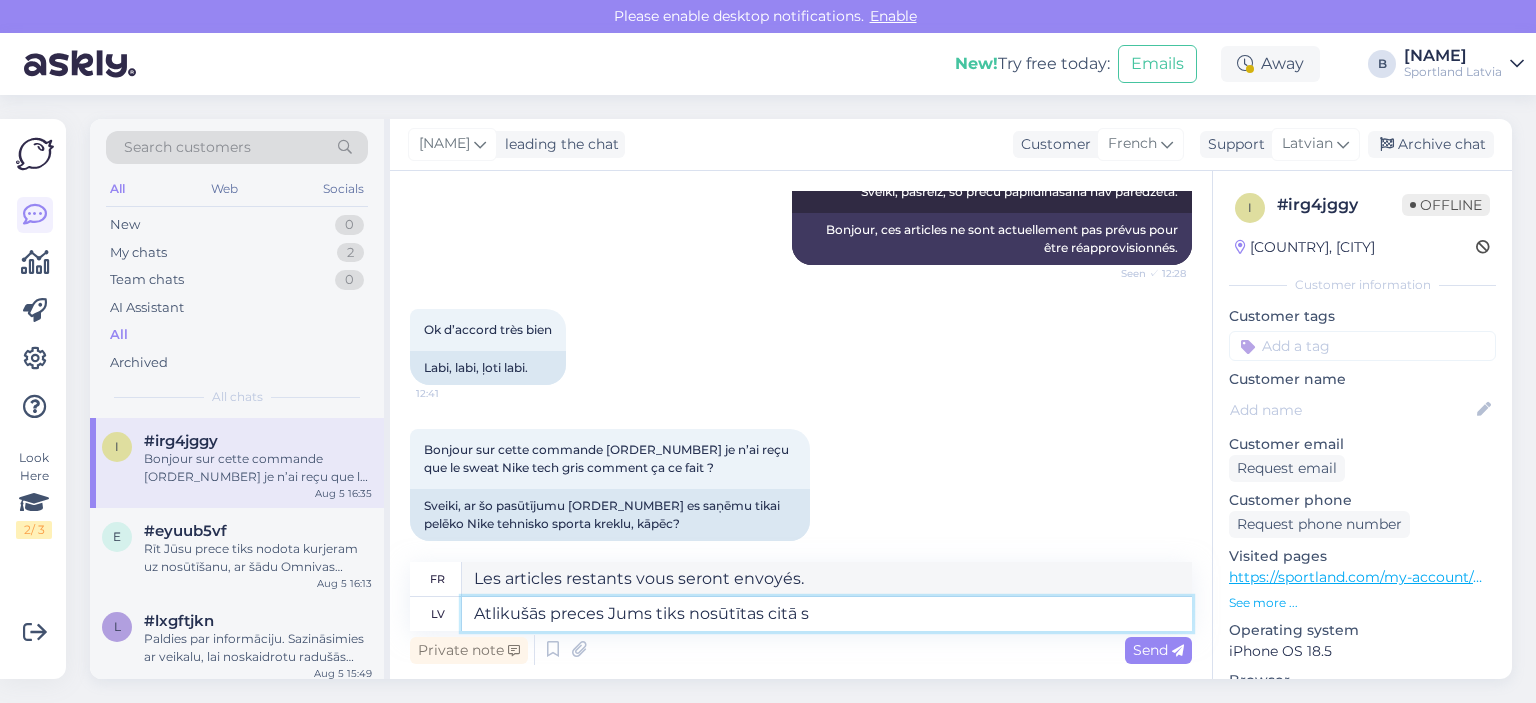 type on "Les articles restants vous seront envoyés dans un autre" 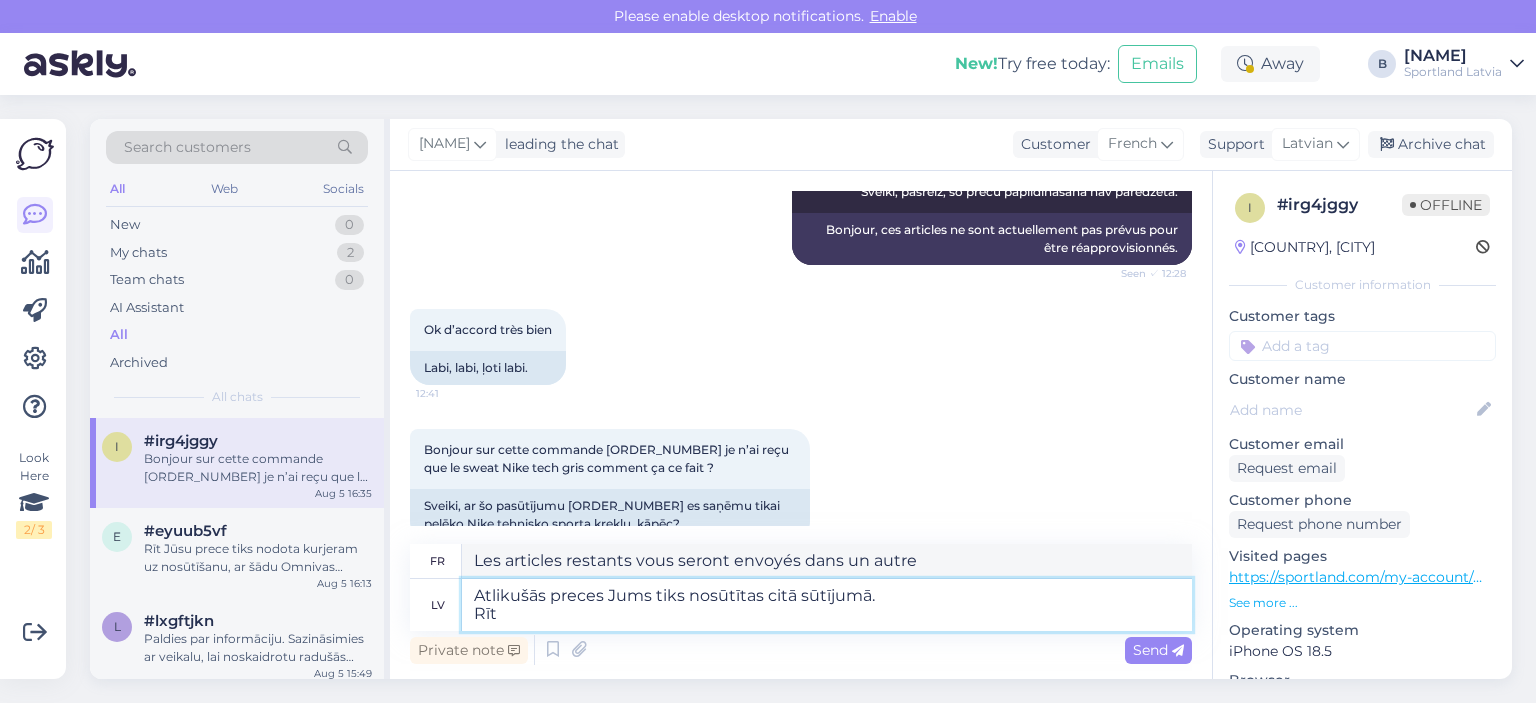 type on "Atlikušās preces Jums tiks nosūtītas citā sūtījumā.
Rītd" 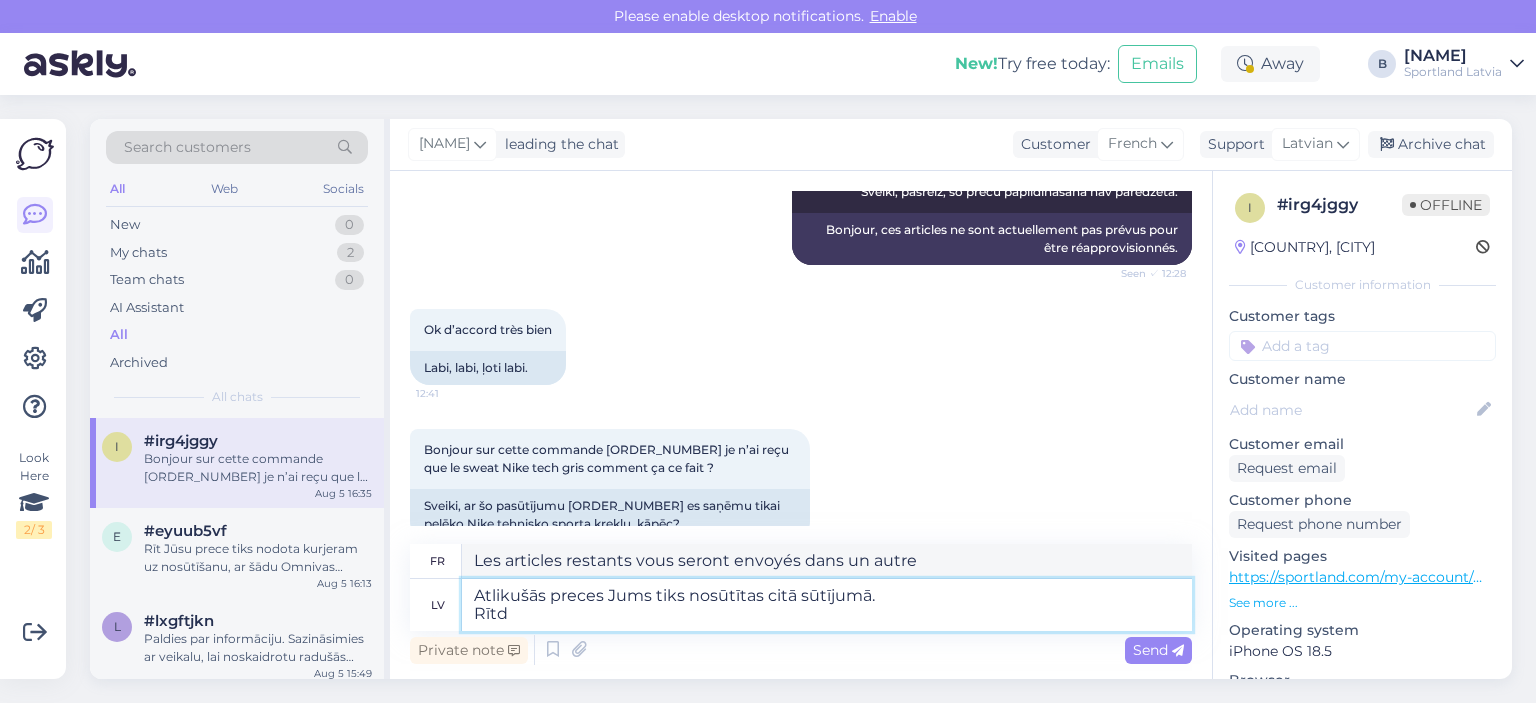 type on "Les articles restants vous seront envoyés dans un autre envoi.
R" 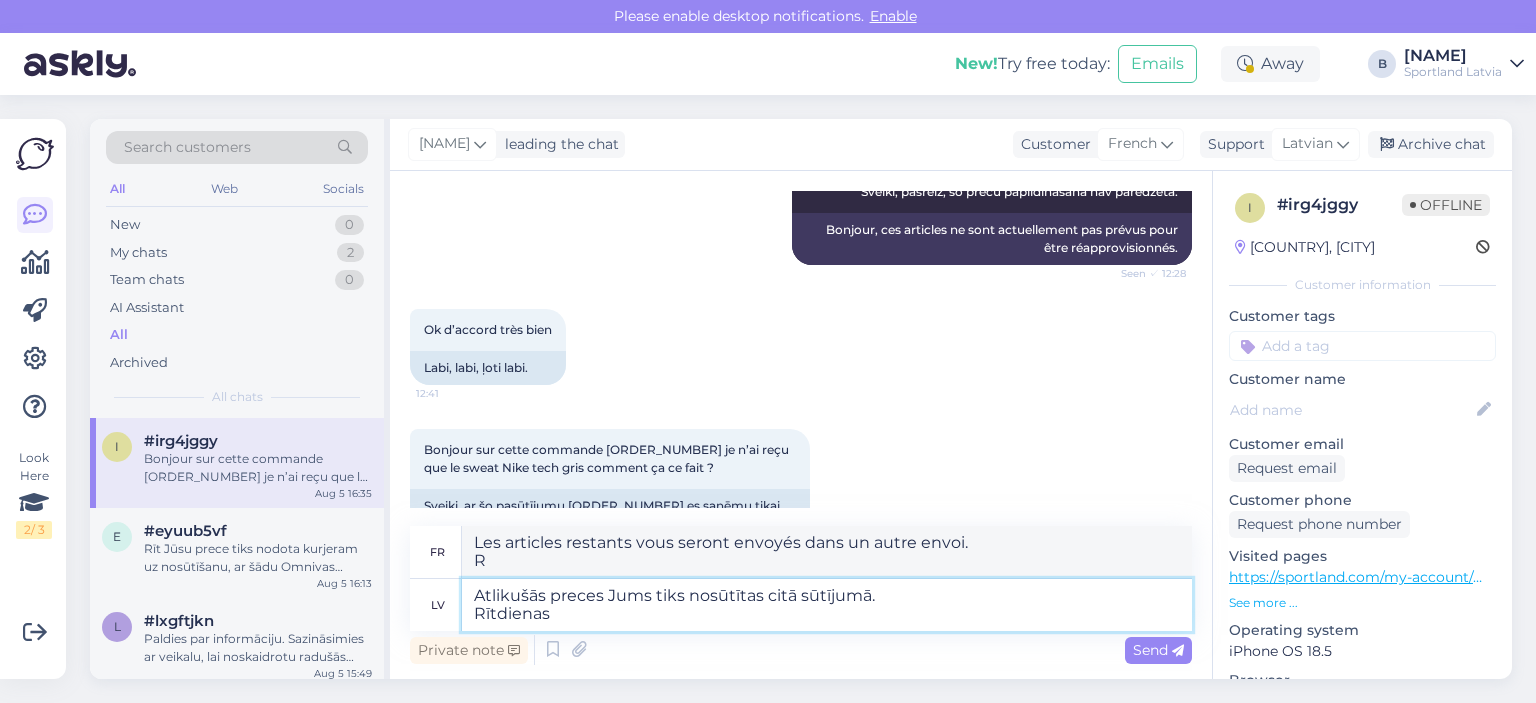 type on "Atlikušās preces Jums tiks nosūtītas citā sūtījumā.
Rītdienas l" 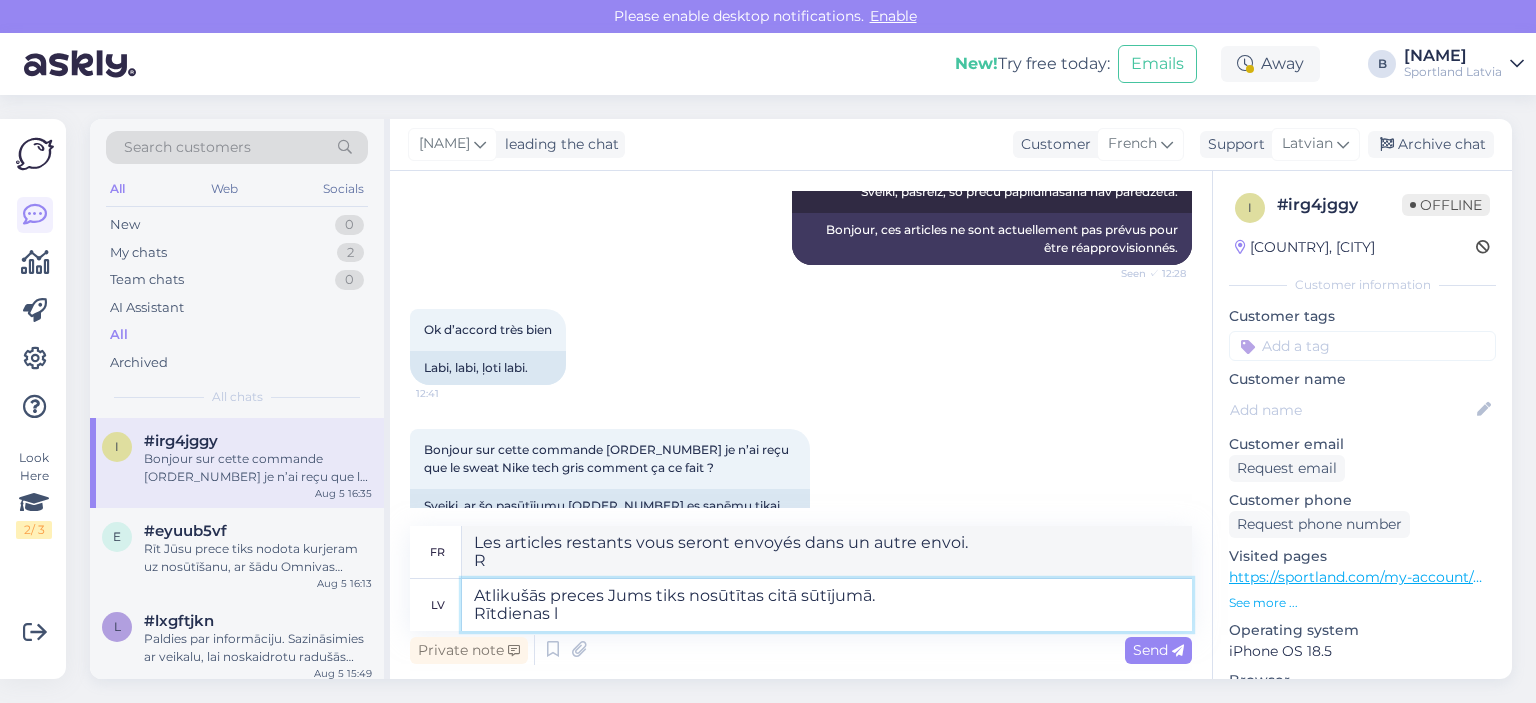 type on "Les articles restants vous seront envoyés dans un autre envoi.
Demain" 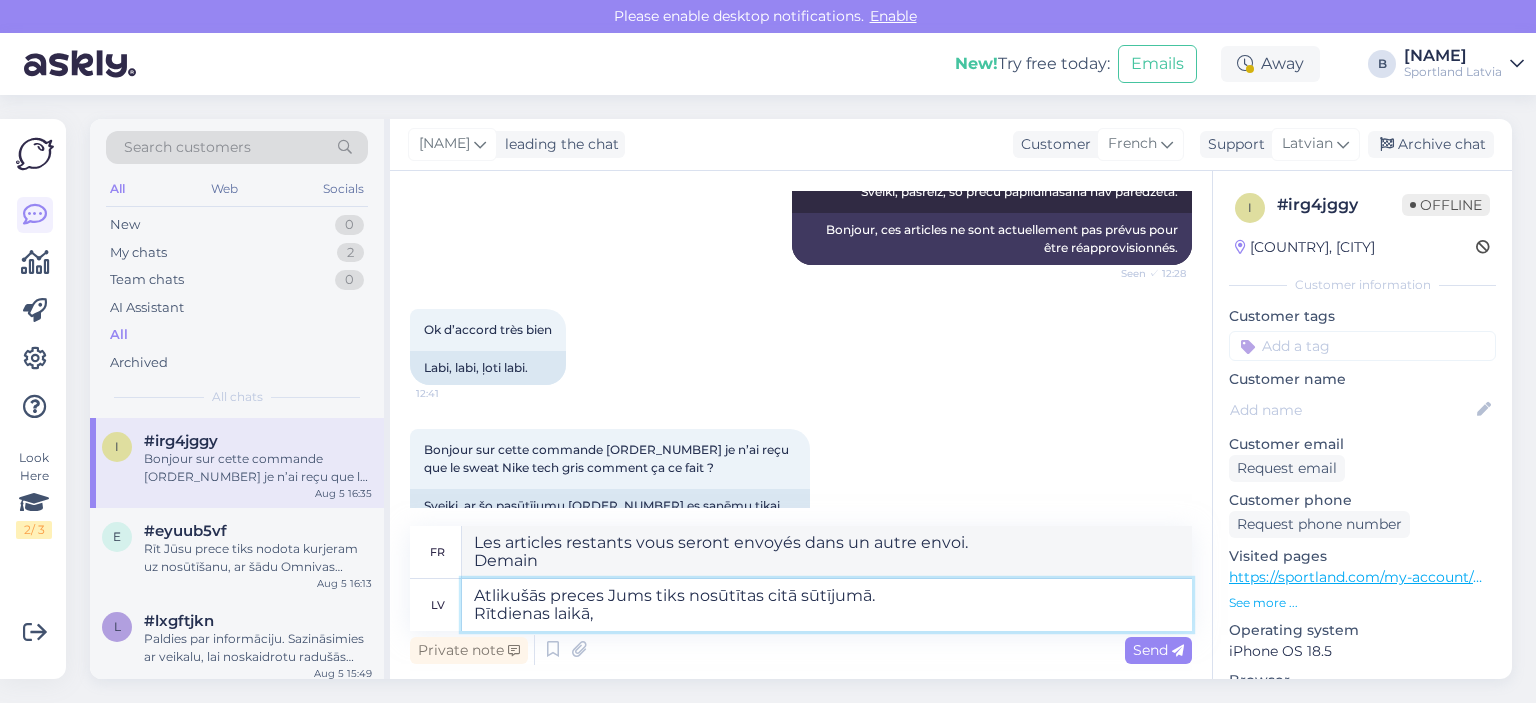 type on "Atlikušās preces Jums tiks nosūtītas citā sūtījumā.
Rītdienas laikā, paciņa tiks nodota kurjeram." 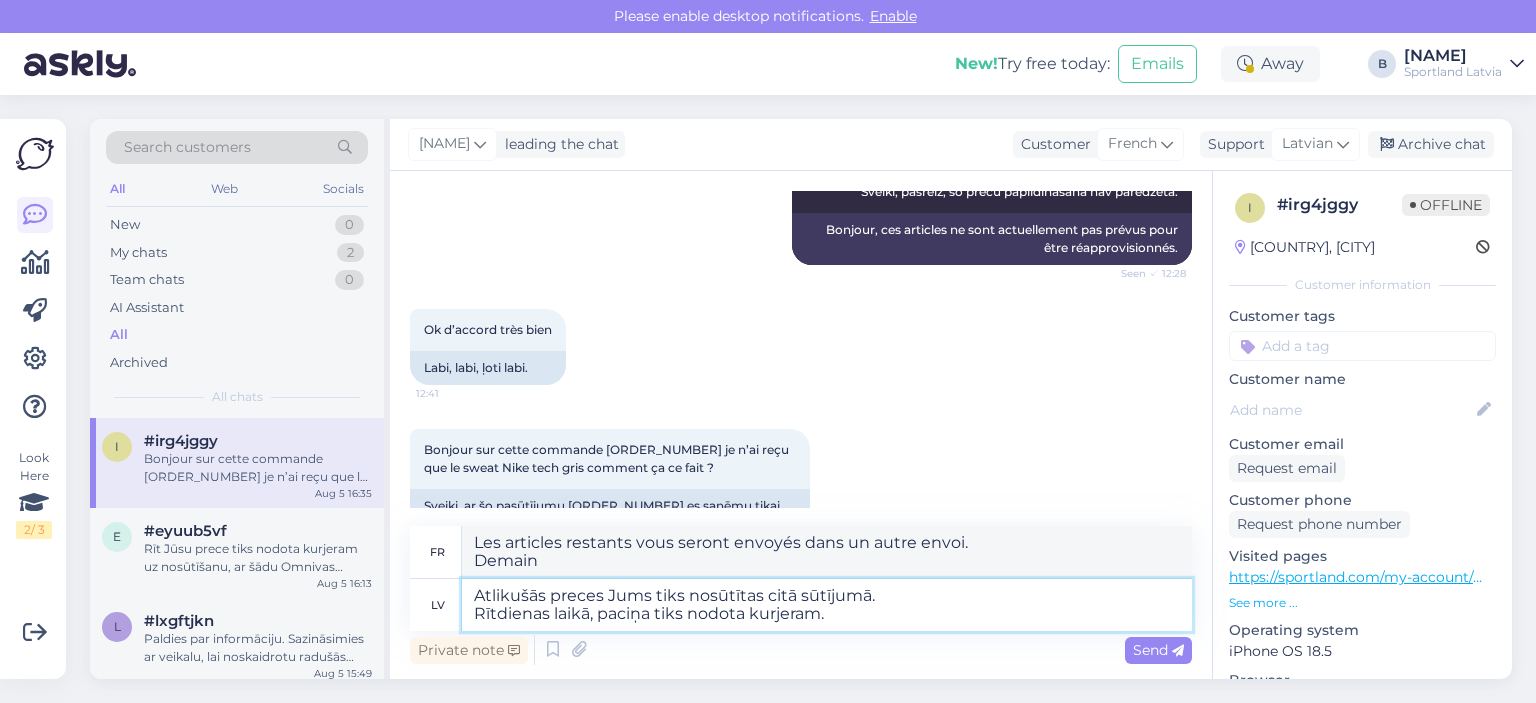 type on "Les articles restants vous seront envoyés dans un autre envoi.
Demain," 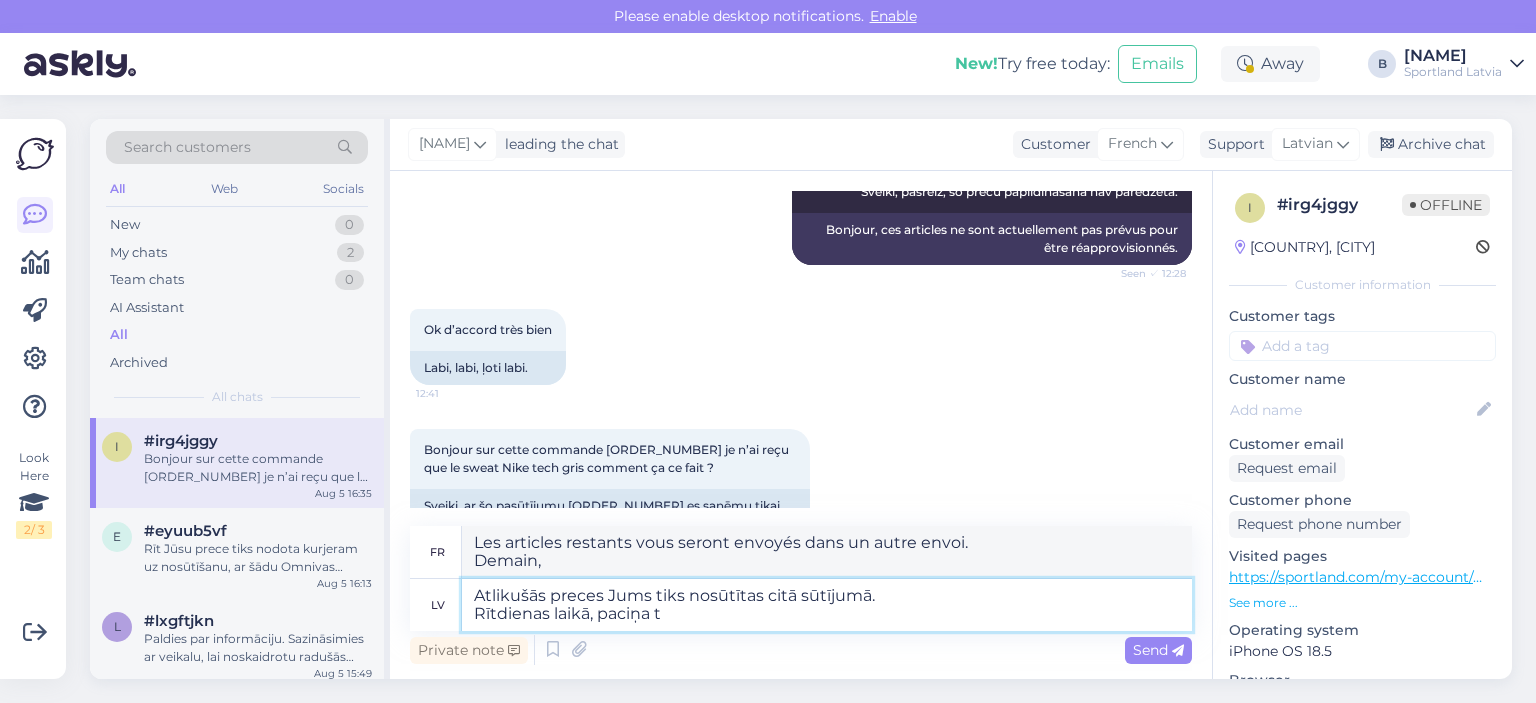 type on "Atlikušās preces Jums tiks nosūtītas citā sūtījumā.
Rītdienas laikā, paciņa ti" 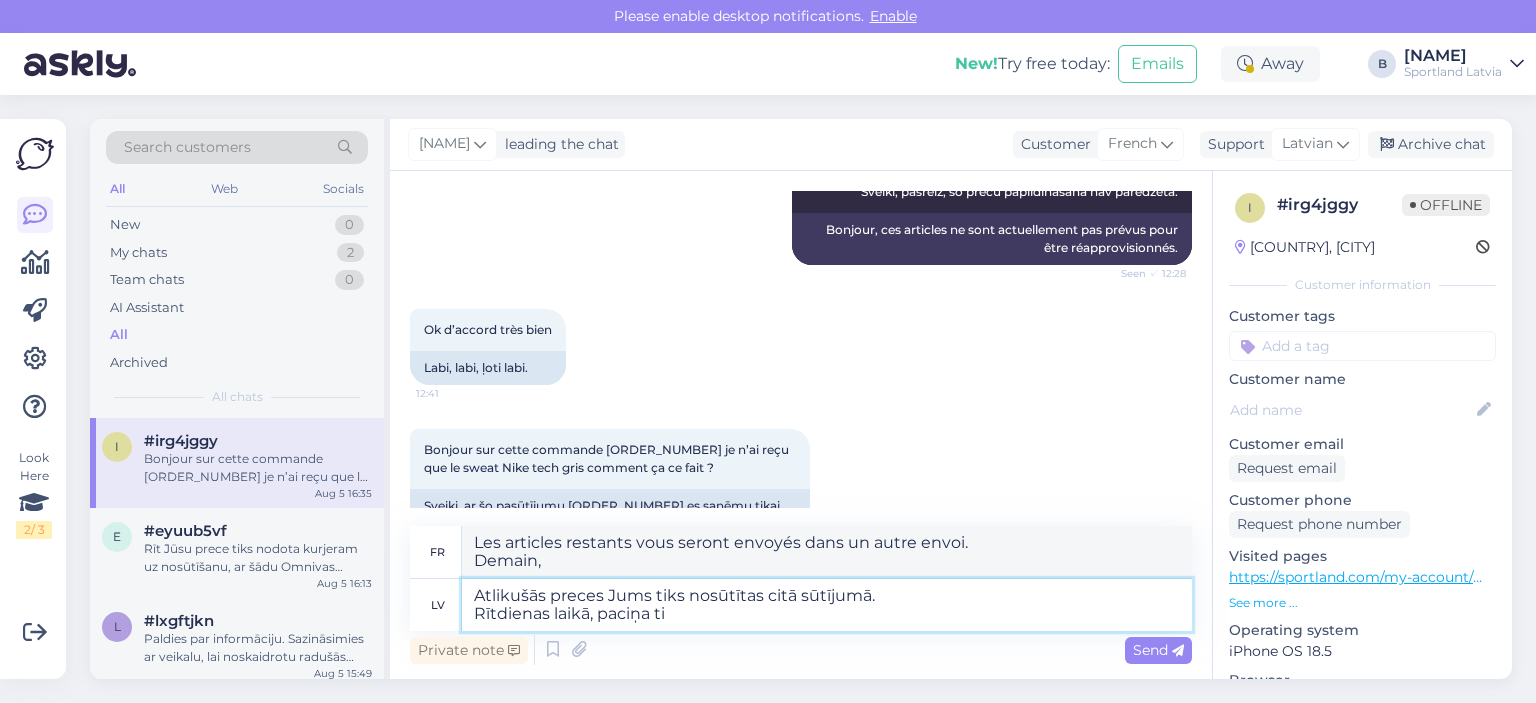 type on "Les articles restants vous seront envoyés dans un autre envoi.
Demain, colis" 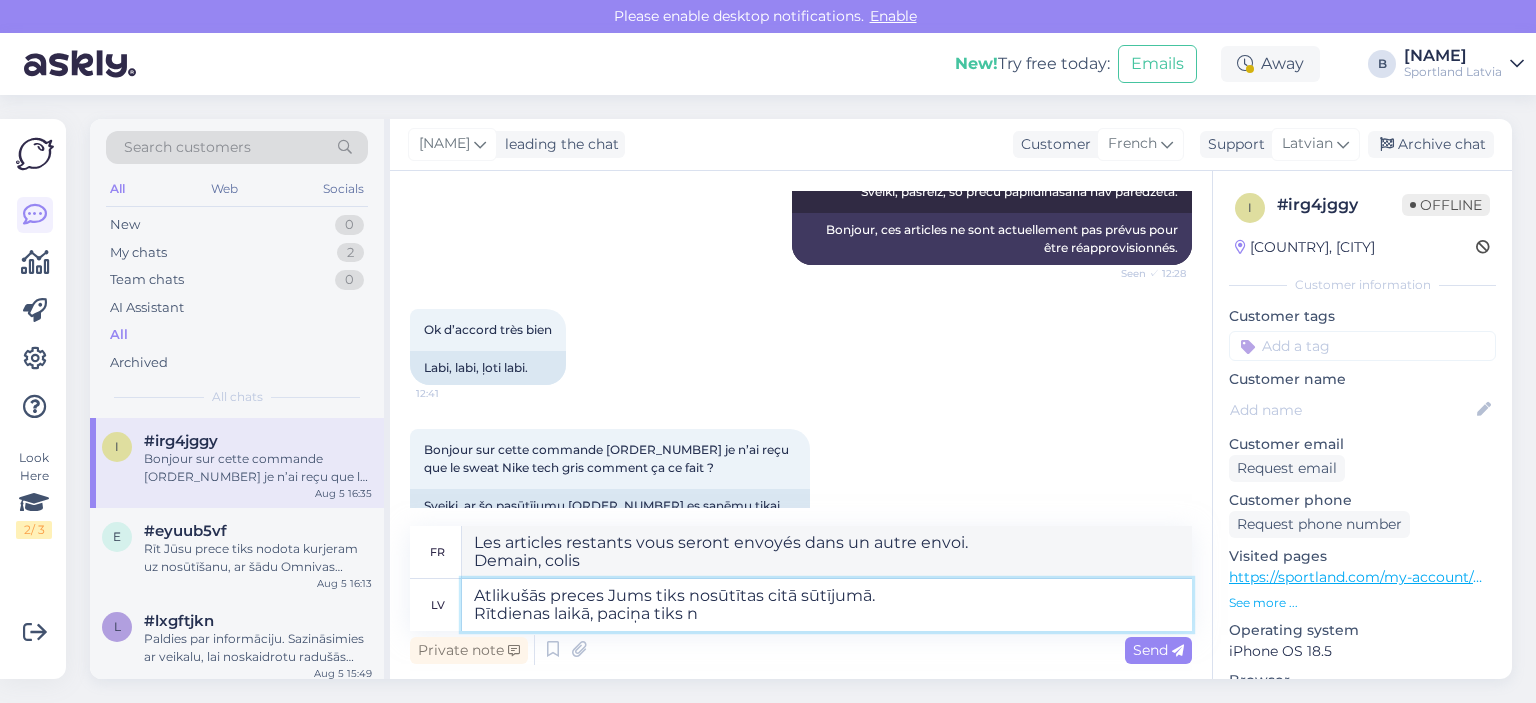 type on "Atlikušās preces Jums tiks nosūtītas citā sūtījumā.
Rītdienas laikā, paciņa tiks no" 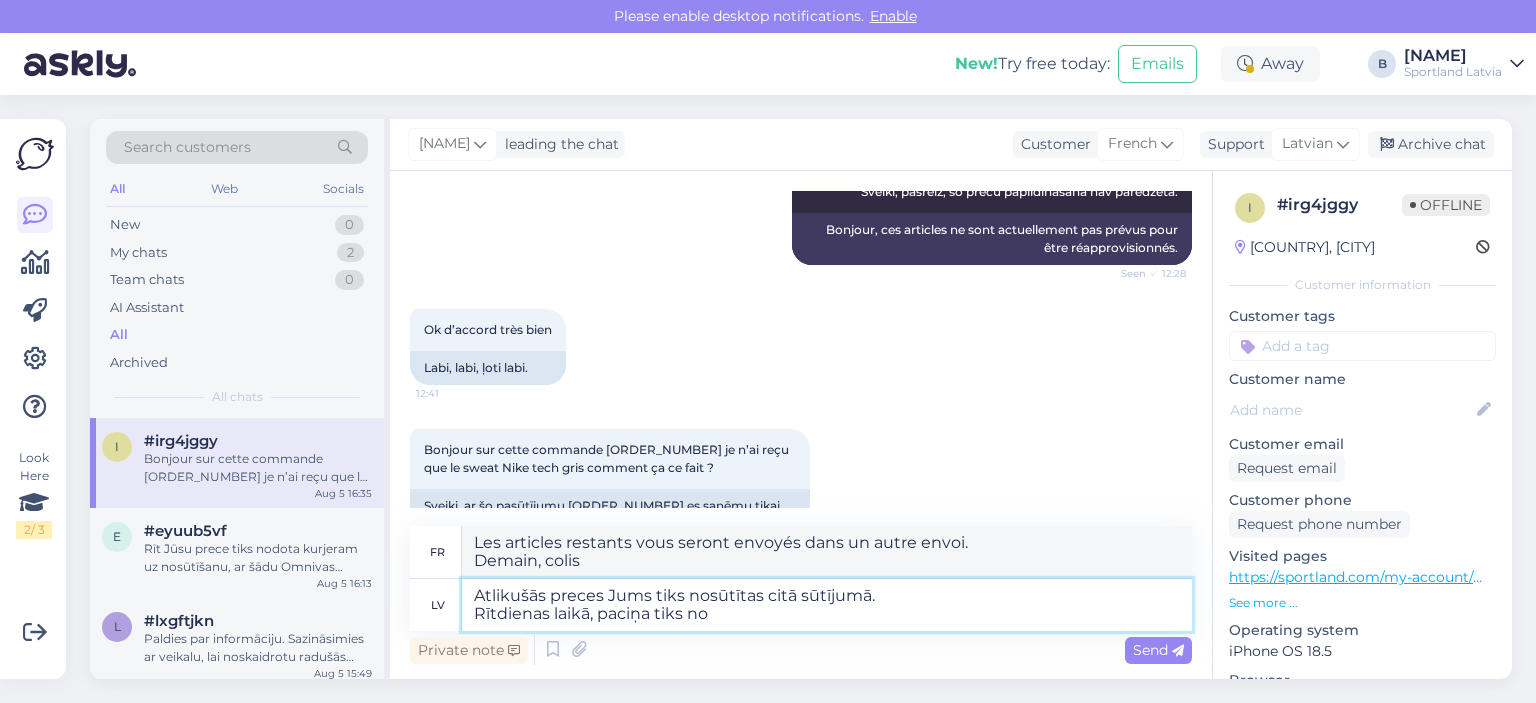 type on "Les articles restants vous seront envoyés dans un autre envoi.
Demain, le colis sera expédié dans les prochains jours." 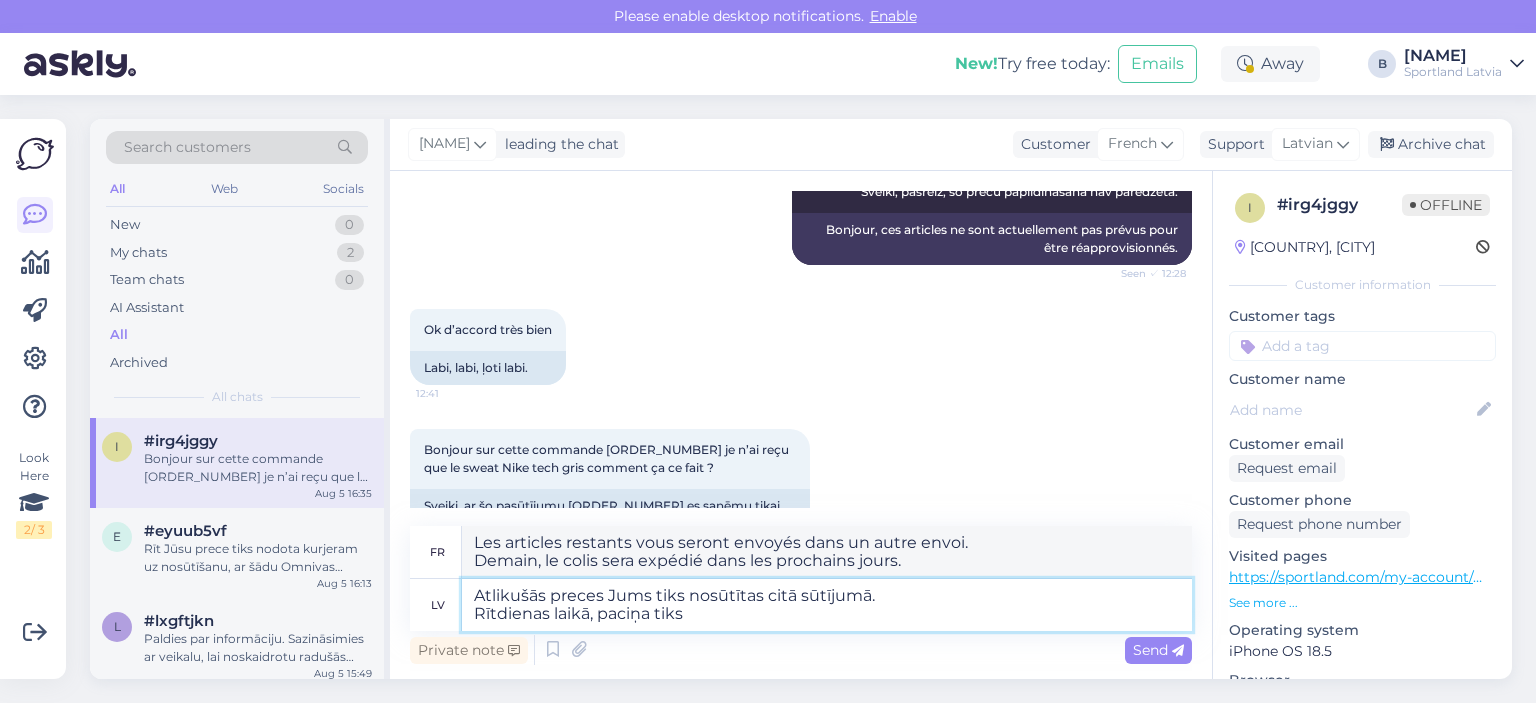 type on "Atlikušās preces Jums tiks nosūtītas citā sūtījumā.
Rītdienas laikā, paciņa tiks" 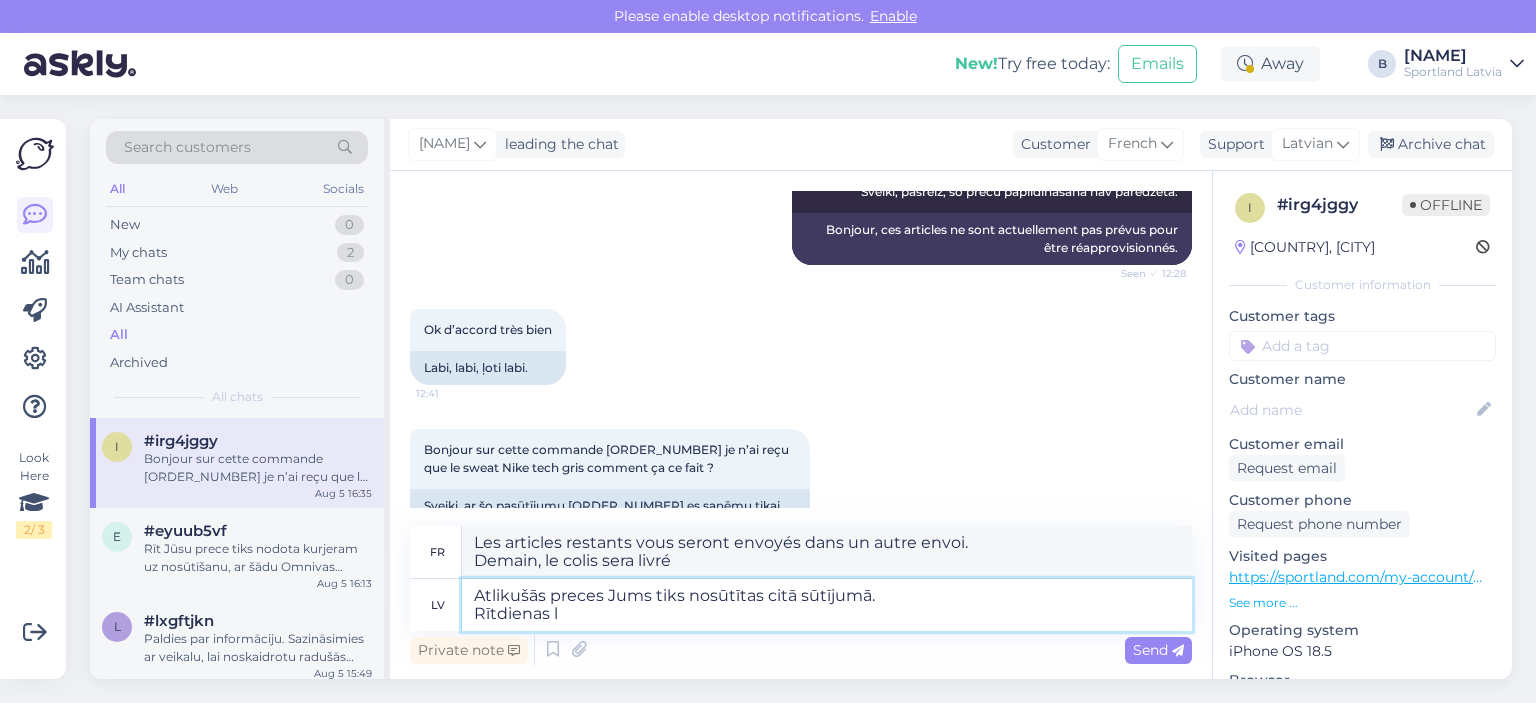 type on "Atlikušās preces Jums tiks nosūtītas citā sūtījumā.
Rītdienas" 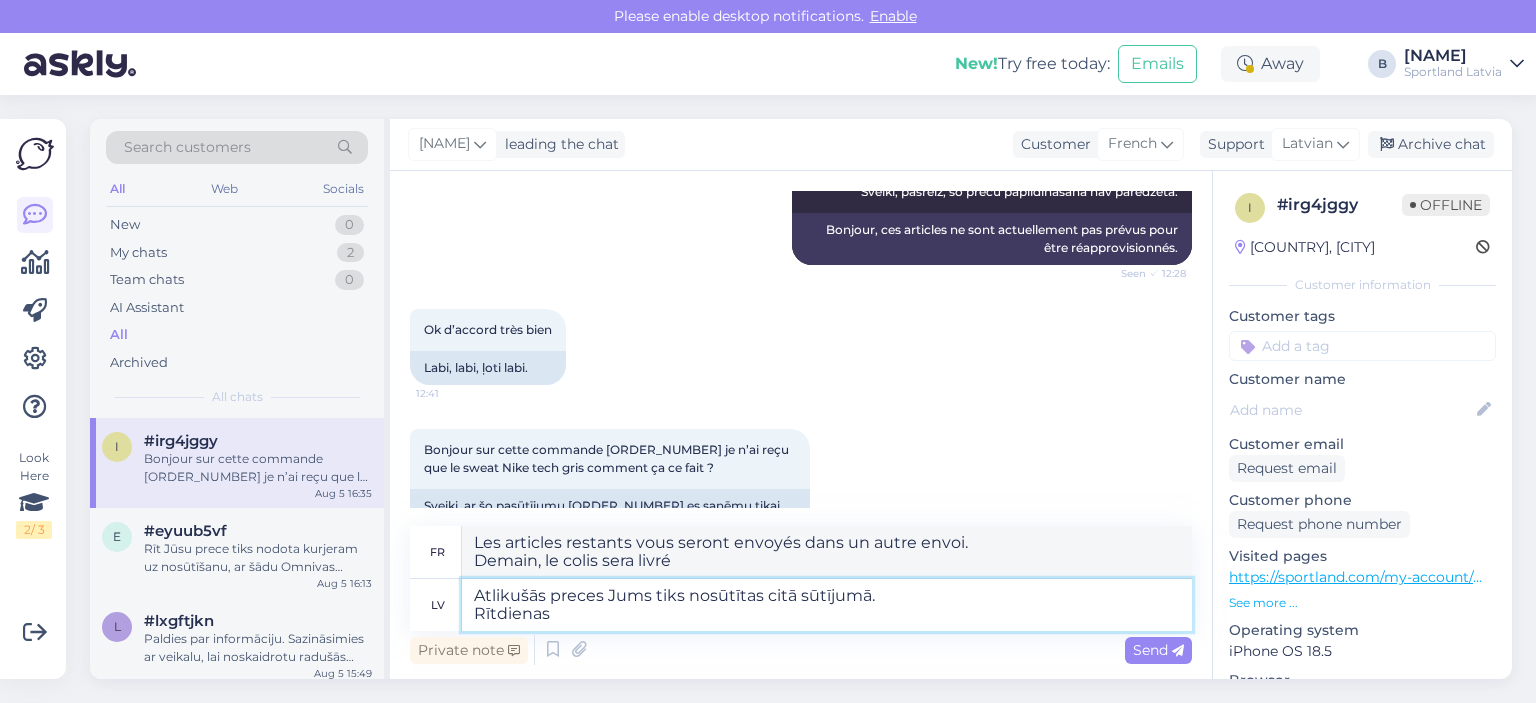 type on "Les articles restants vous seront envoyés dans un autre envoi.
Demain, colis" 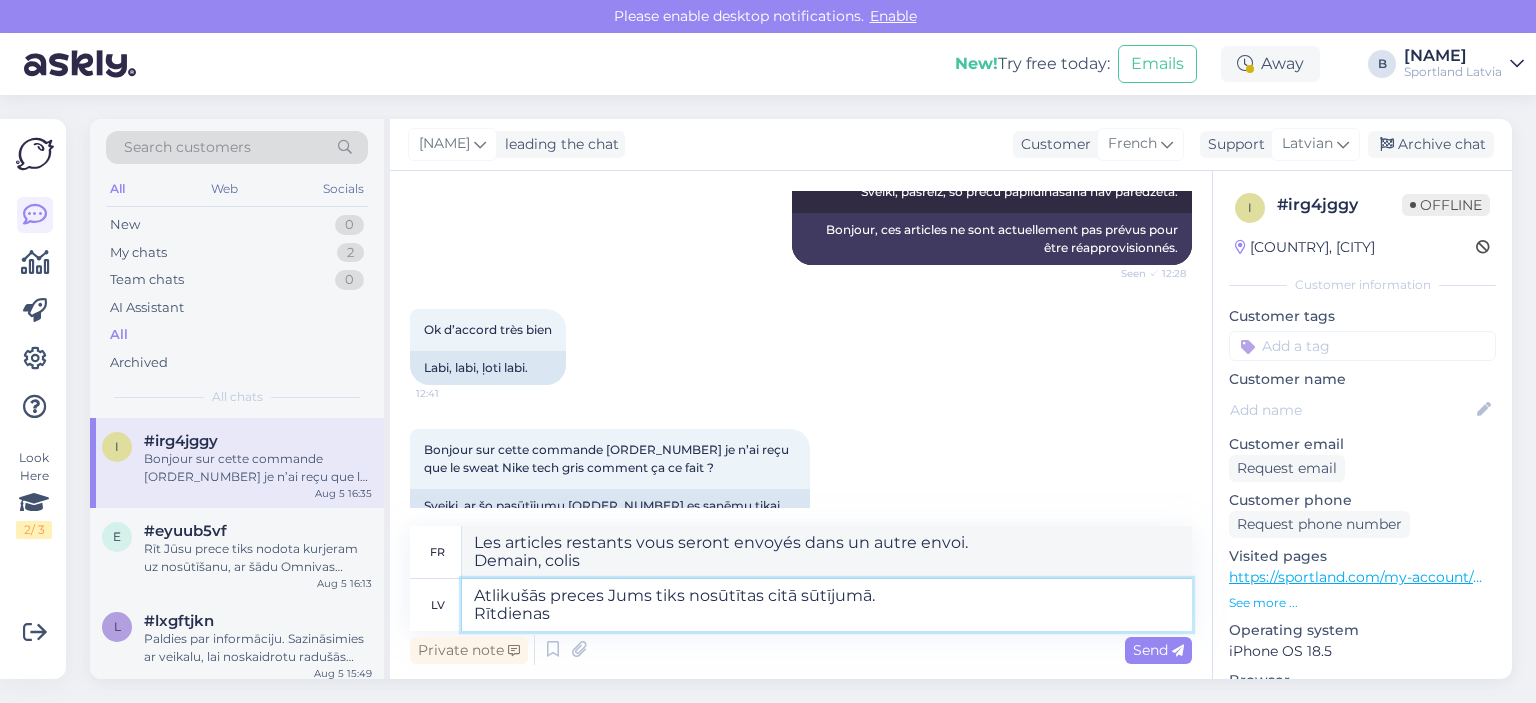 type on "Atlikušās preces Jums tiks nosūtītas citā sūtījumā.
Rītdienas" 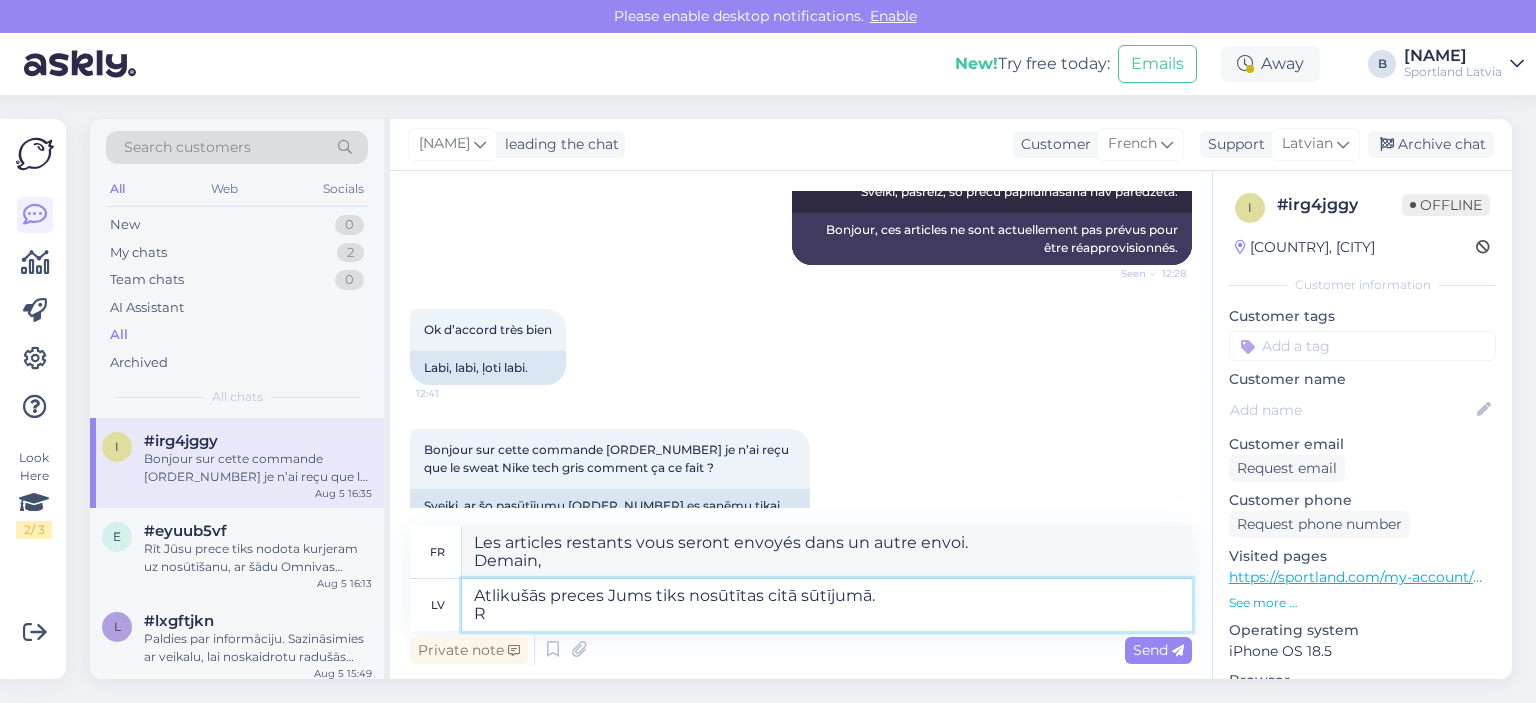 type on "Atlikušās preces Jums tiks nosūtītas citā sūtījumā." 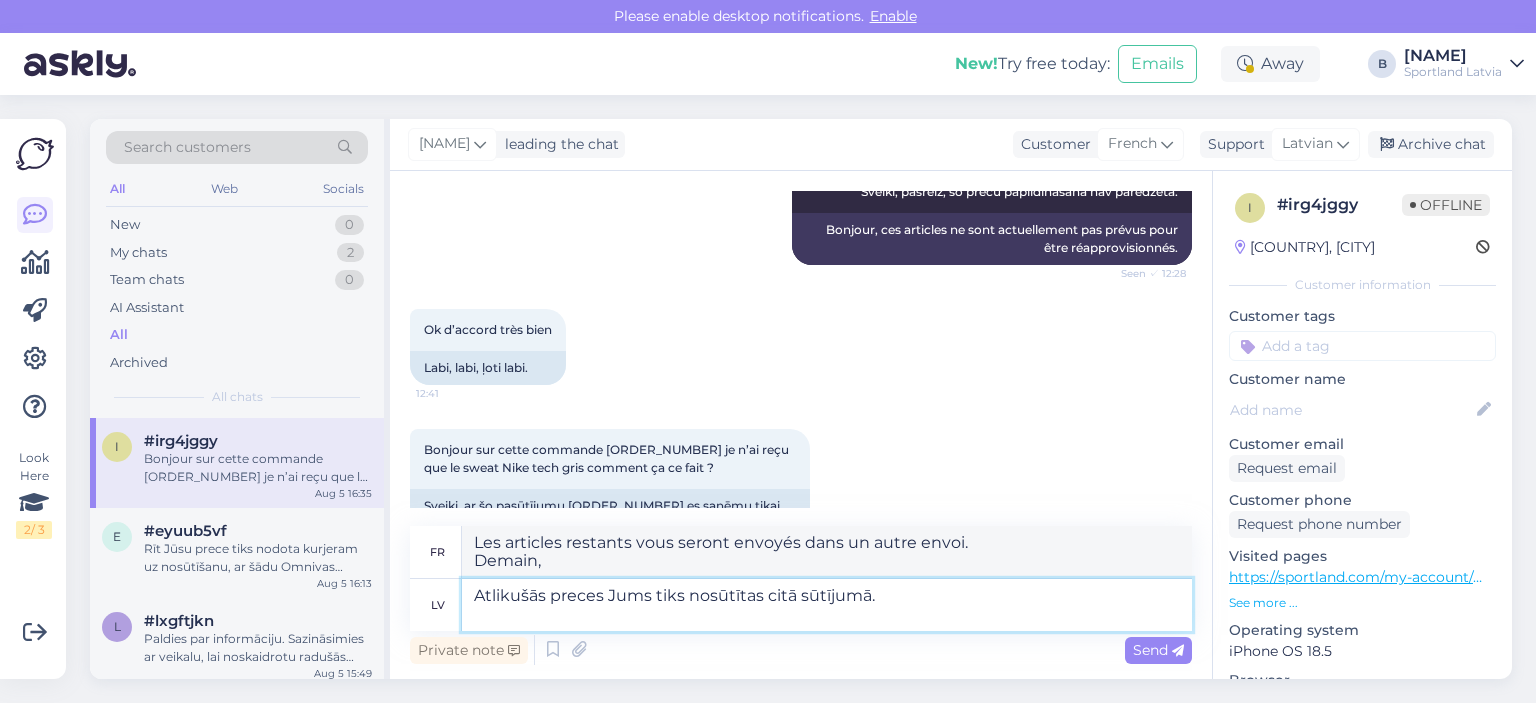 type on "Les articles restants vous seront envoyés dans un autre envoi.
Demain" 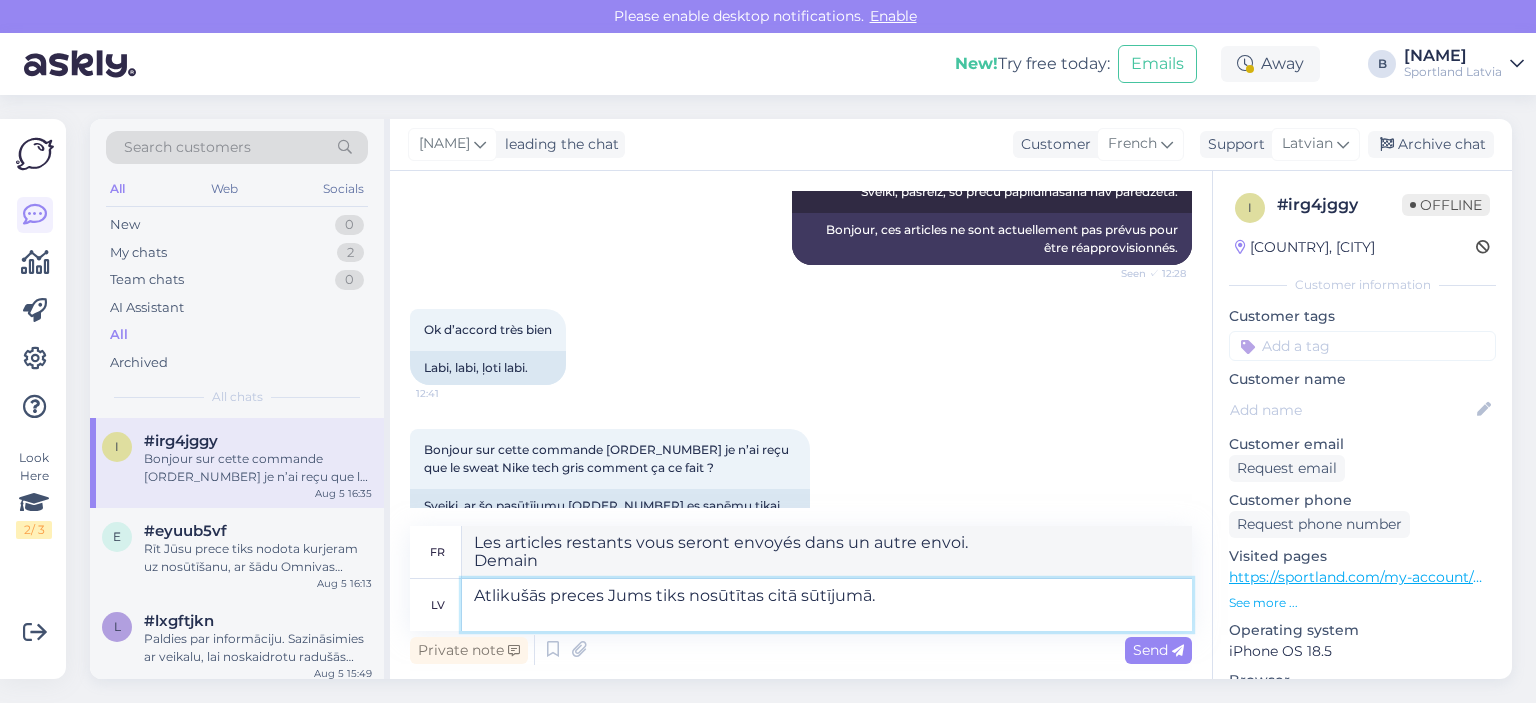 type on "Atlikušās preces Jums tiks nosūtītas citā sūtījumā." 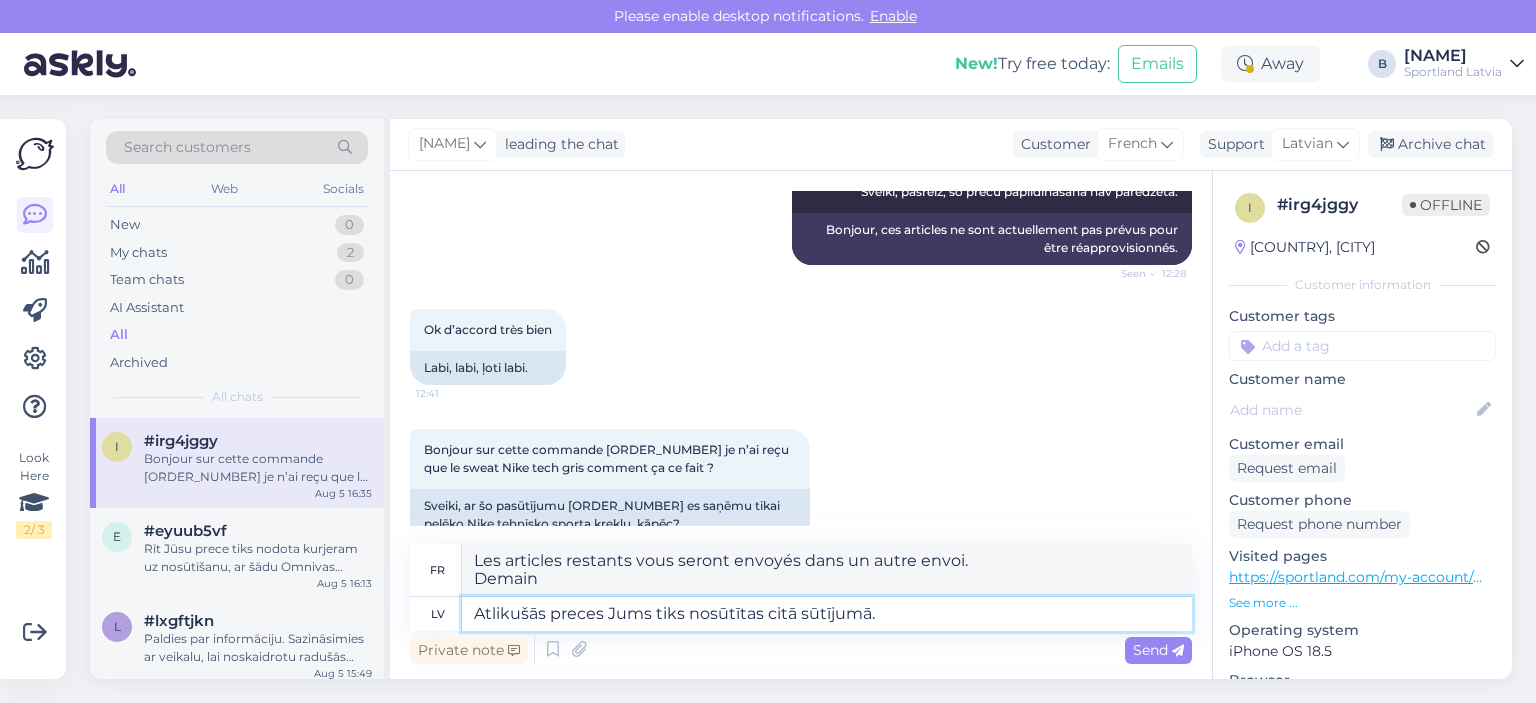 type on "Les articles restants vous seront envoyés dans un autre envoi." 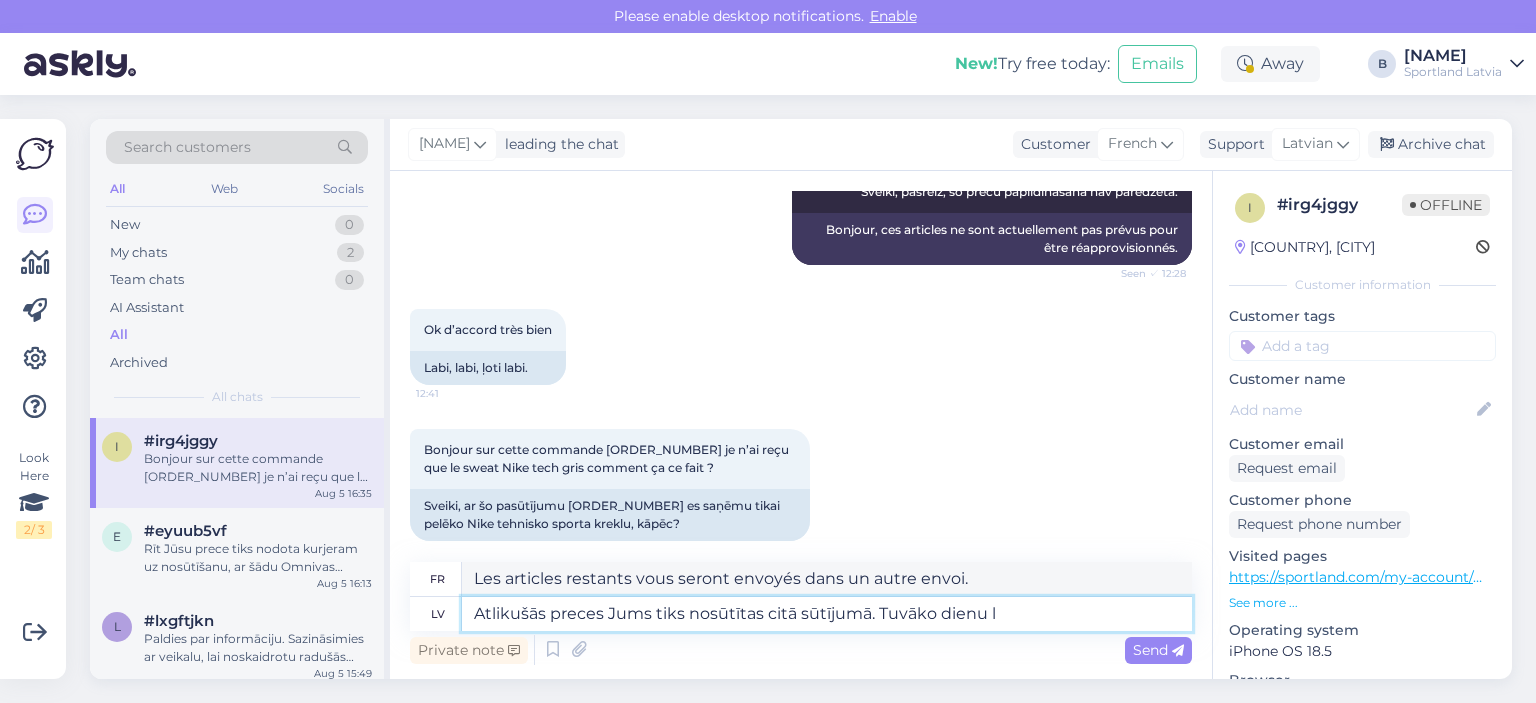 type on "Atlikušās preces Jums tiks nosūtītas citā sūtījumā. Tuvāko dienu la" 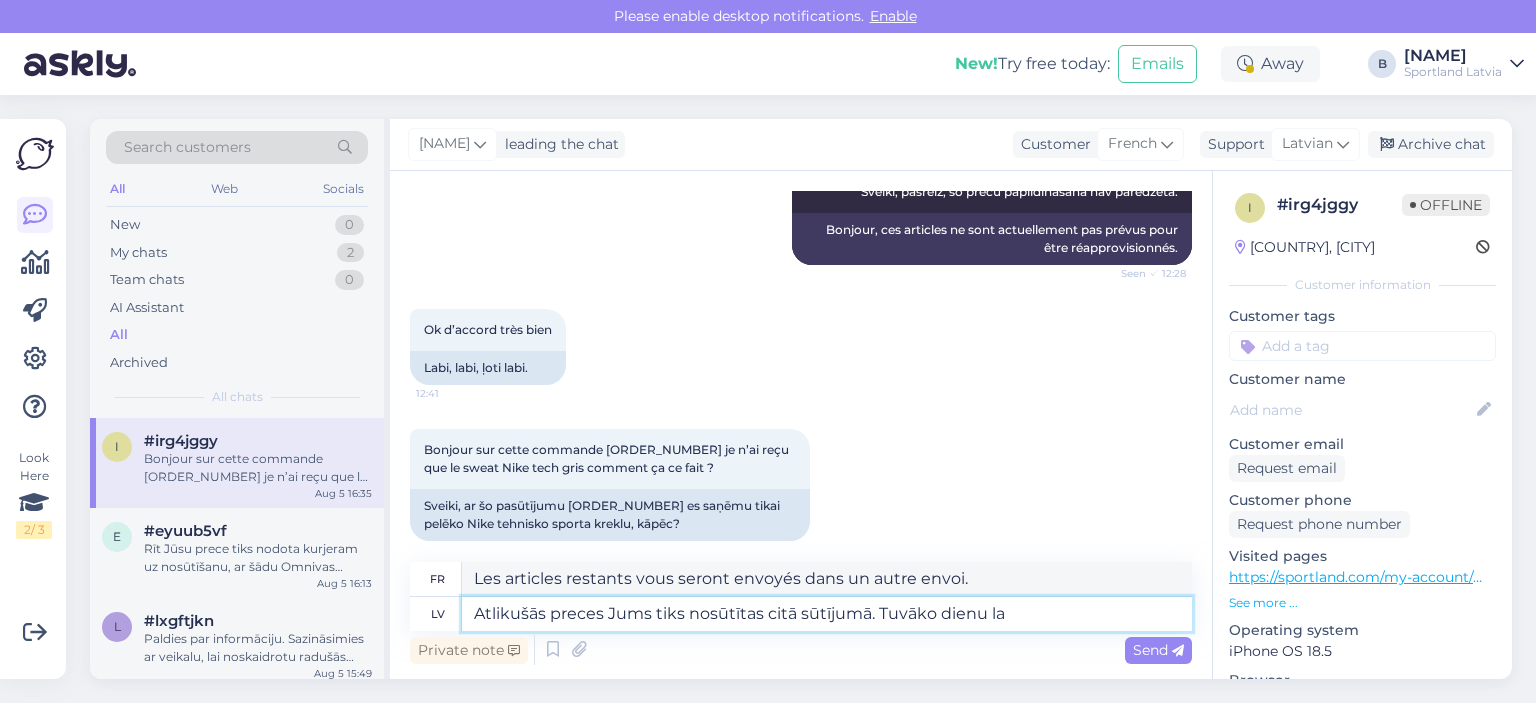 type on "Les articles restants vous seront envoyés dans un autre envoi. Le lendemain" 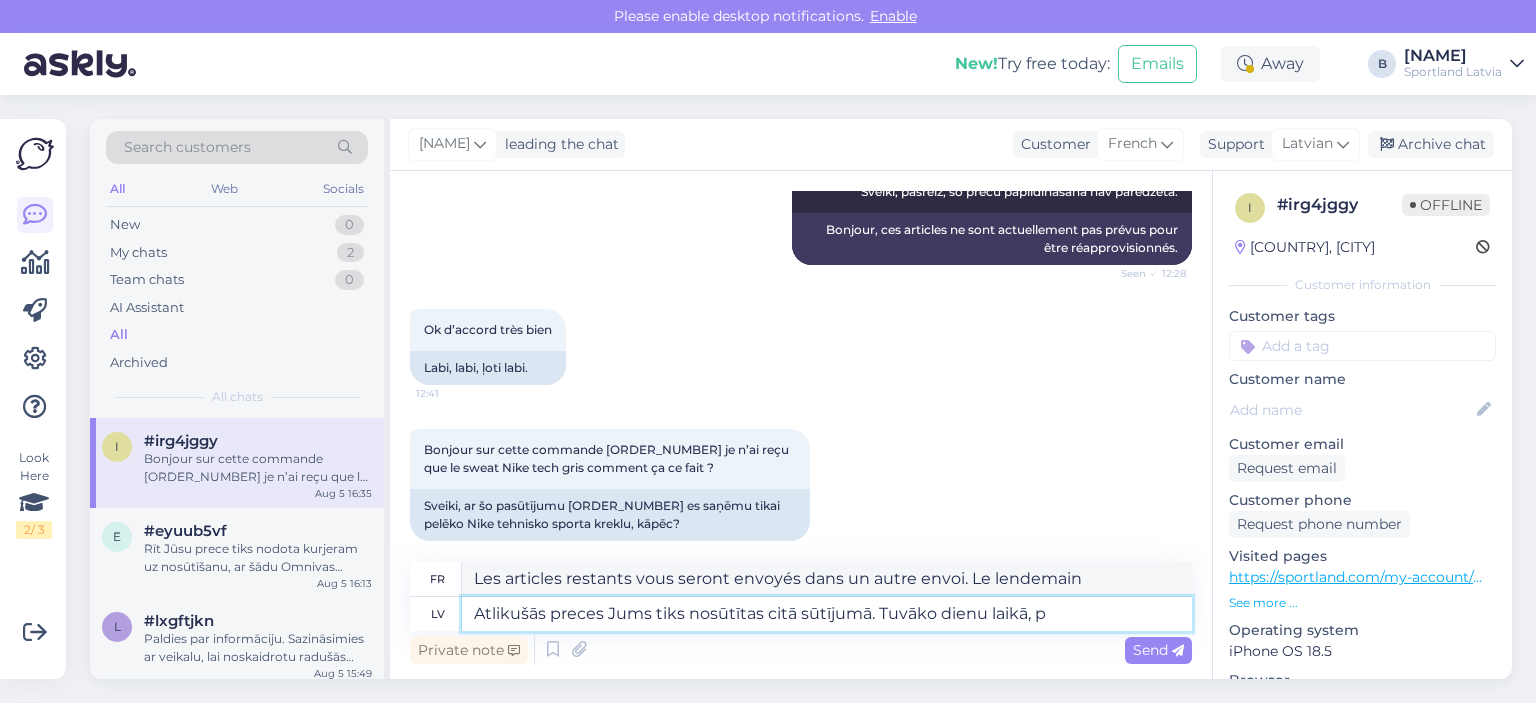 type on "Atlikušās preces Jums tiks nosūtītas citā sūtījumā. Tuvāko dienu laikā, pa" 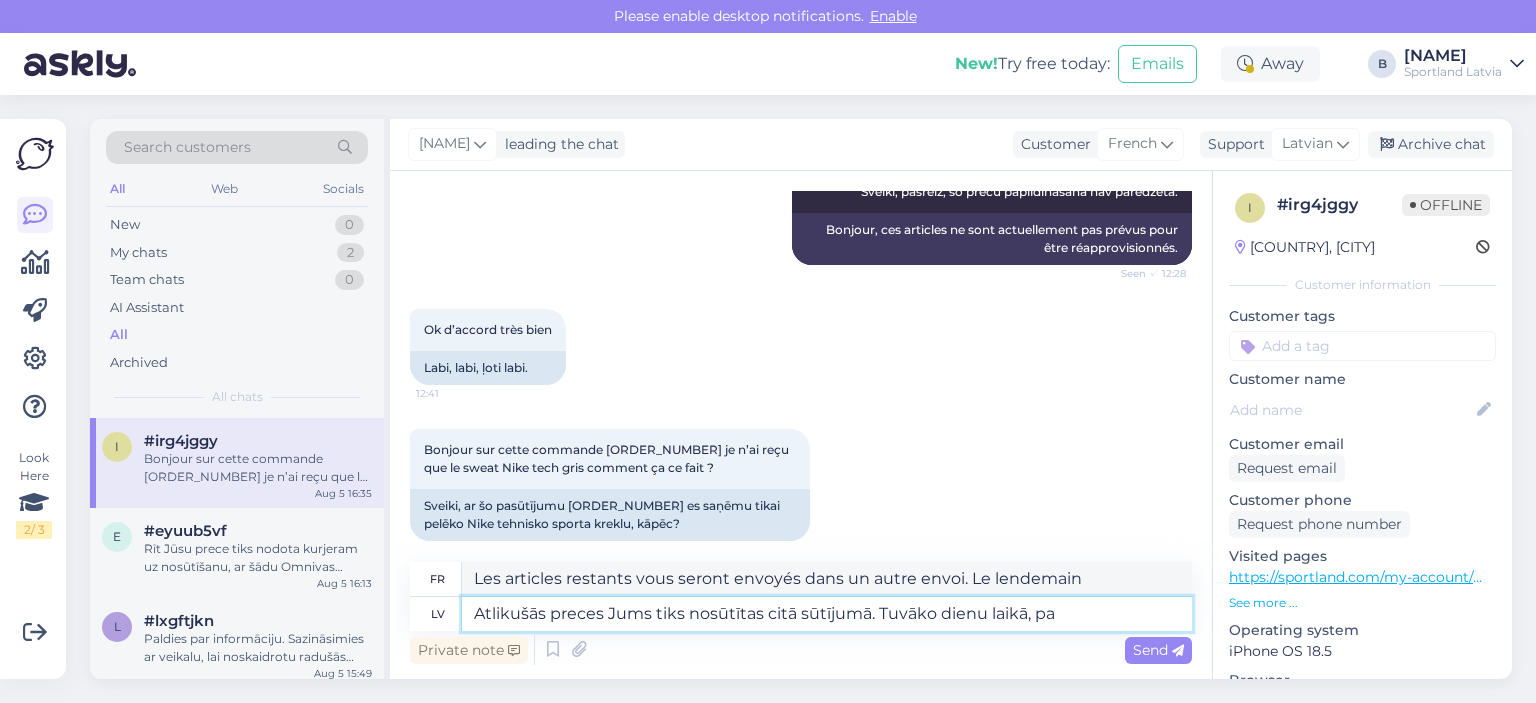 type on "Les articles restants vous seront envoyés dans un autre envoi. Dans les prochains jours, le colis sera expédié." 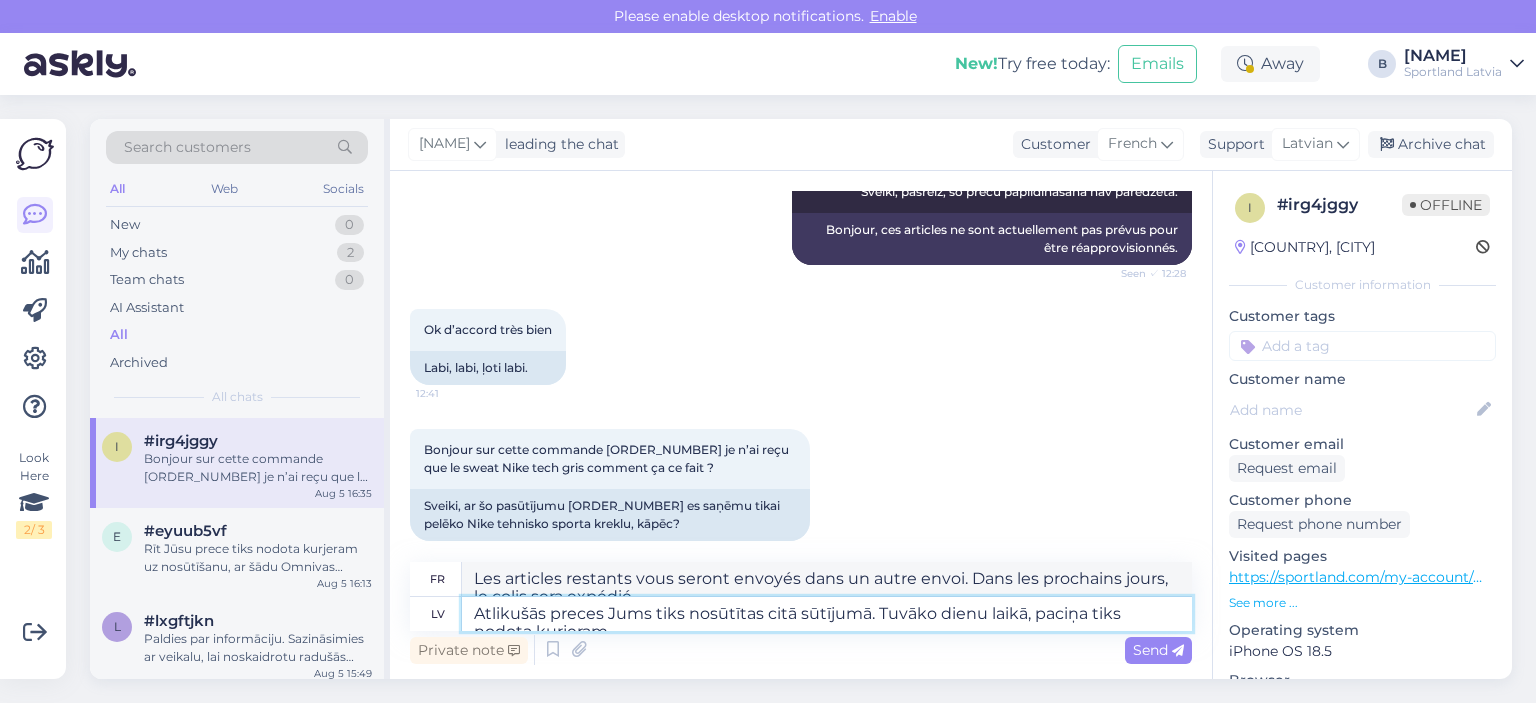 type on "Atlikušās preces Jums tiks nosūtītas citā sūtījumā. Tuvāko dienu laikā, paciņa tiks nodota kurjeram." 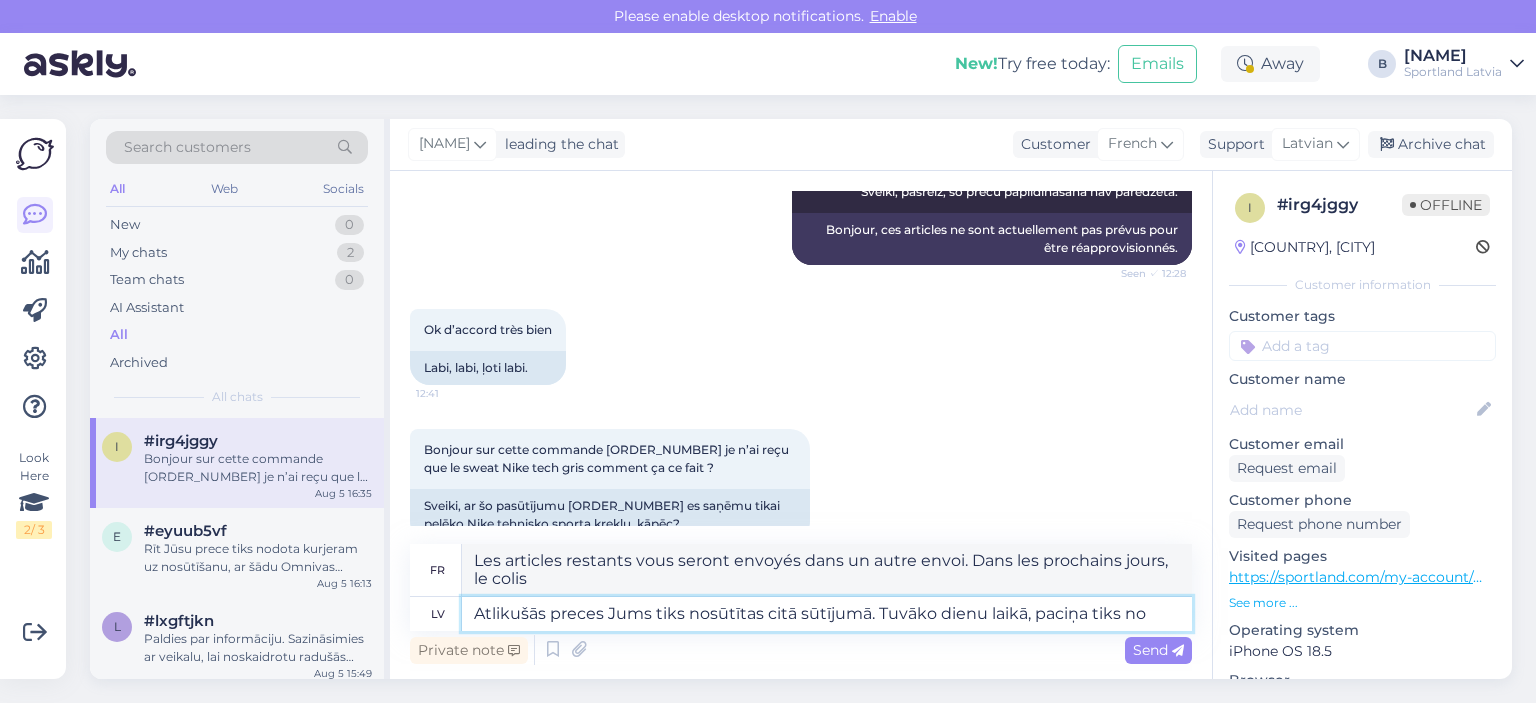 type on "Atlikušās preces Jums tiks nosūtītas citā sūtījumā. Tuvāko dienu laikā, paciņa tiks nod" 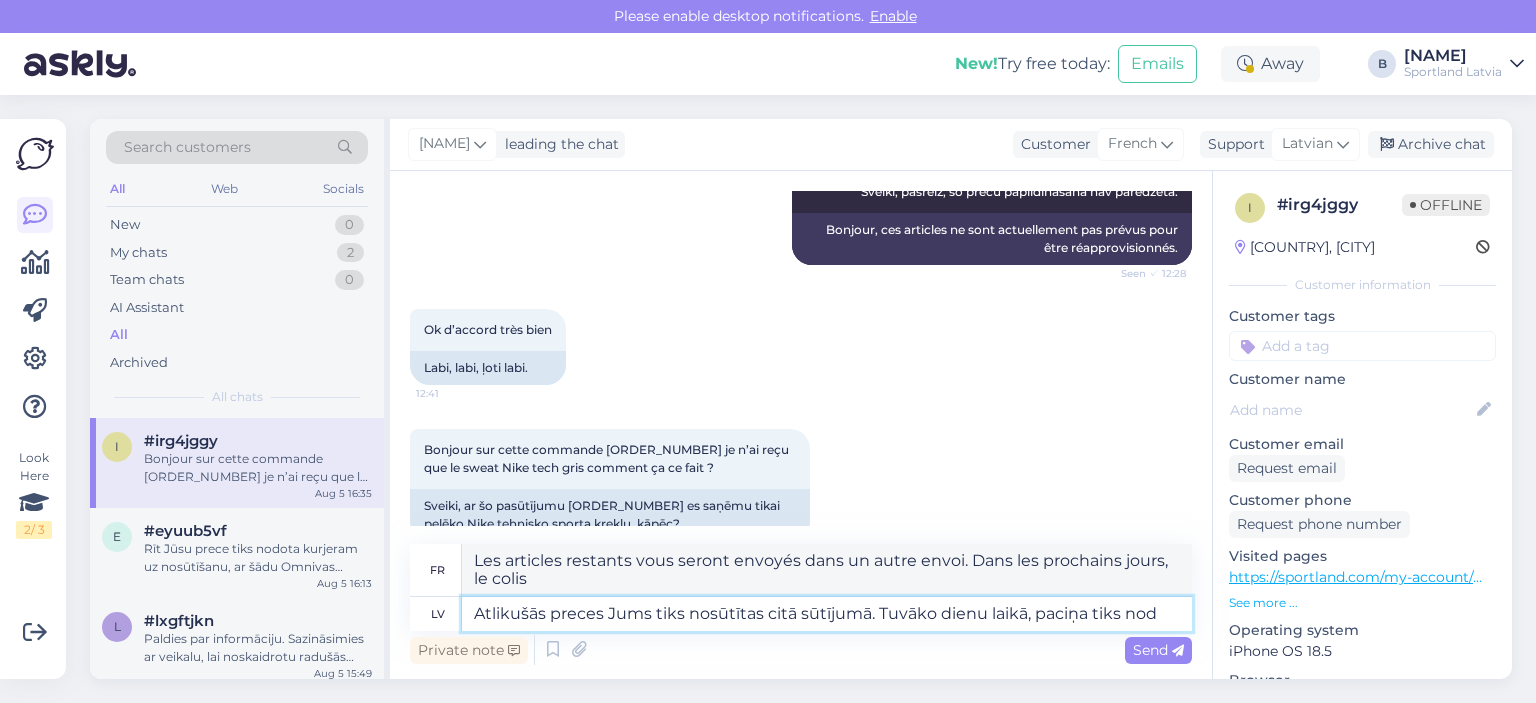 type on "Les articles restants vous seront envoyés dans un autre envoi. Le colis sera expédié dans les prochains jours." 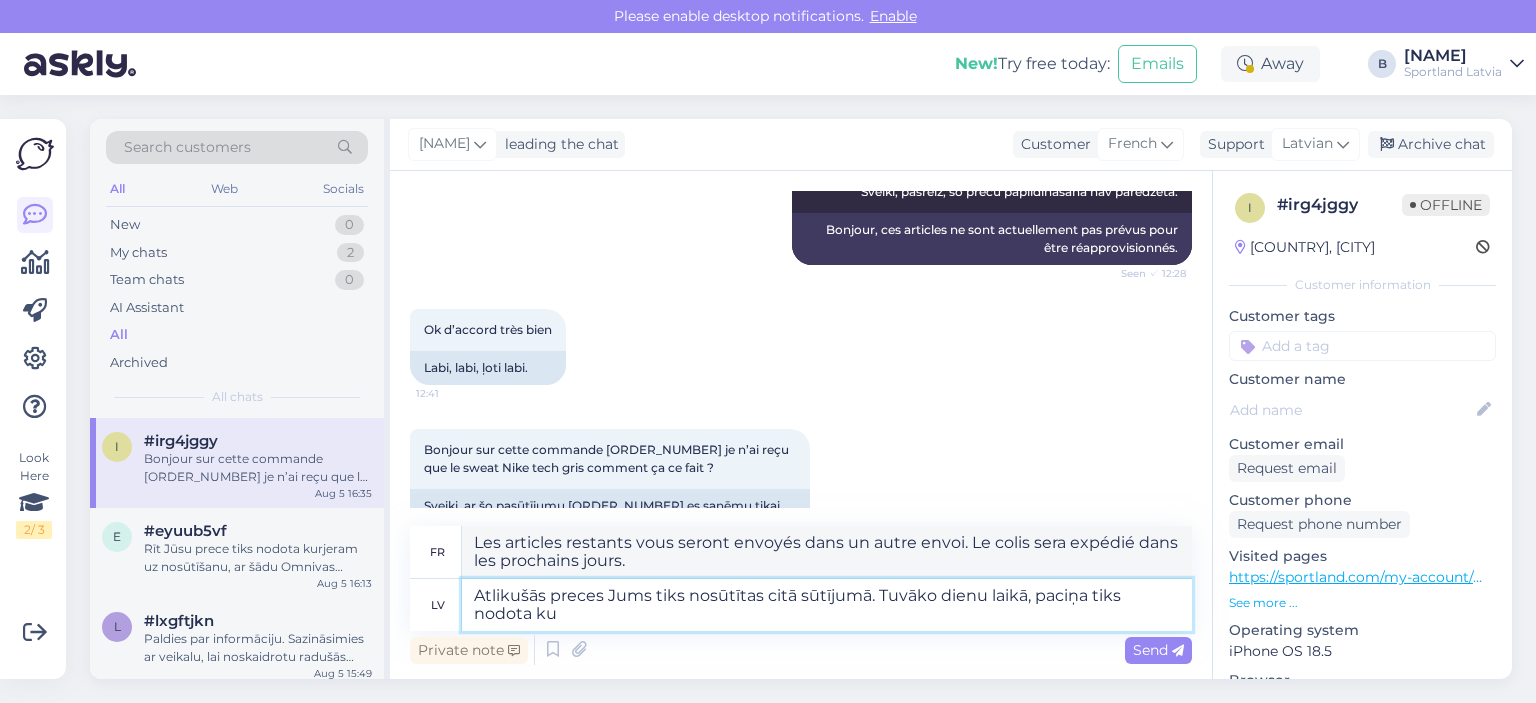 type on "Atlikušās preces Jums tiks nosūtītas citā sūtījumā. Tuvāko dienu laikā, paciņa tiks nodota kur" 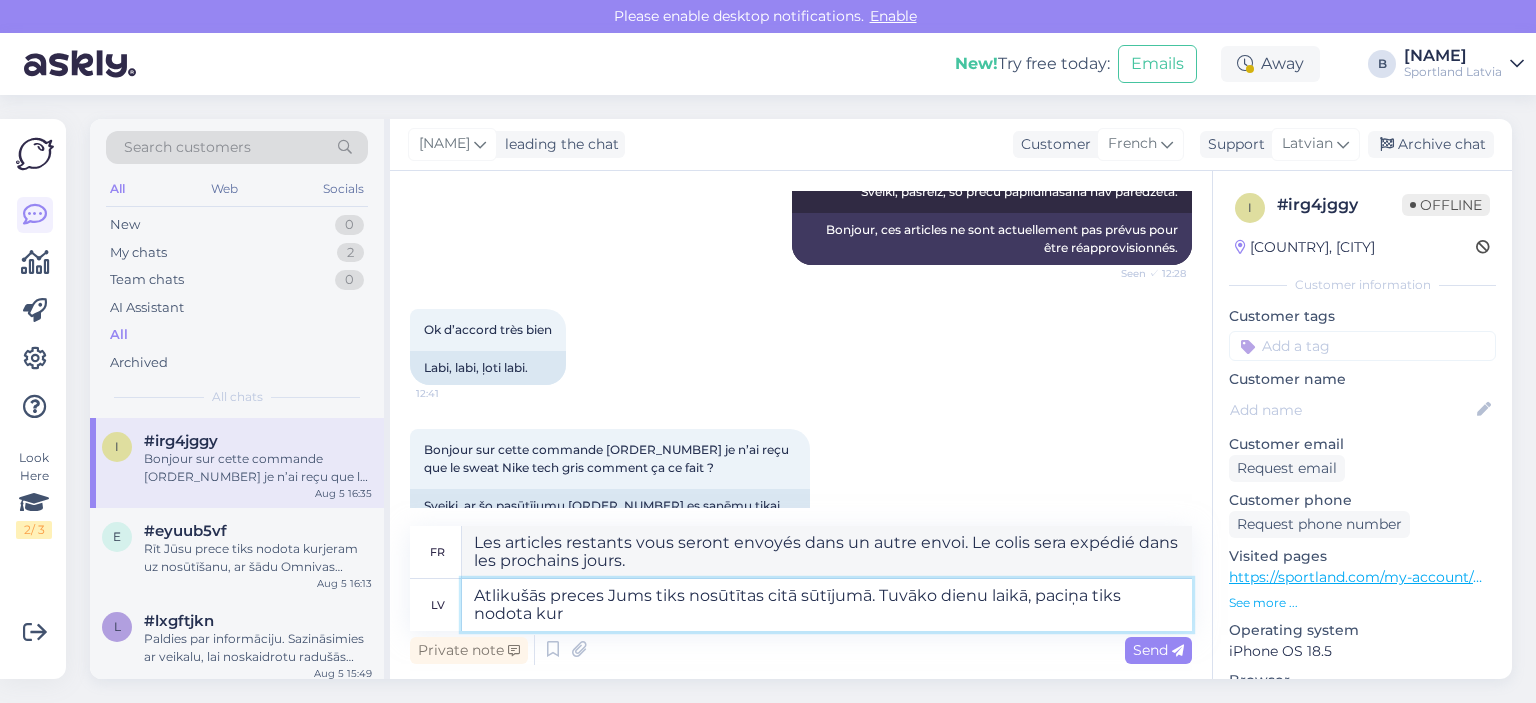 type on "Les articles restants vous seront envoyés dans un autre envoi. Le colis sera livré dans les prochains jours." 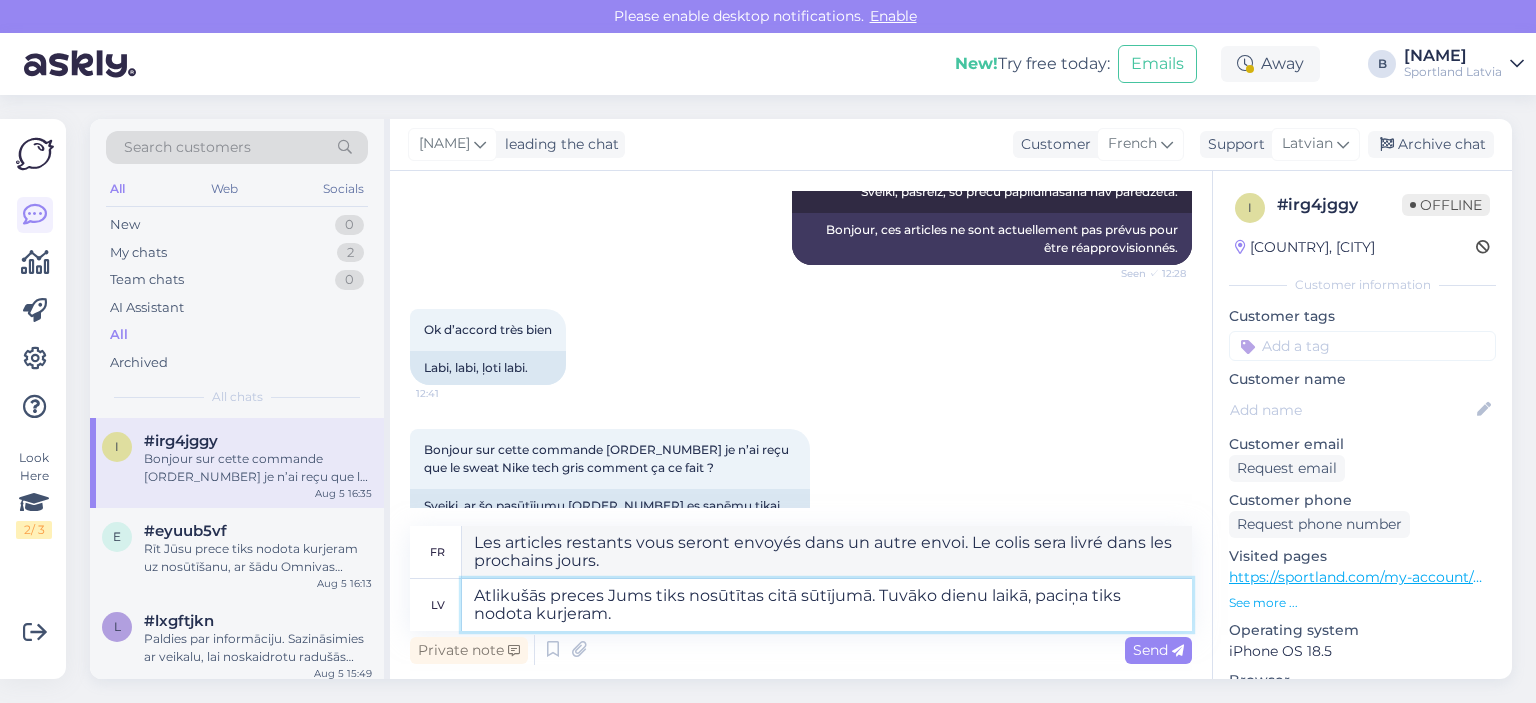 type on "Atlikušās preces Jums tiks nosūtītas citā sūtījumā. Tuvāko dienu laikā, paciņa tiks nodota kurjeram" 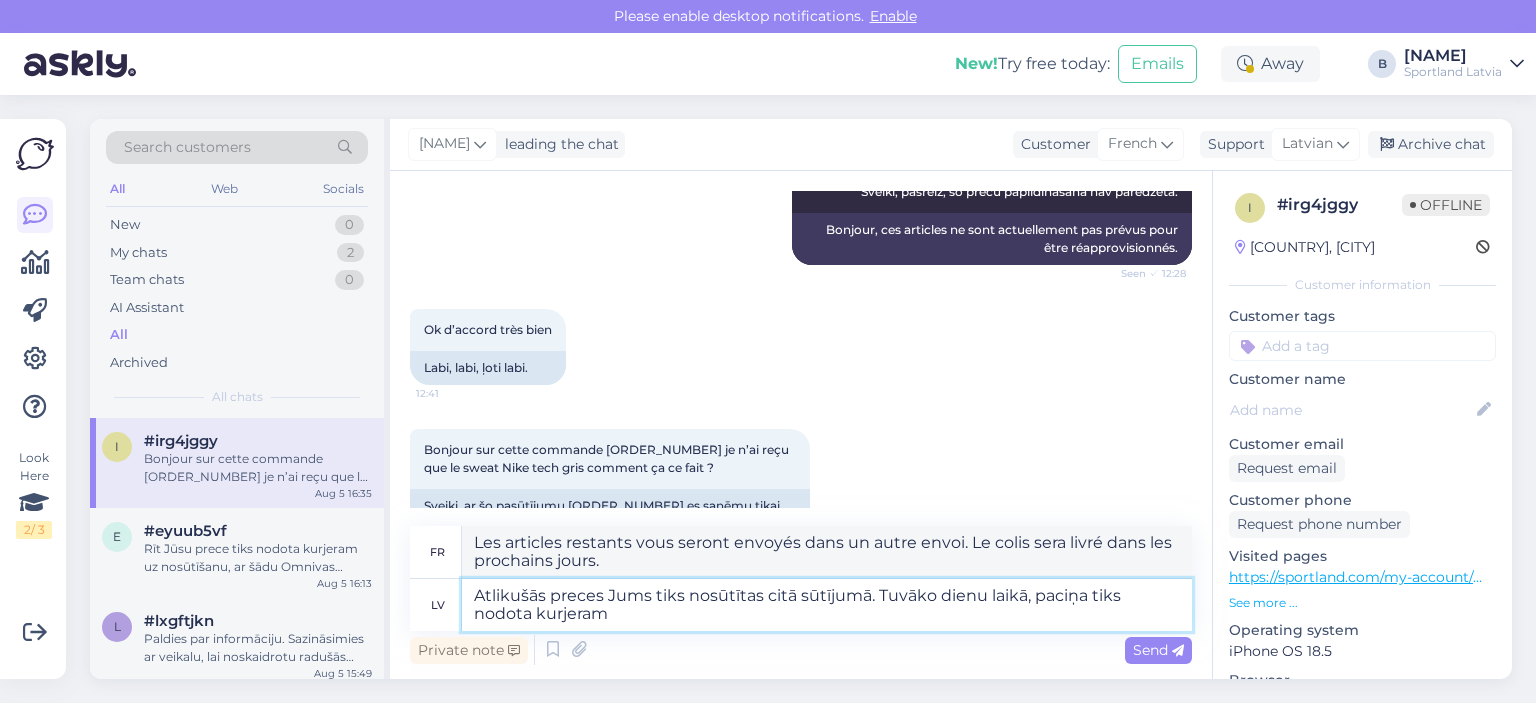 type on "Les articles restants vous seront envoyés dans un autre envoi. Le colis sera remis au coursier dans les prochains jours." 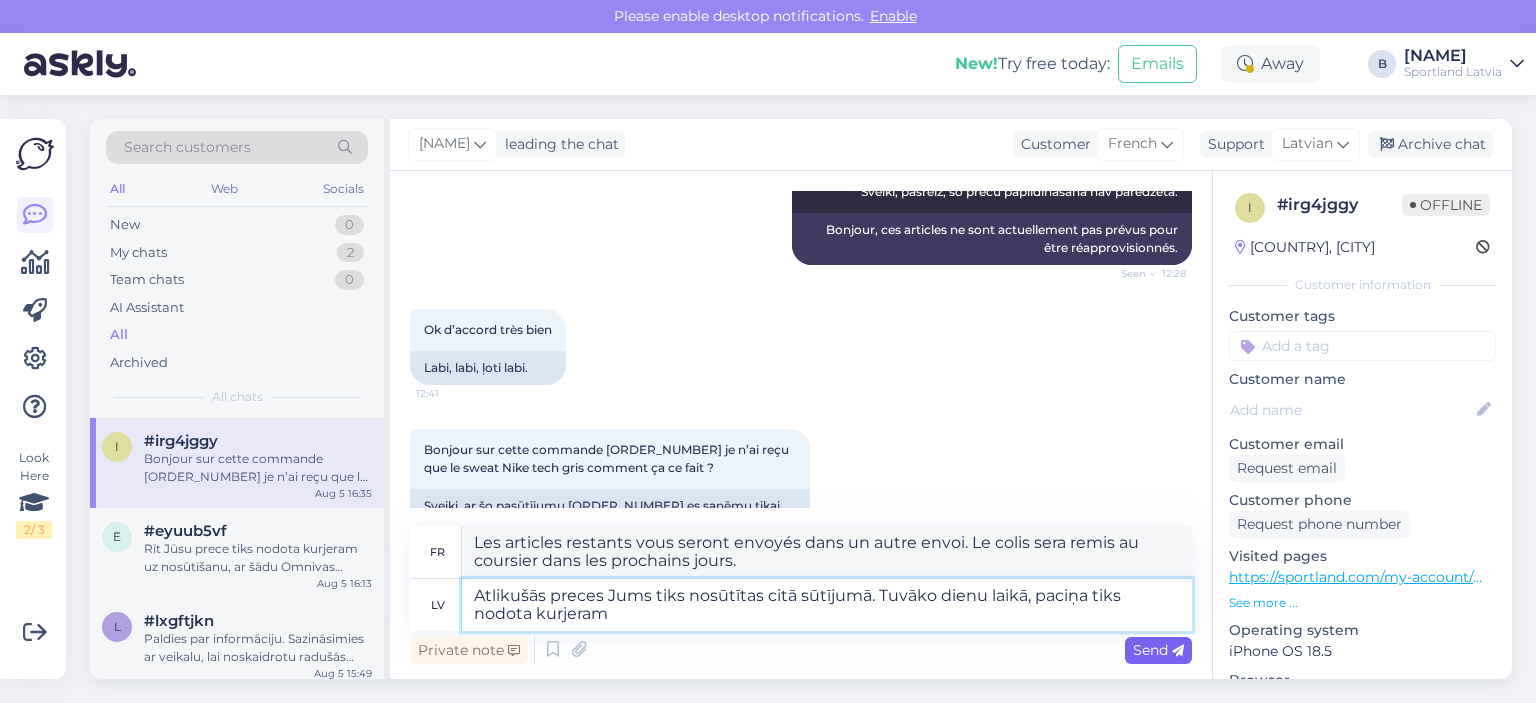 type on "Atlikušās preces Jums tiks nosūtītas citā sūtījumā. Tuvāko dienu laikā, paciņa tiks nodota kurjeram" 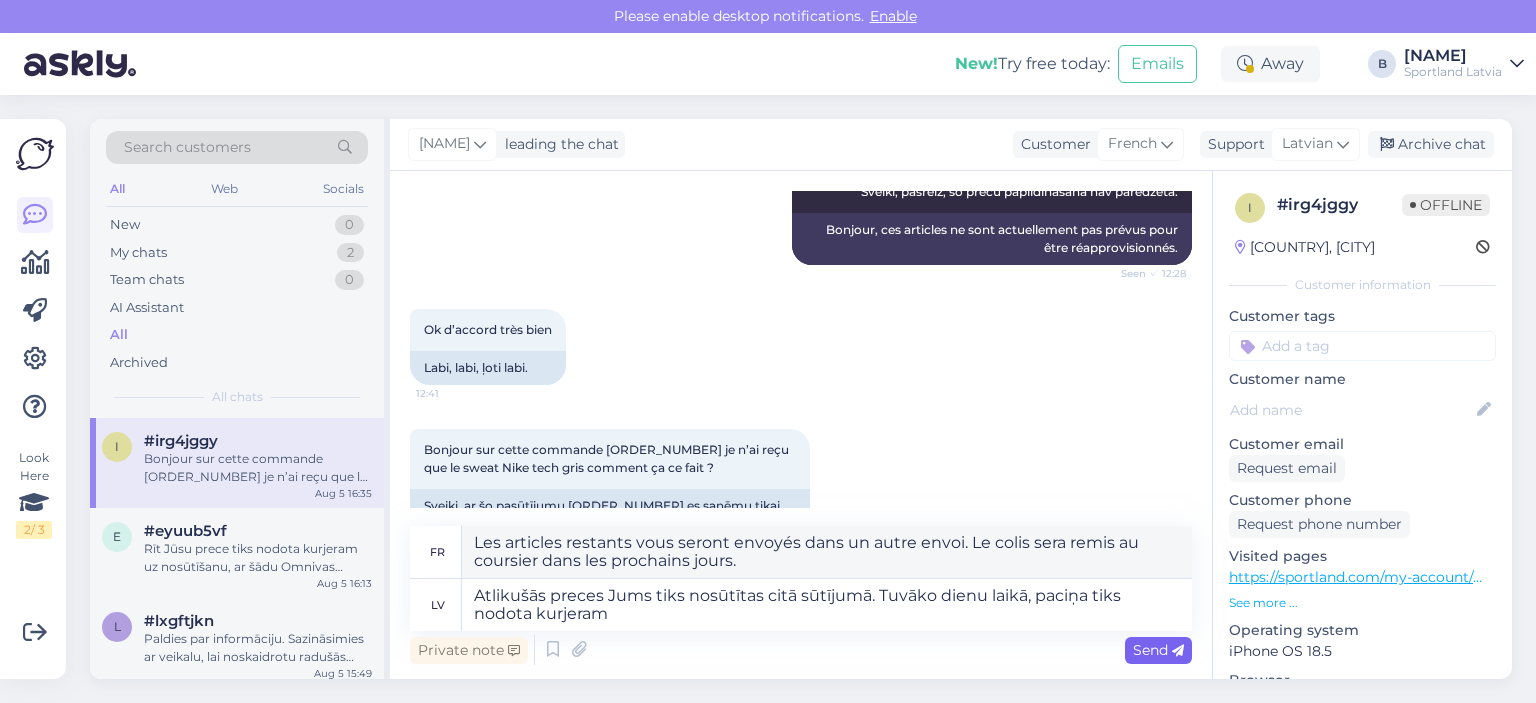 click on "Send" at bounding box center (1158, 650) 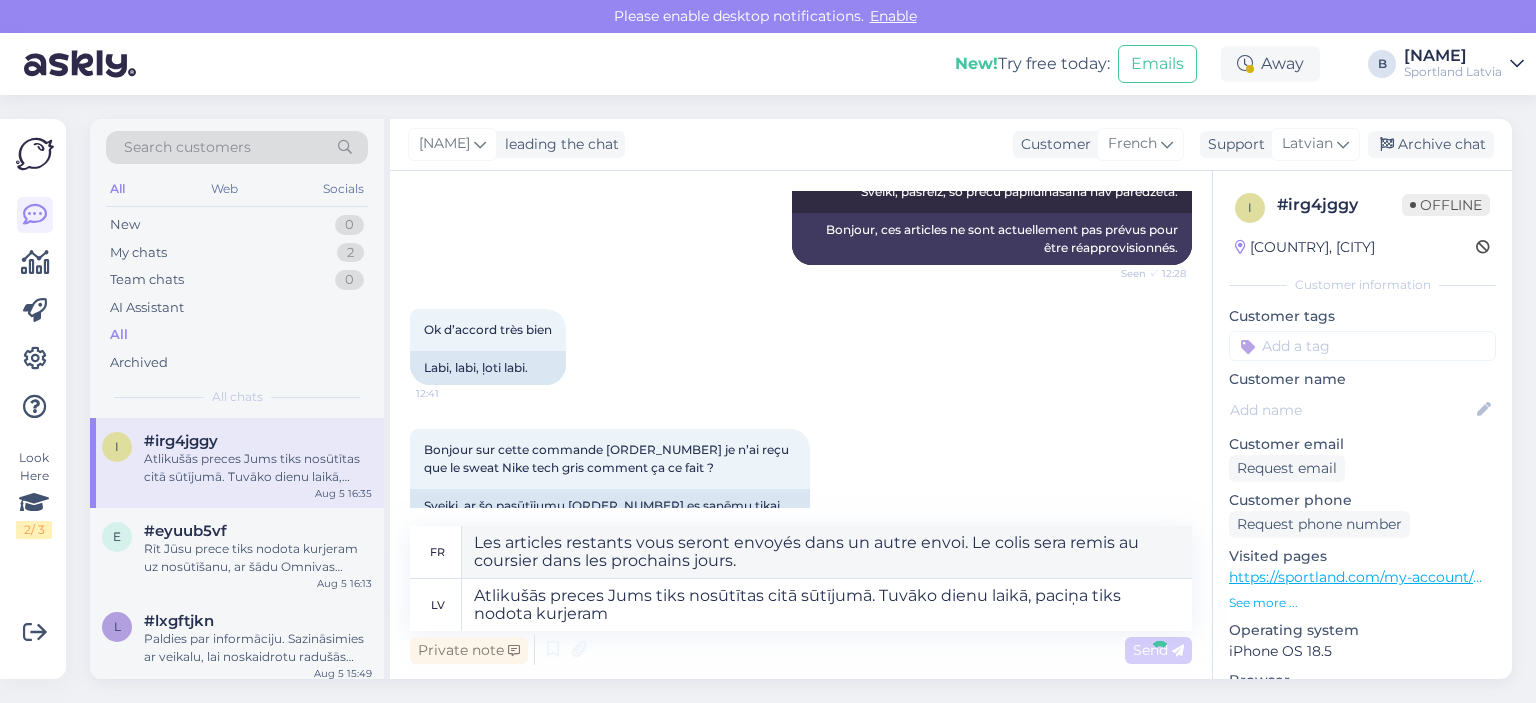 type 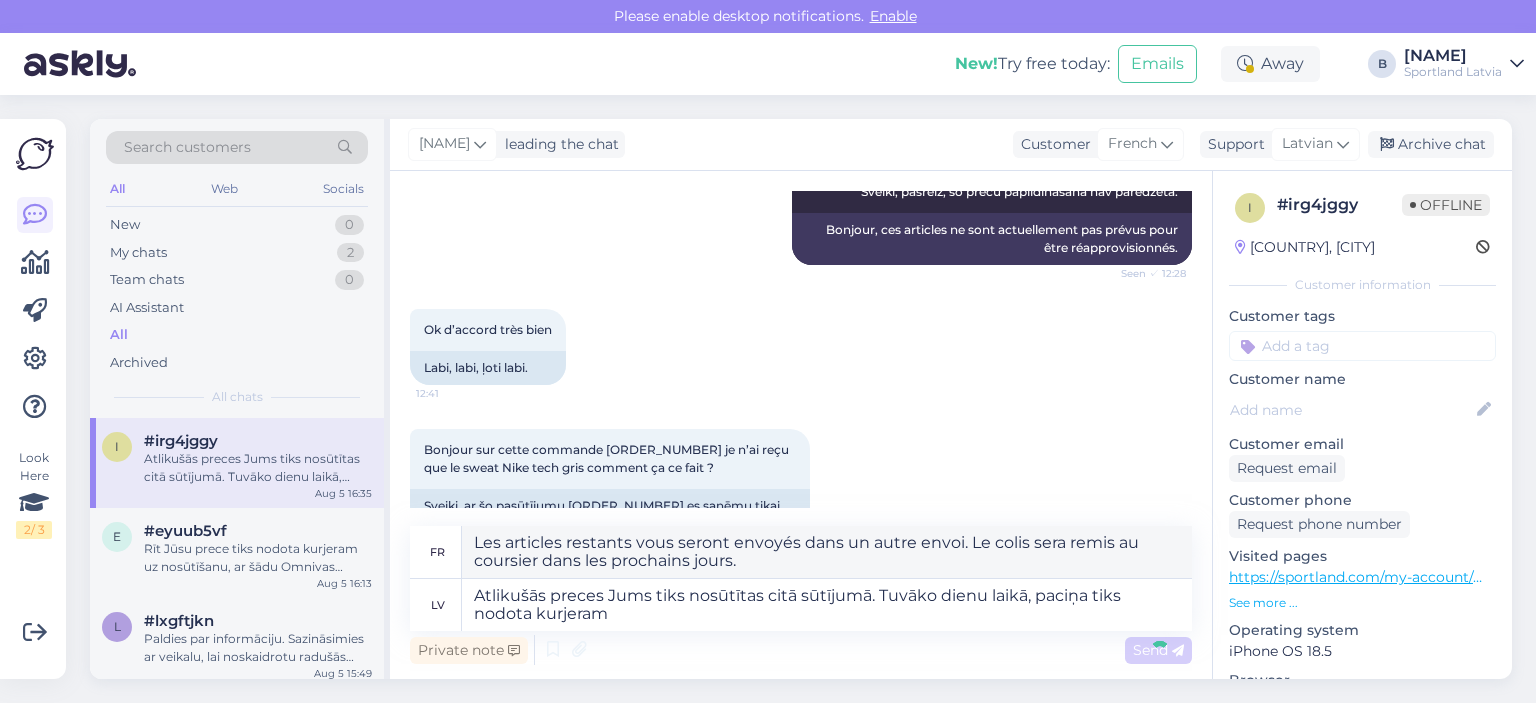 type 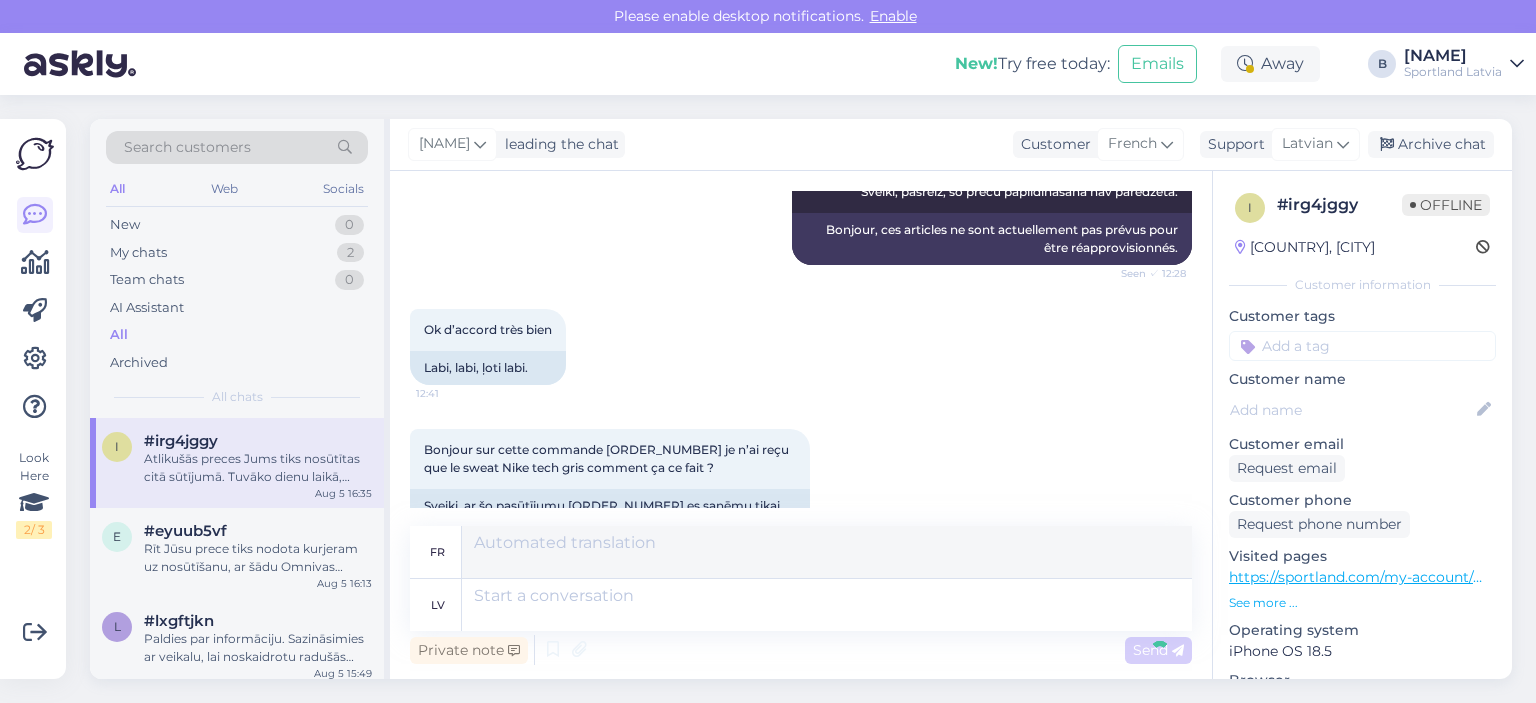 scroll, scrollTop: 1746, scrollLeft: 0, axis: vertical 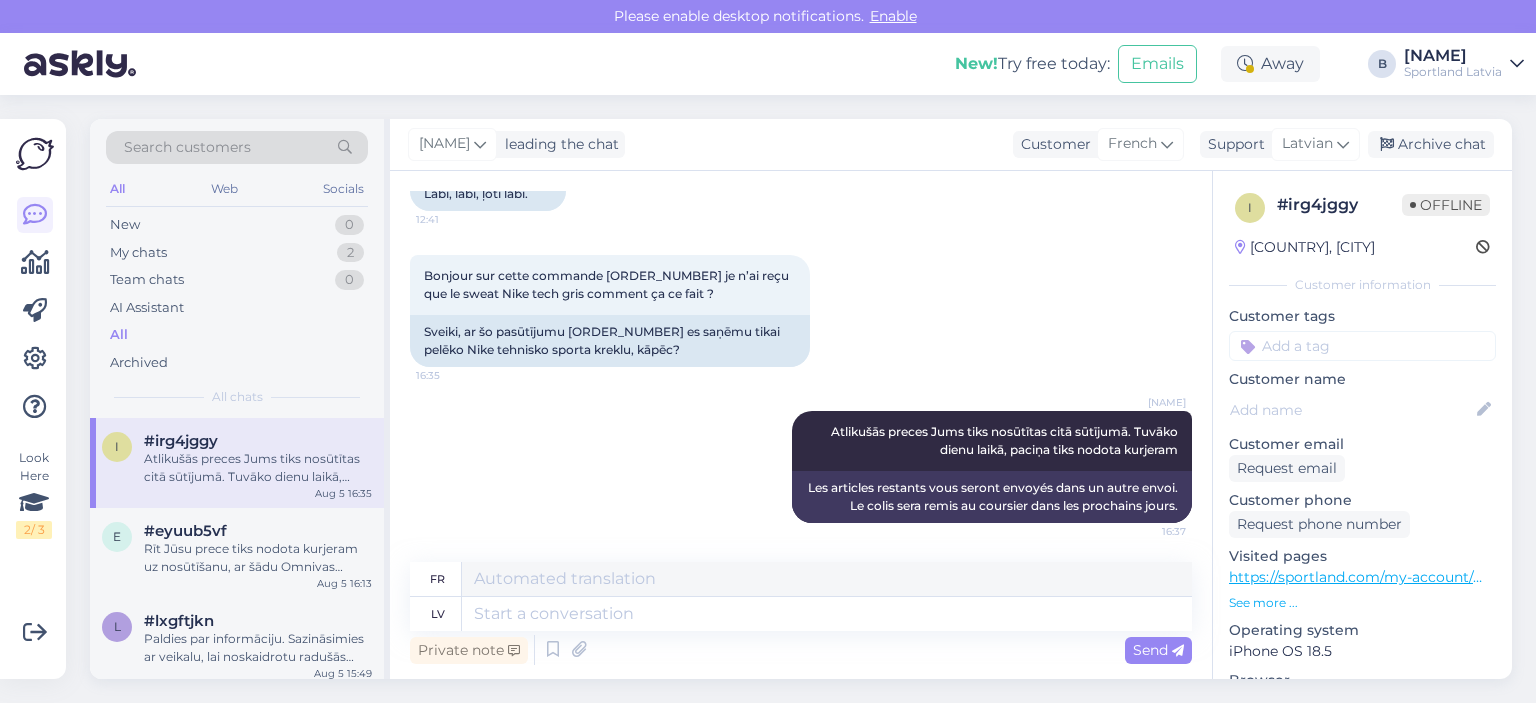 click on "[NAME] leading the chat Customer French Arabic Belarusian Bulgarian Chinese Czech Danish Dutch English Estonian Finnish French German Hungarian Croatian Icelandic Italian Japanese Korean Latvian Lithuanian Norwegian Bokmål Persian Polish Portuguese Romanian Russian Serbian Slovak Slovenian Spanish Swedish Turkish Ukrainian Support Latvian Arabic Belarusian Bulgarian Chinese Czech Danish Dutch English Estonian Finnish French German Hungarian Croatian Icelandic Italian Japanese Korean Latvian Lithuanian Norwegian Bokmål Persian Polish Portuguese Romanian Russian Serbian Slovak Slovenian Spanish Swedish Turkish Ukrainian Archive chat" at bounding box center [951, 145] 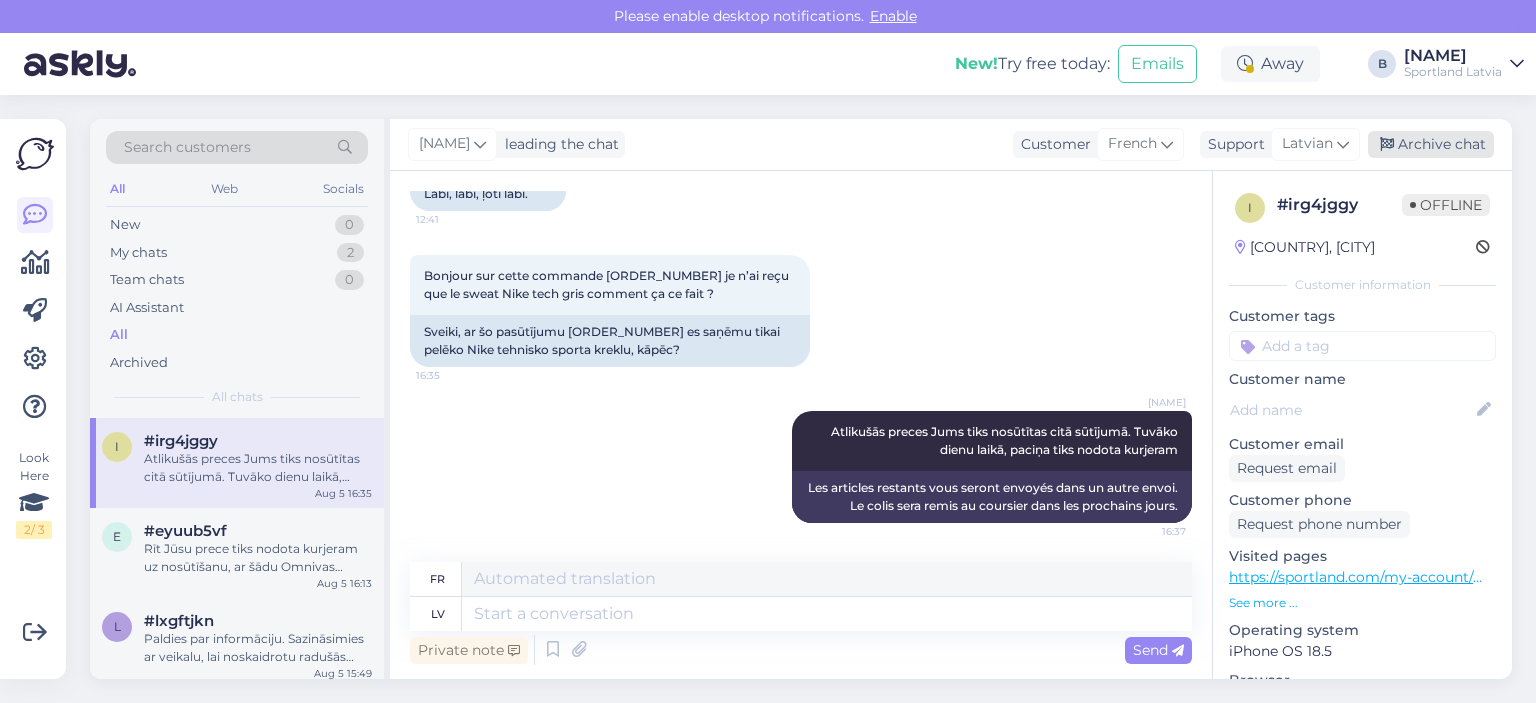 click on "Archive chat" at bounding box center (1431, 144) 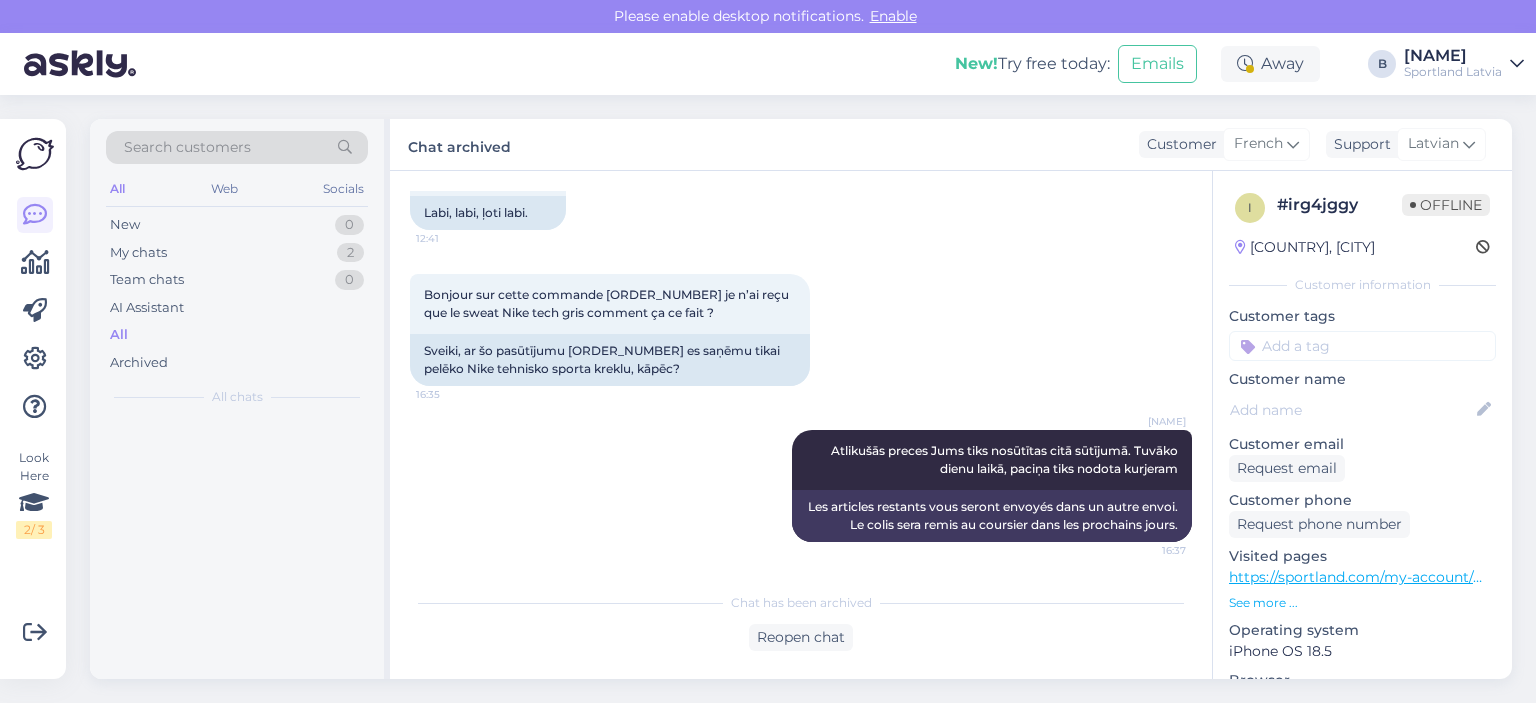 scroll, scrollTop: 1726, scrollLeft: 0, axis: vertical 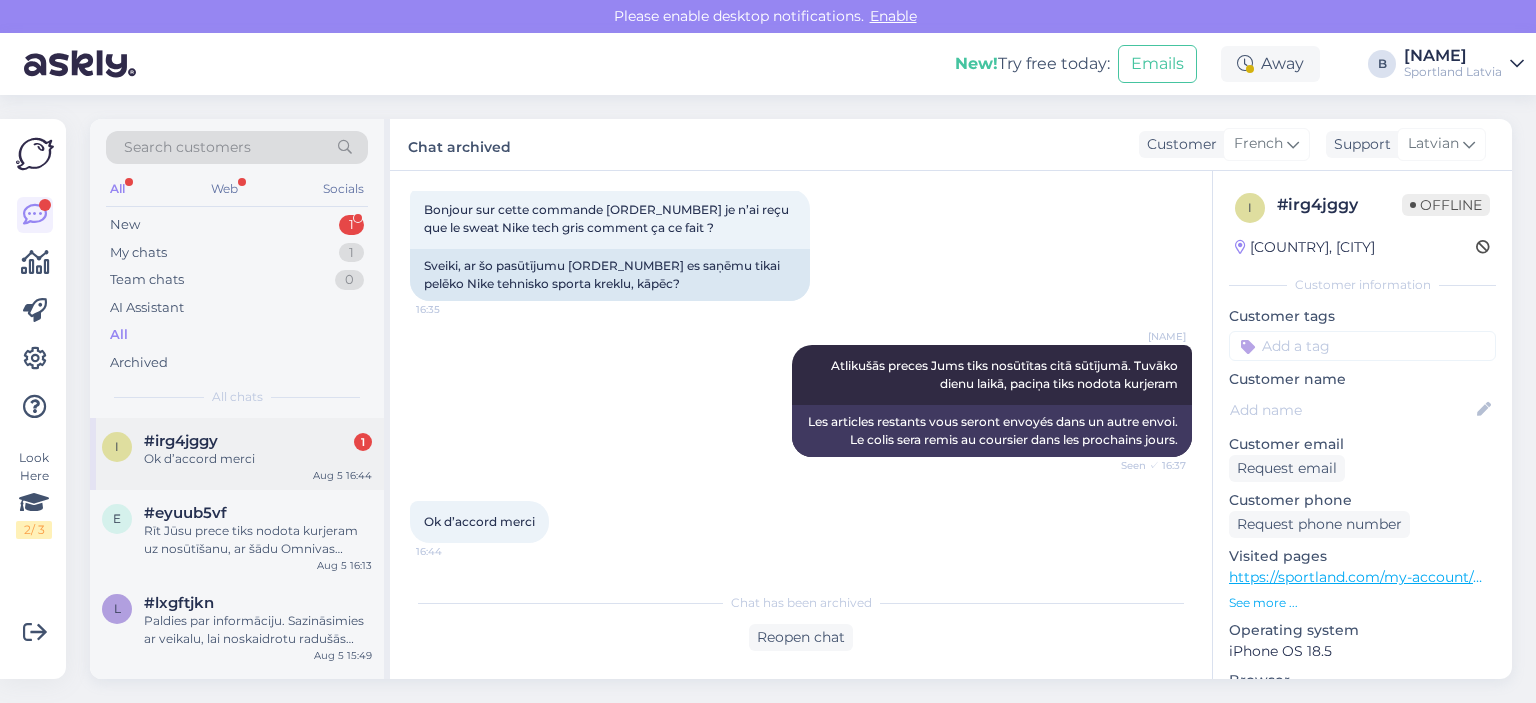 click on "Ok d’accord merci" at bounding box center [258, 459] 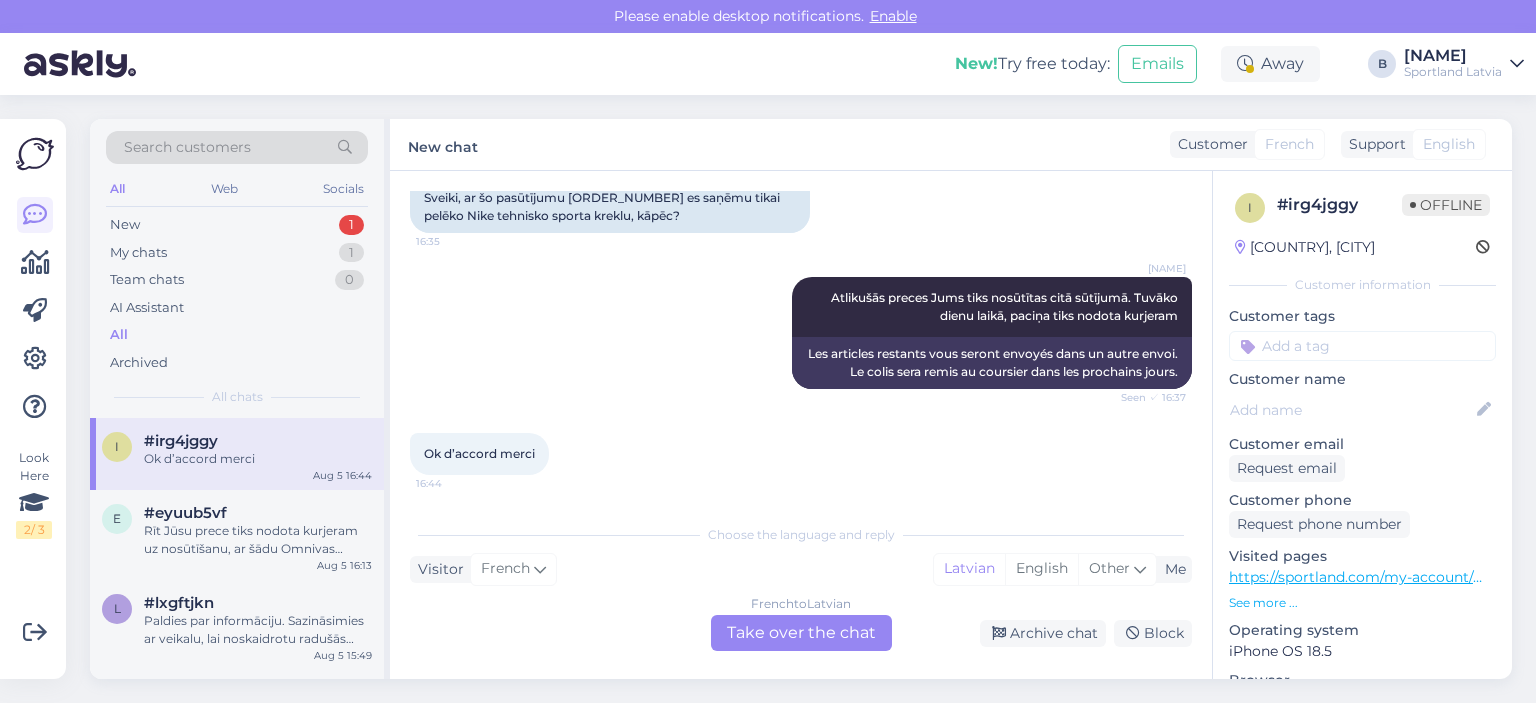 click on "French  to  Latvian Take over the chat" at bounding box center (801, 633) 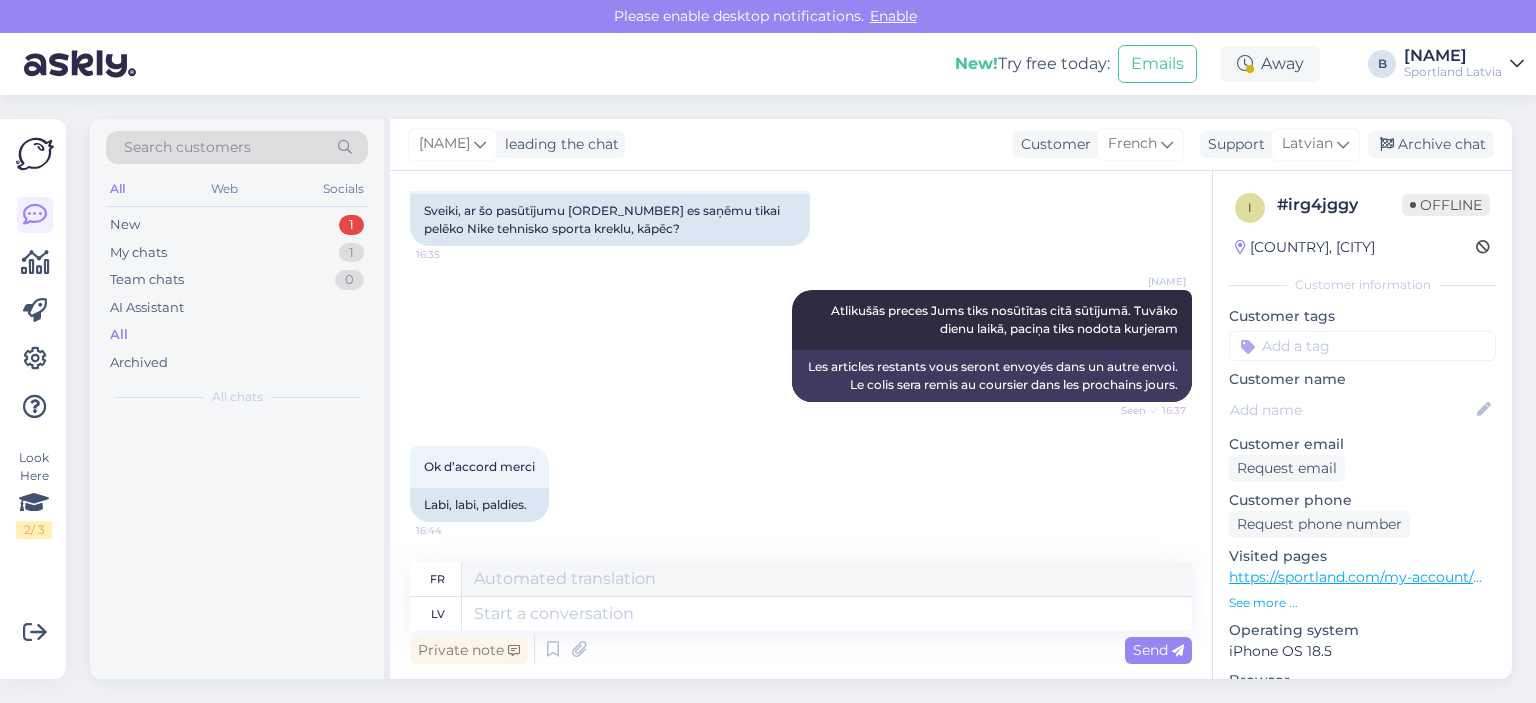 scroll, scrollTop: 1866, scrollLeft: 0, axis: vertical 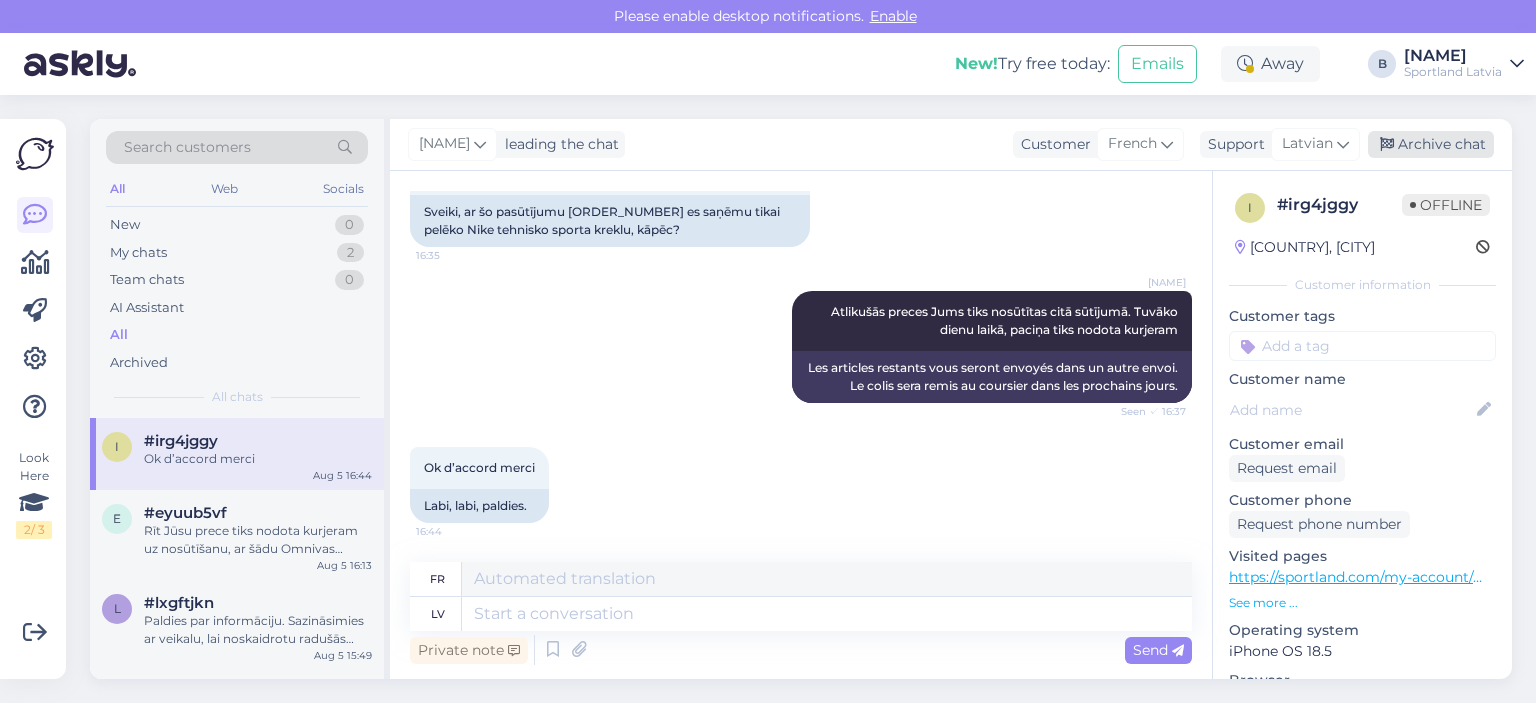 click on "Archive chat" at bounding box center (1431, 144) 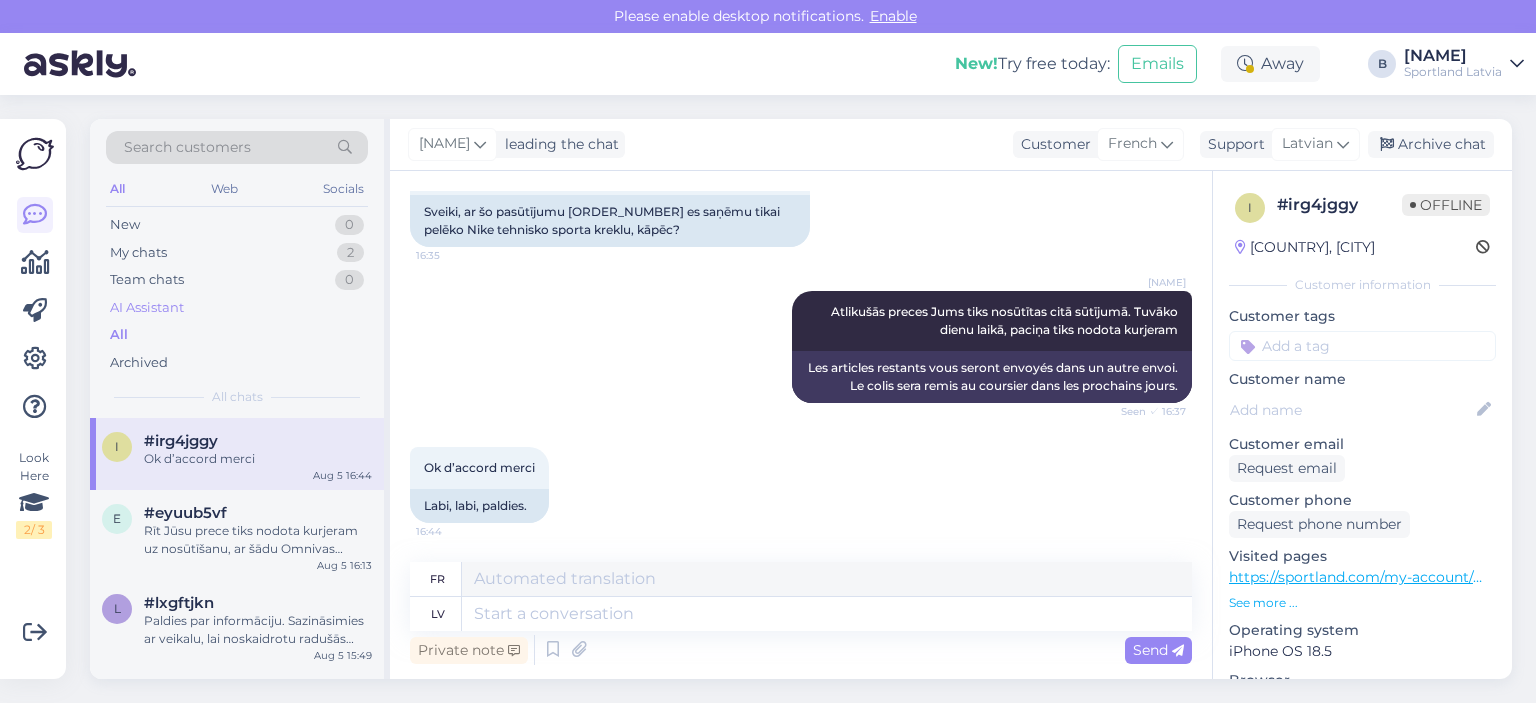 scroll, scrollTop: 1846, scrollLeft: 0, axis: vertical 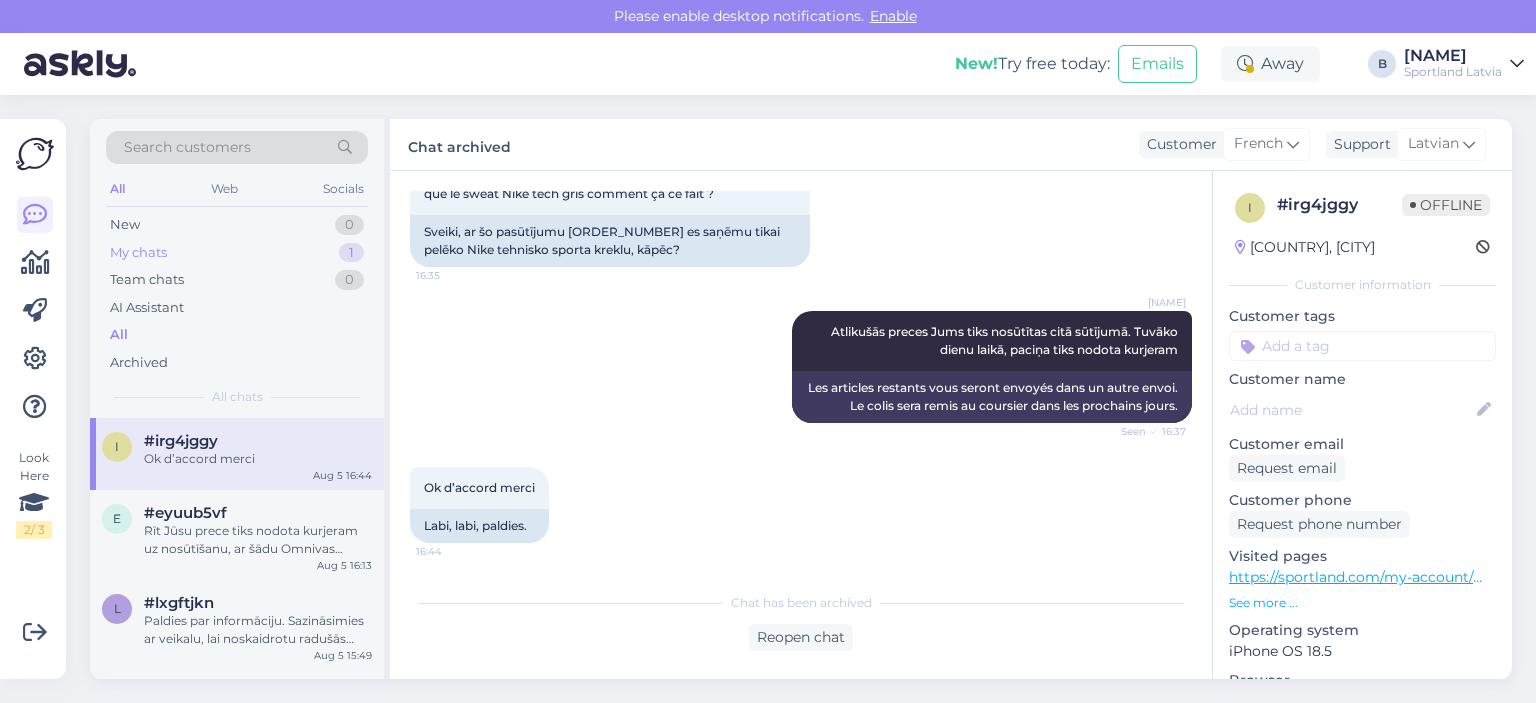click on "My chats" at bounding box center (138, 253) 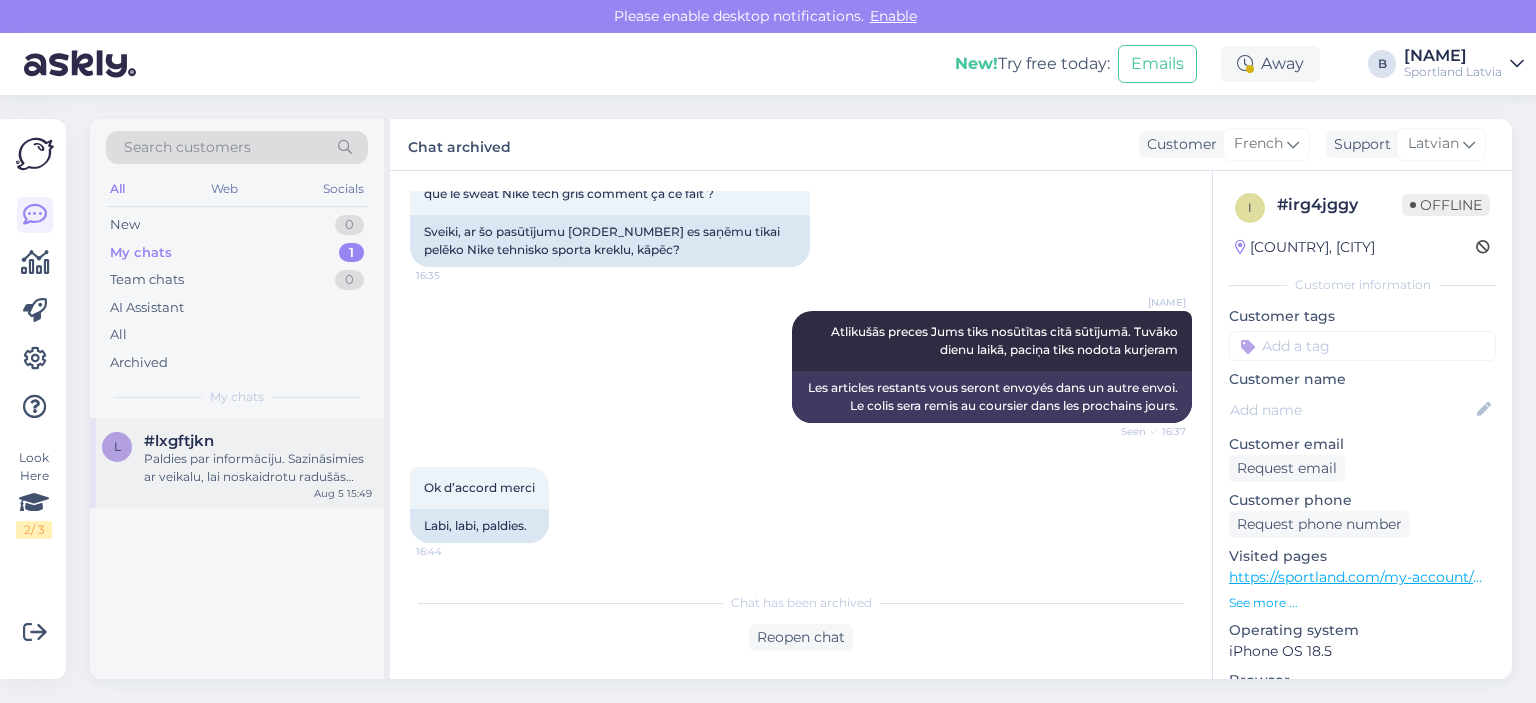 click on "Paldies par informāciju.
Sazināsimies ar veikalu, lai noskaidrotu radušās situācijas iemeslus un tās risinājumus.
Kad saņemsim atbildi no viņiem, uzreiz sazināsimies ar Jums.
Atvainojamies par radušos situāciju un sagādātajām neērtībām!" at bounding box center [258, 468] 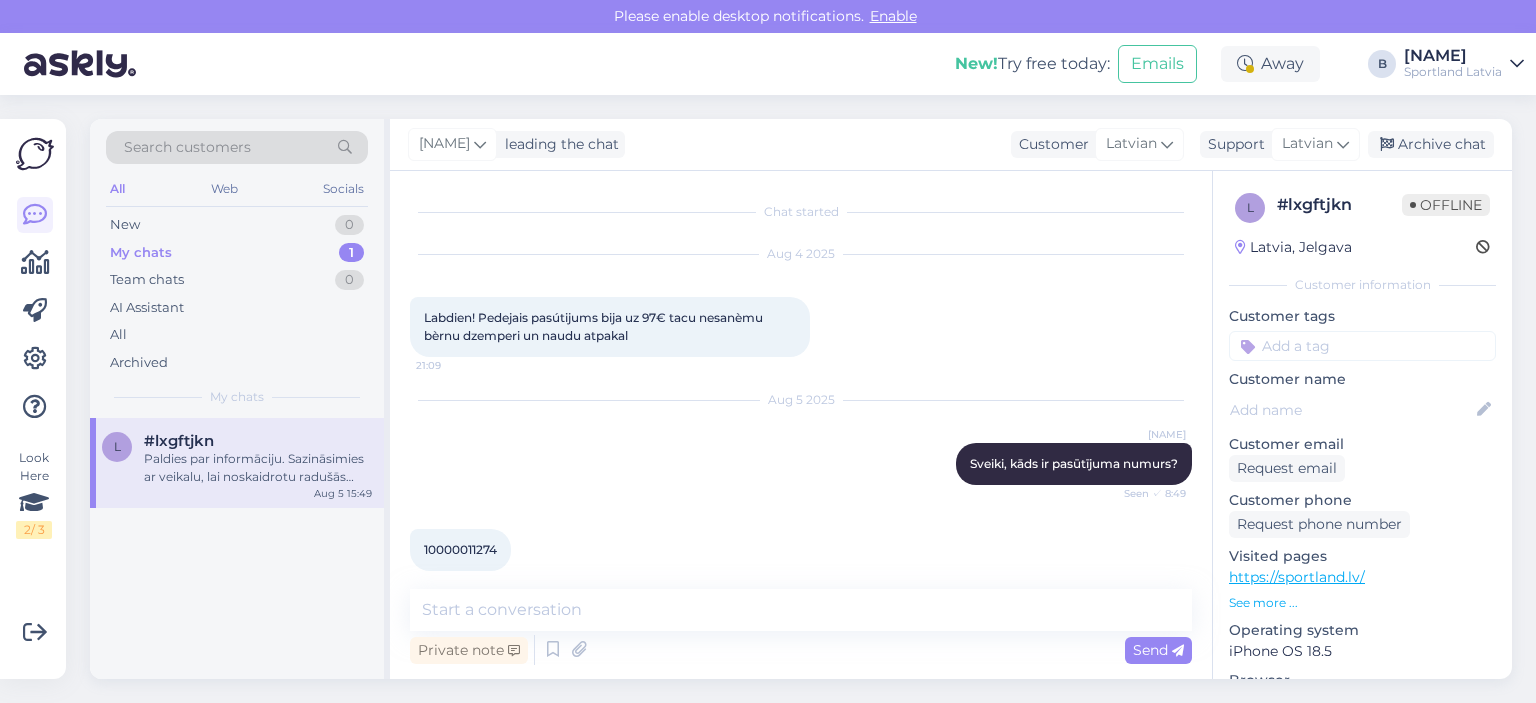 scroll, scrollTop: 406, scrollLeft: 0, axis: vertical 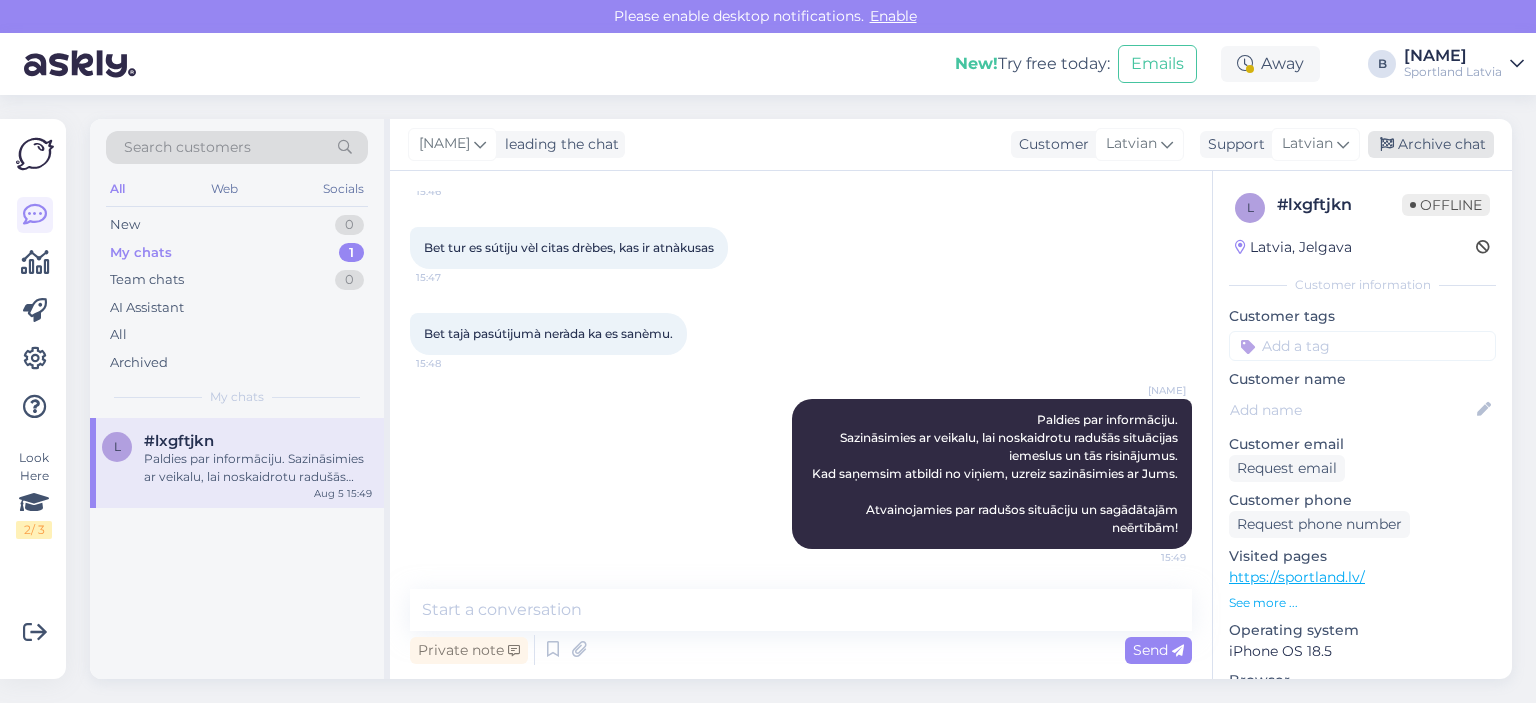 click on "Archive chat" at bounding box center [1431, 144] 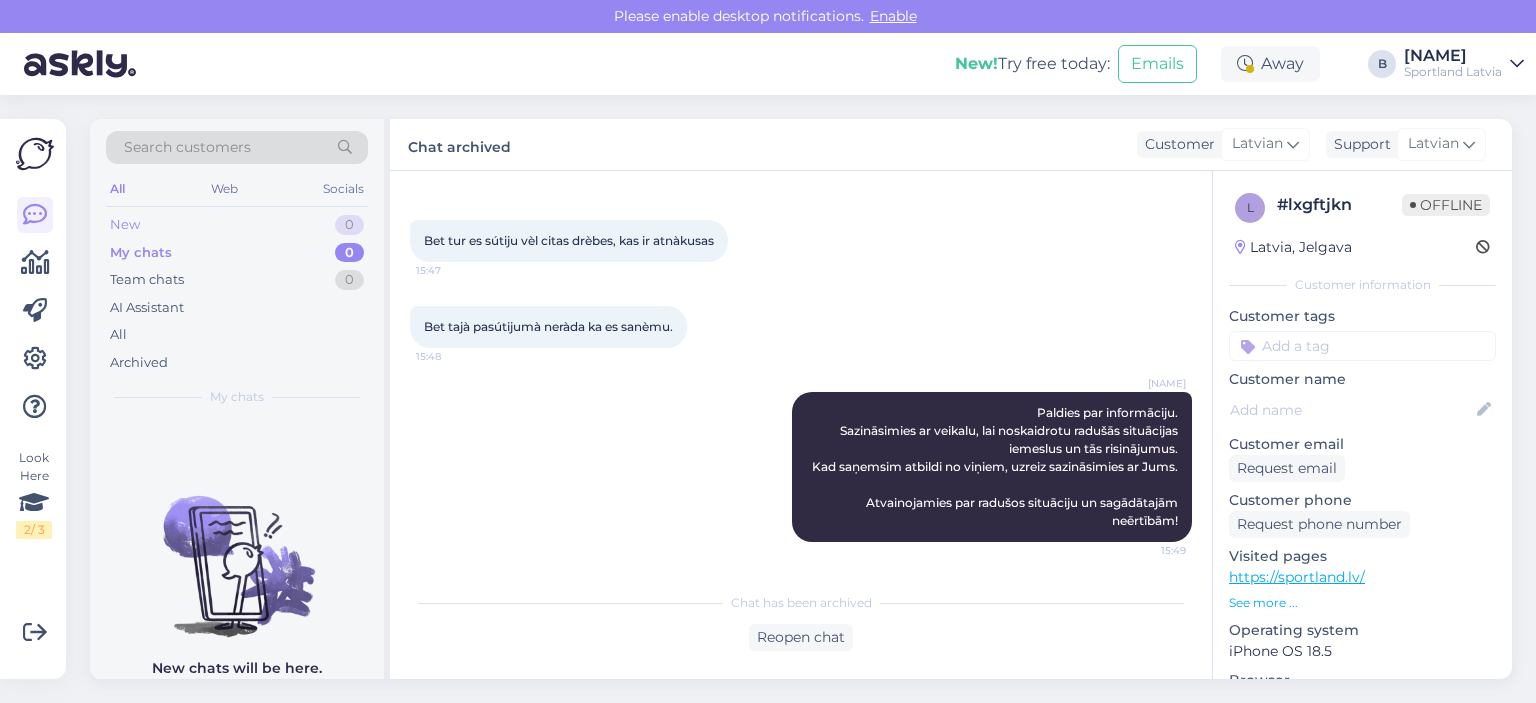 click on "New 0" at bounding box center (237, 225) 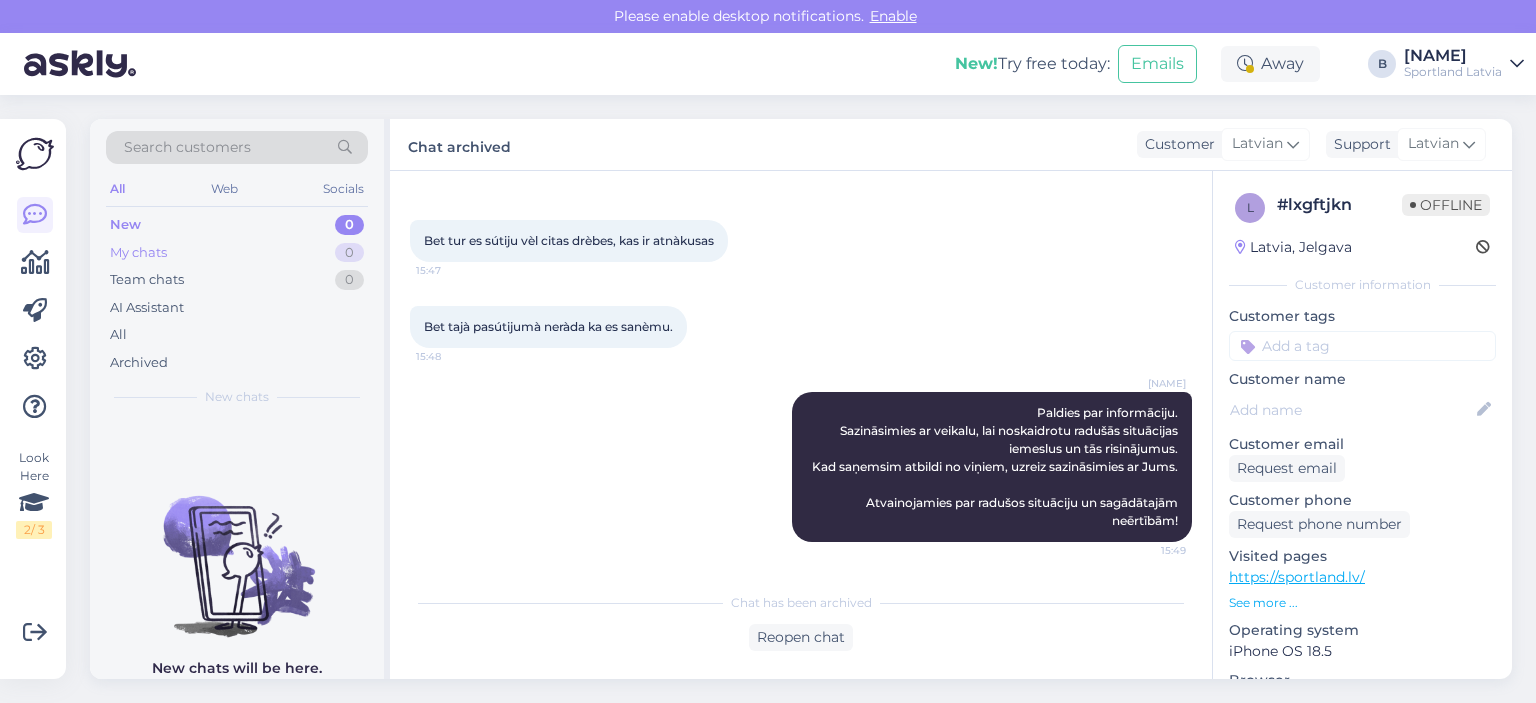 click on "My chats" at bounding box center (138, 253) 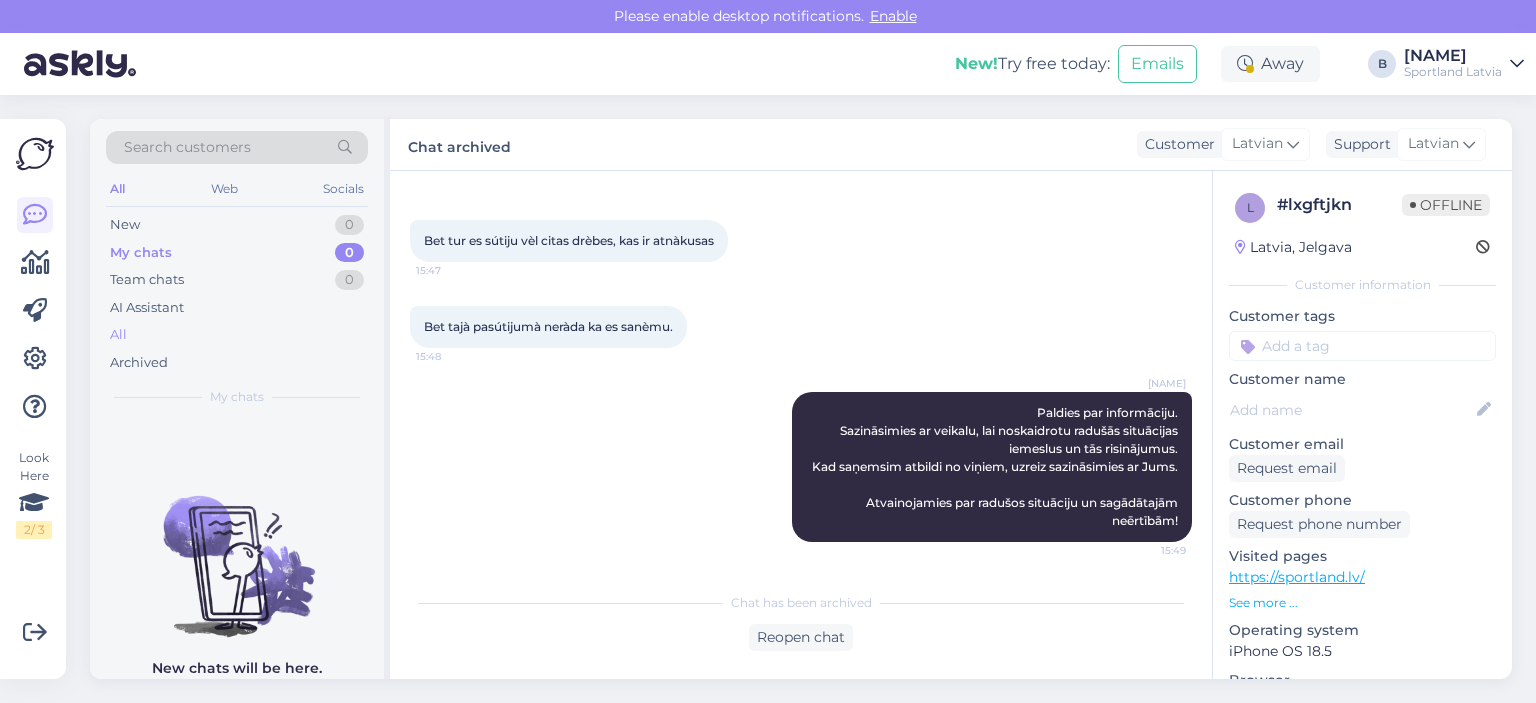 click on "All" at bounding box center (237, 335) 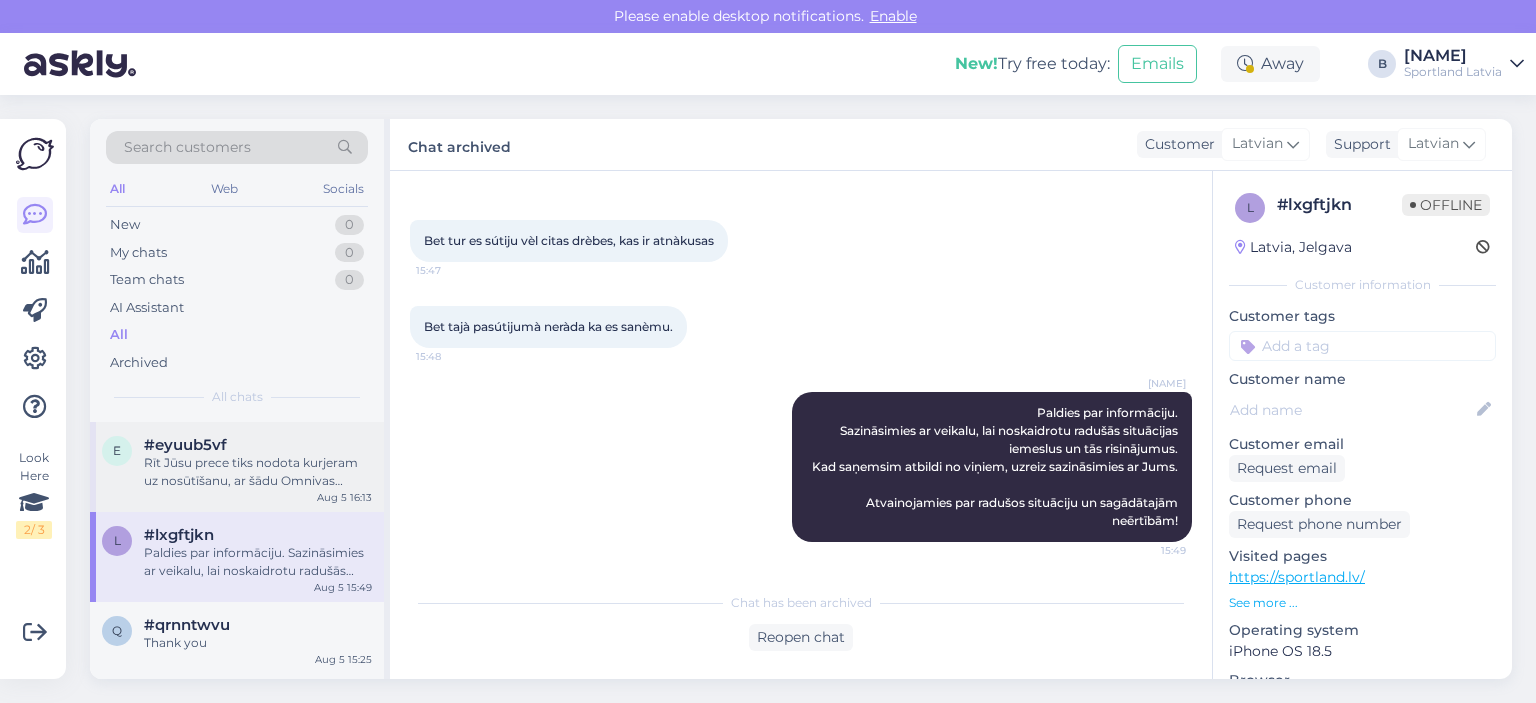 scroll, scrollTop: 100, scrollLeft: 0, axis: vertical 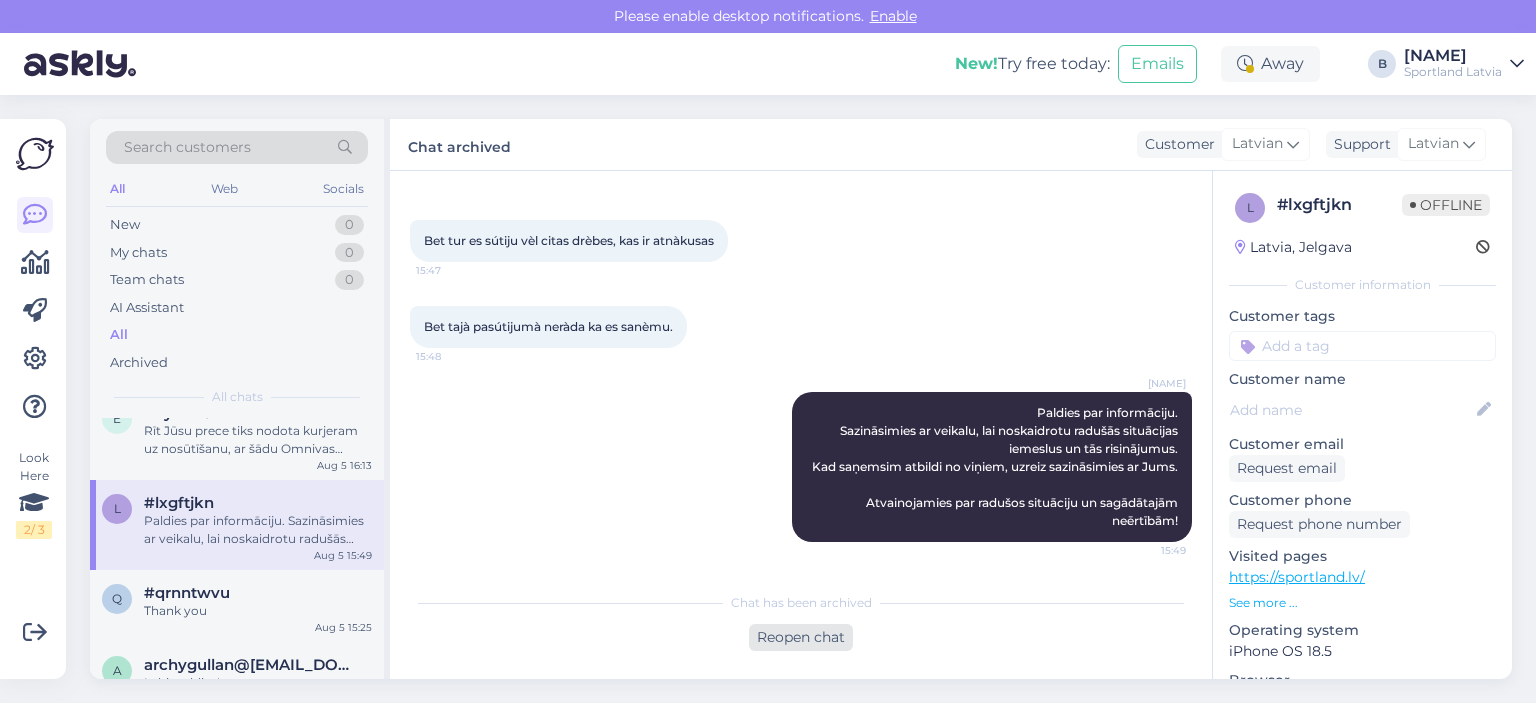 click on "Reopen chat" at bounding box center (801, 637) 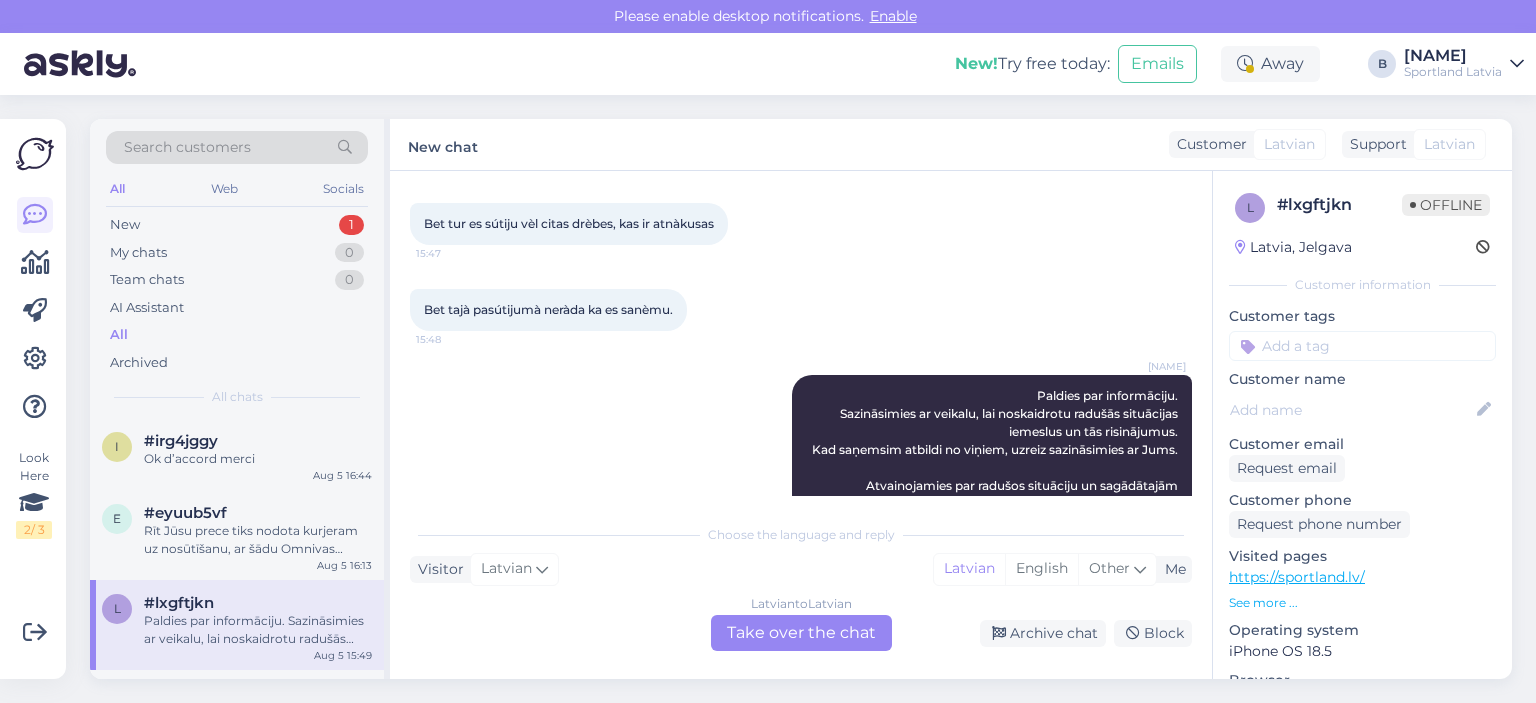 click on "Latvian  to  Latvian Take over the chat" at bounding box center [801, 633] 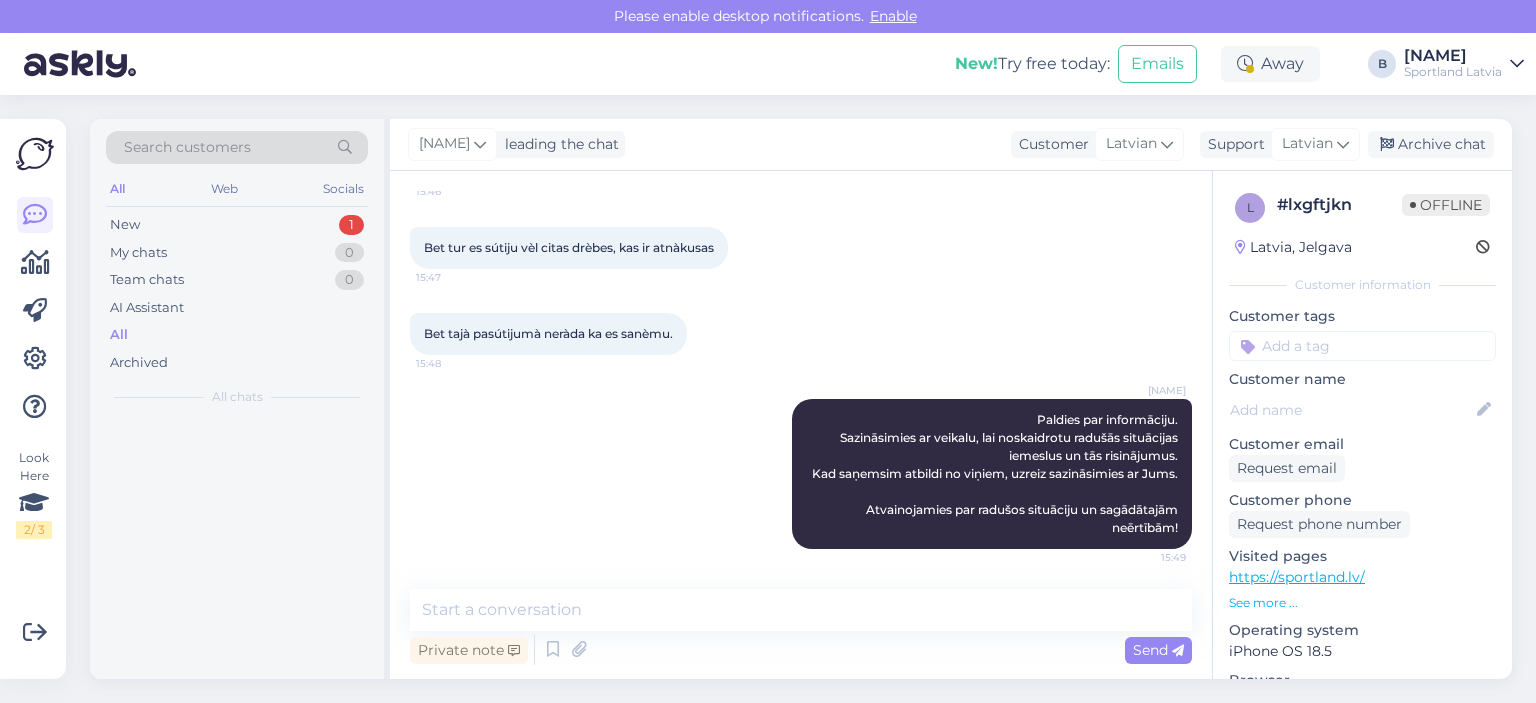 scroll, scrollTop: 406, scrollLeft: 0, axis: vertical 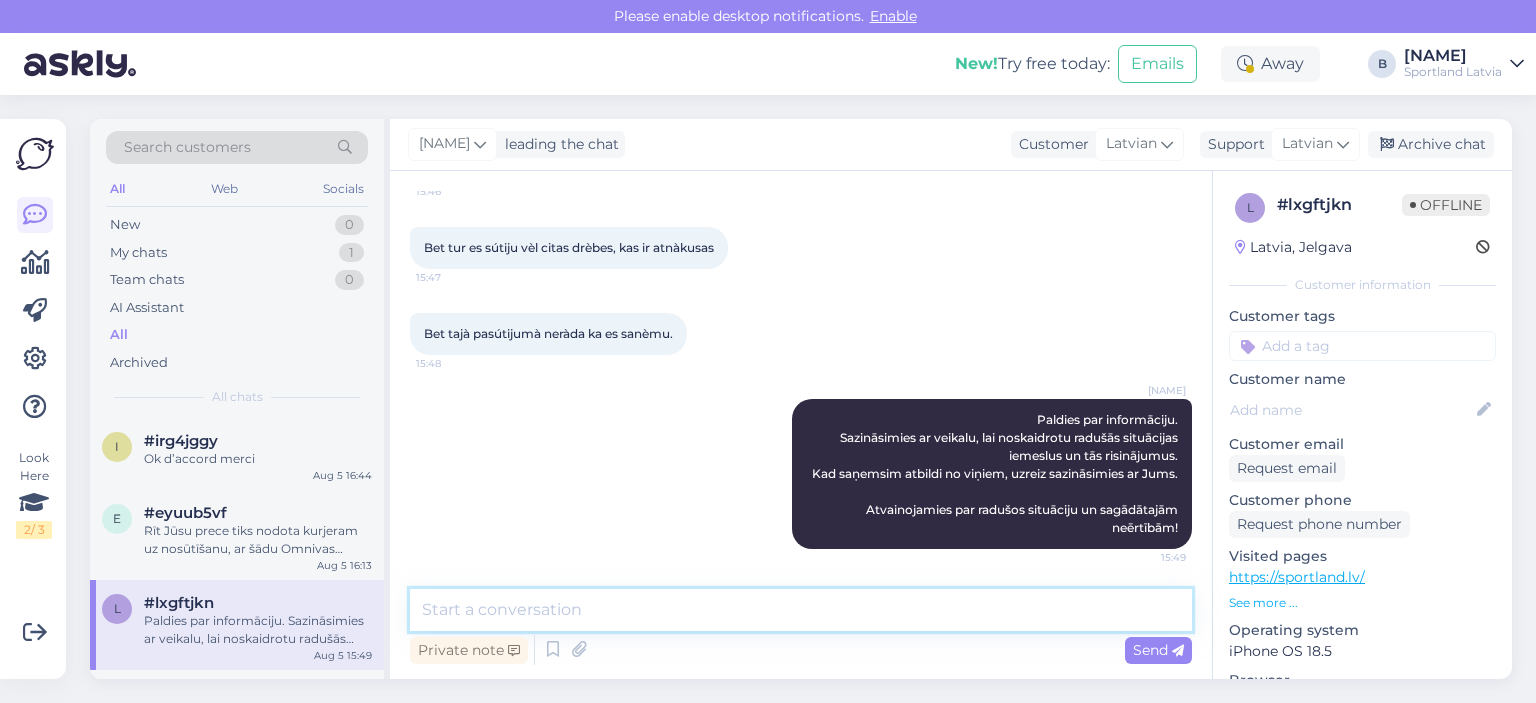click at bounding box center (801, 610) 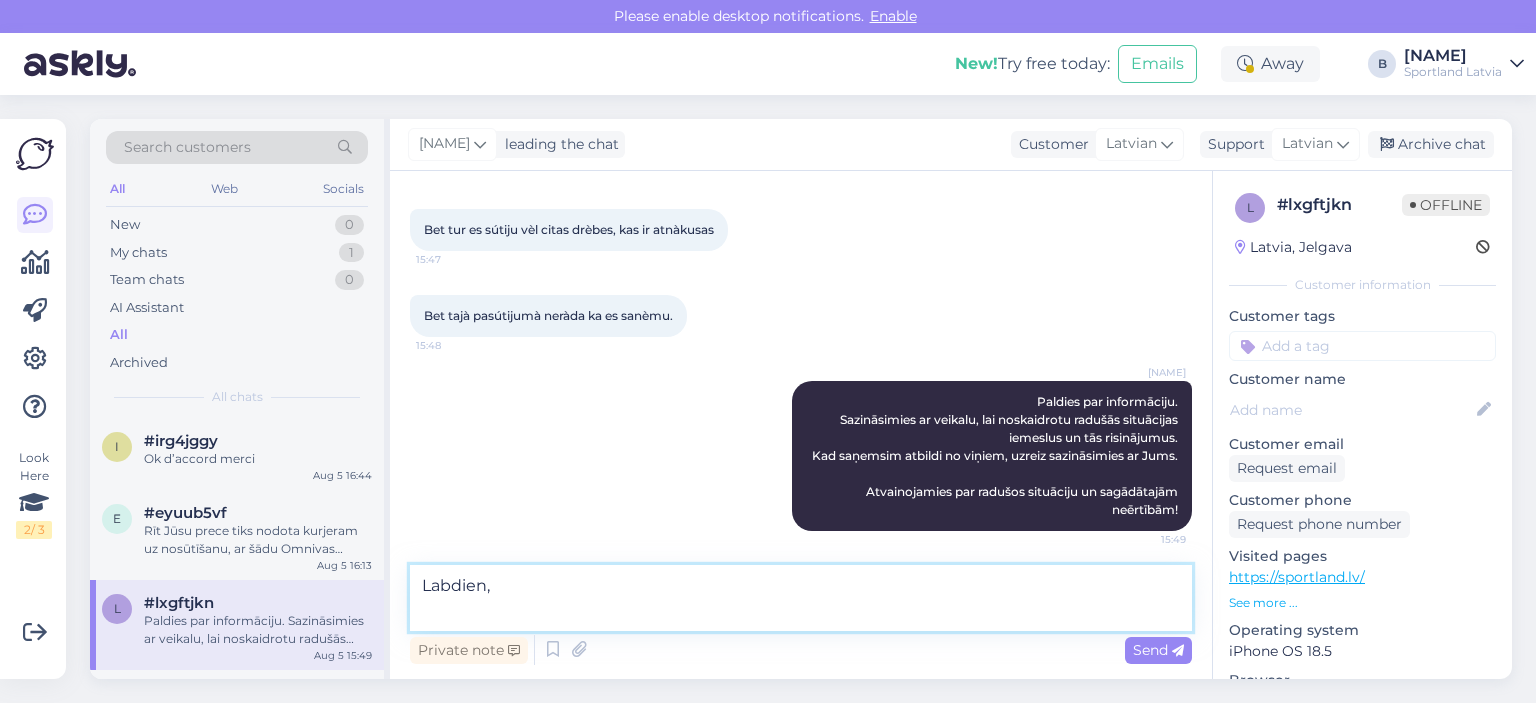 scroll, scrollTop: 412, scrollLeft: 0, axis: vertical 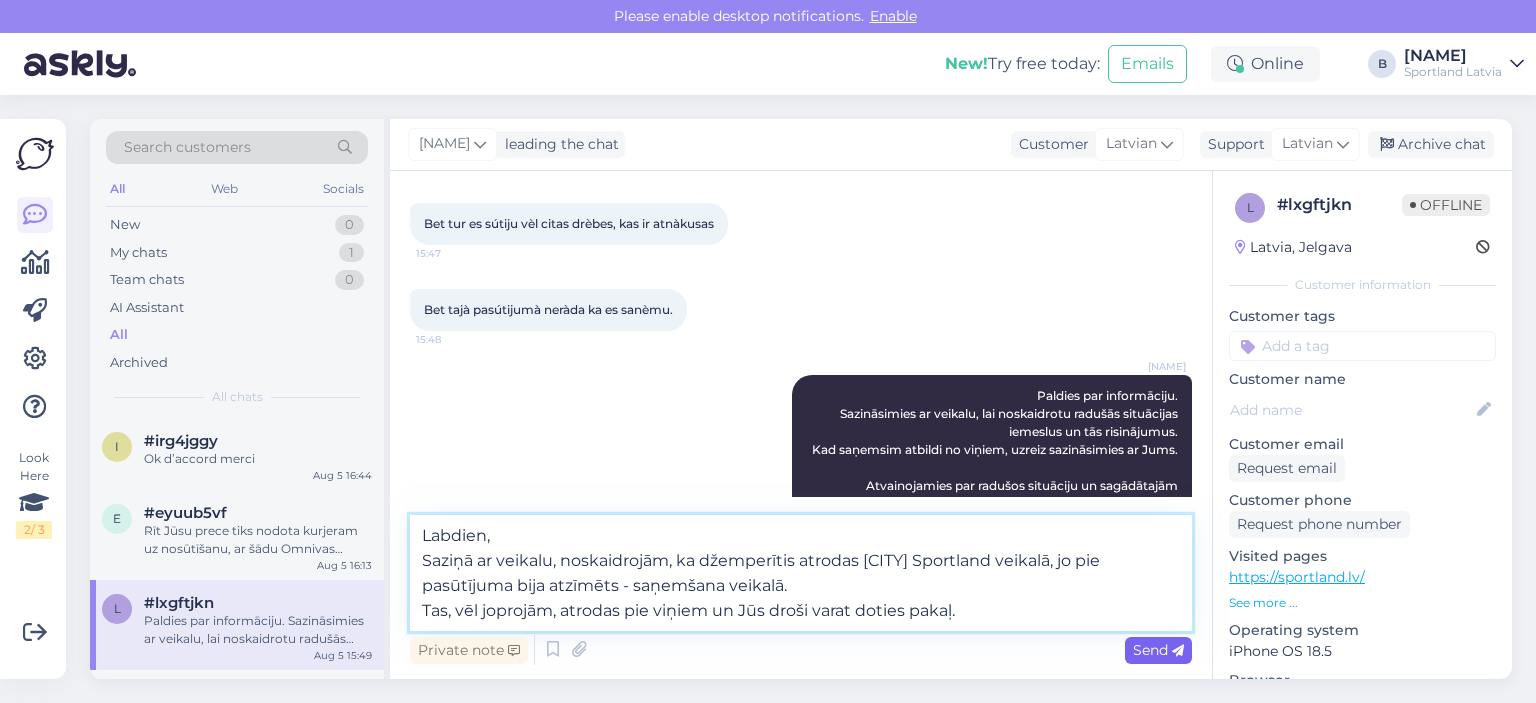 type on "Labdien,
Saziņā ar veikalu, noskaidrojām, ka džemperītis atrodas [CITY] Sportland veikalā, jo pie pasūtījuma bija atzīmēts - saņemšana veikalā.
Tas, vēl joprojām, atrodas pie viņiem un Jūs droši varat doties pakaļ." 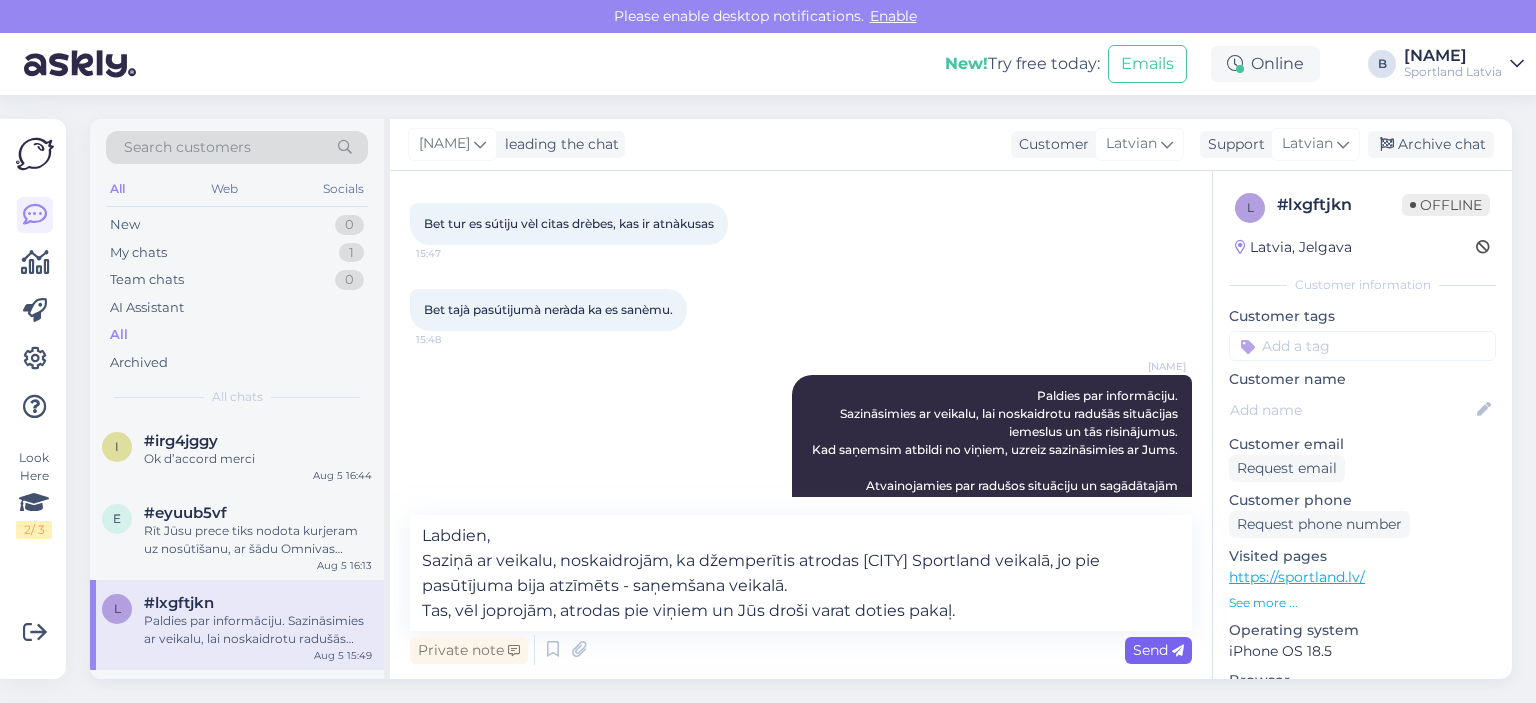 click on "Send" at bounding box center [1158, 650] 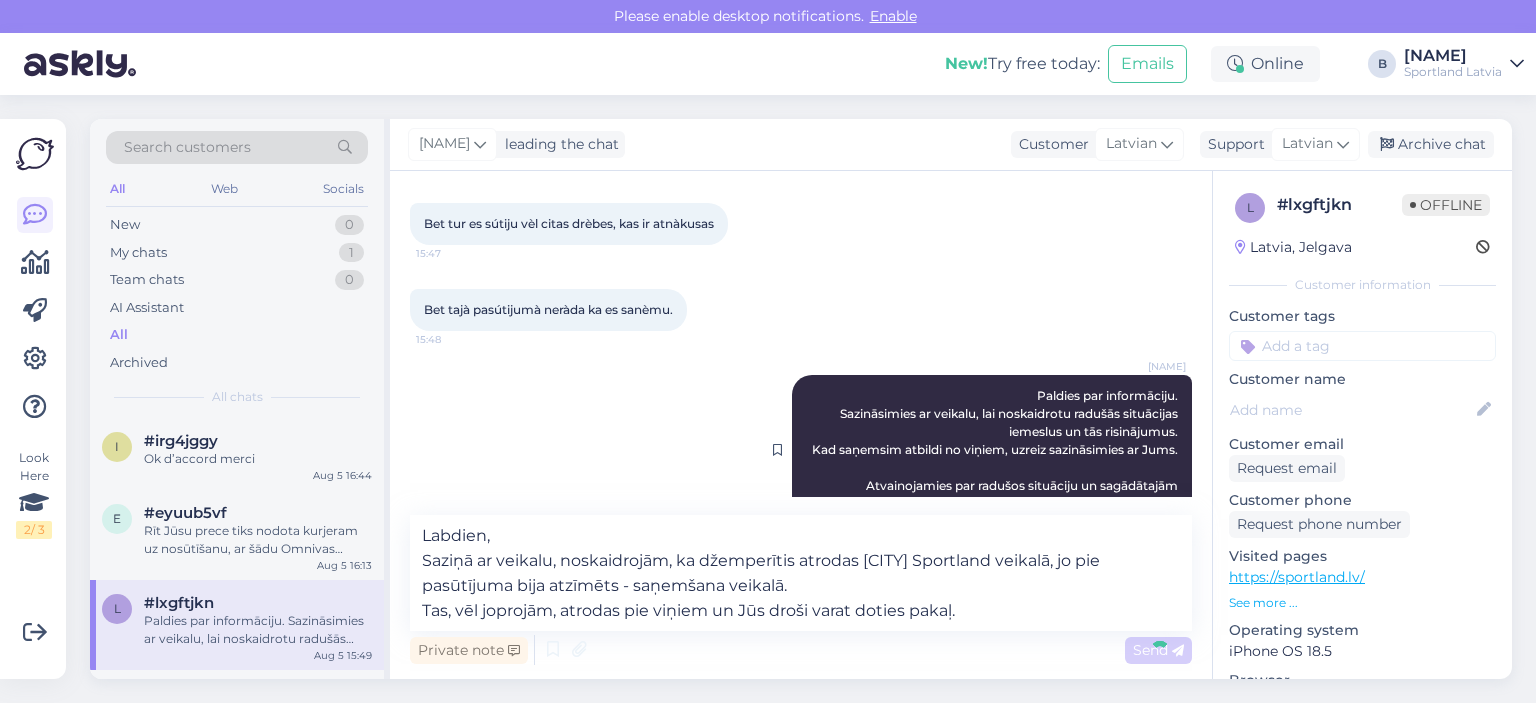 type 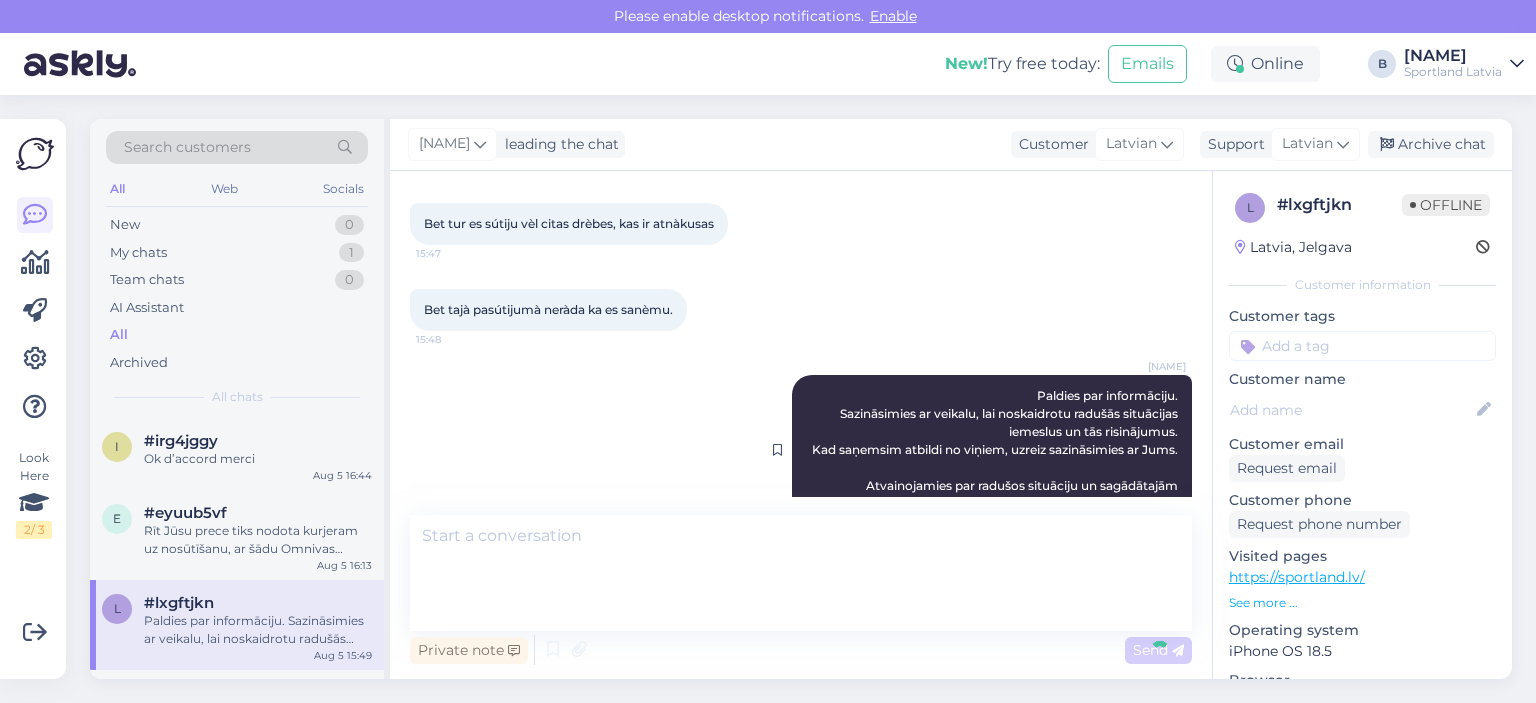 scroll, scrollTop: 582, scrollLeft: 0, axis: vertical 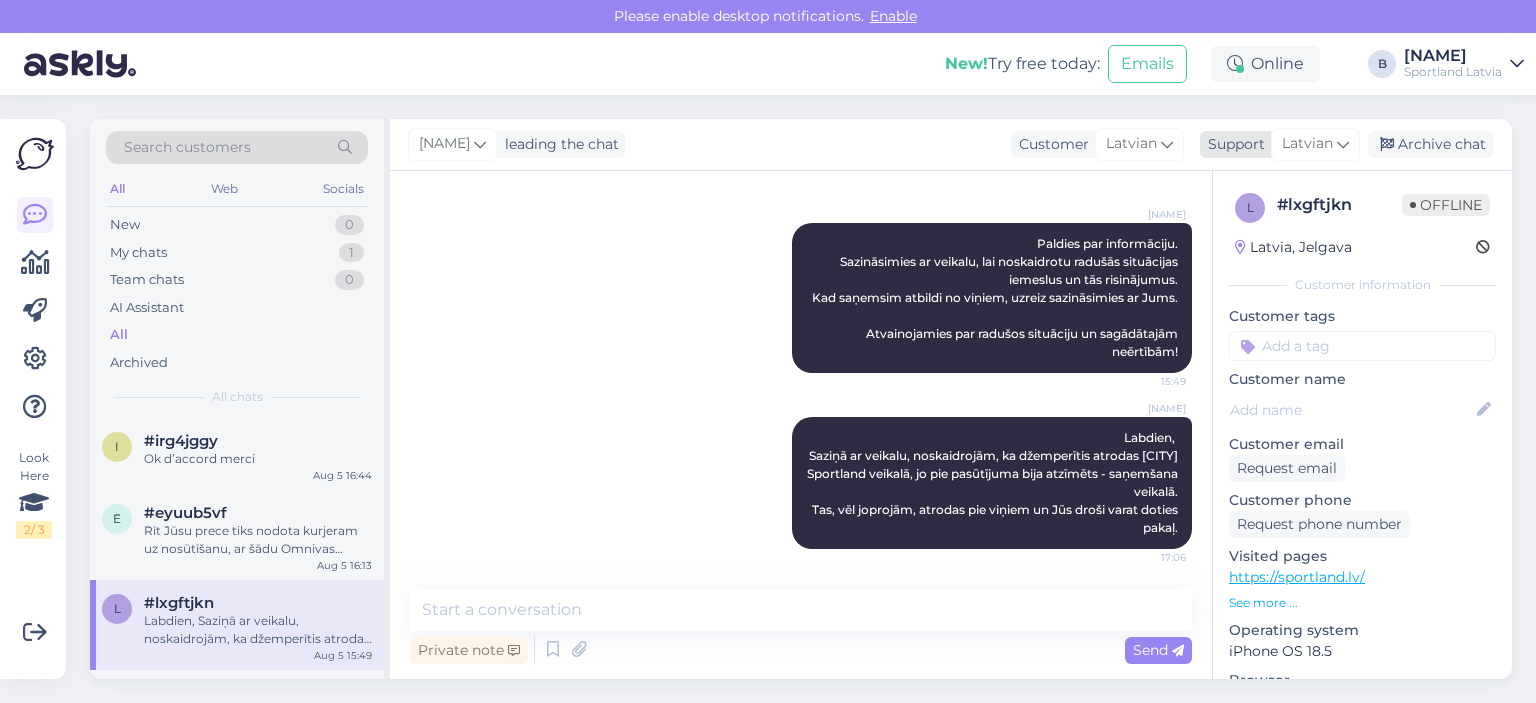 click on "Archive chat" at bounding box center [1431, 144] 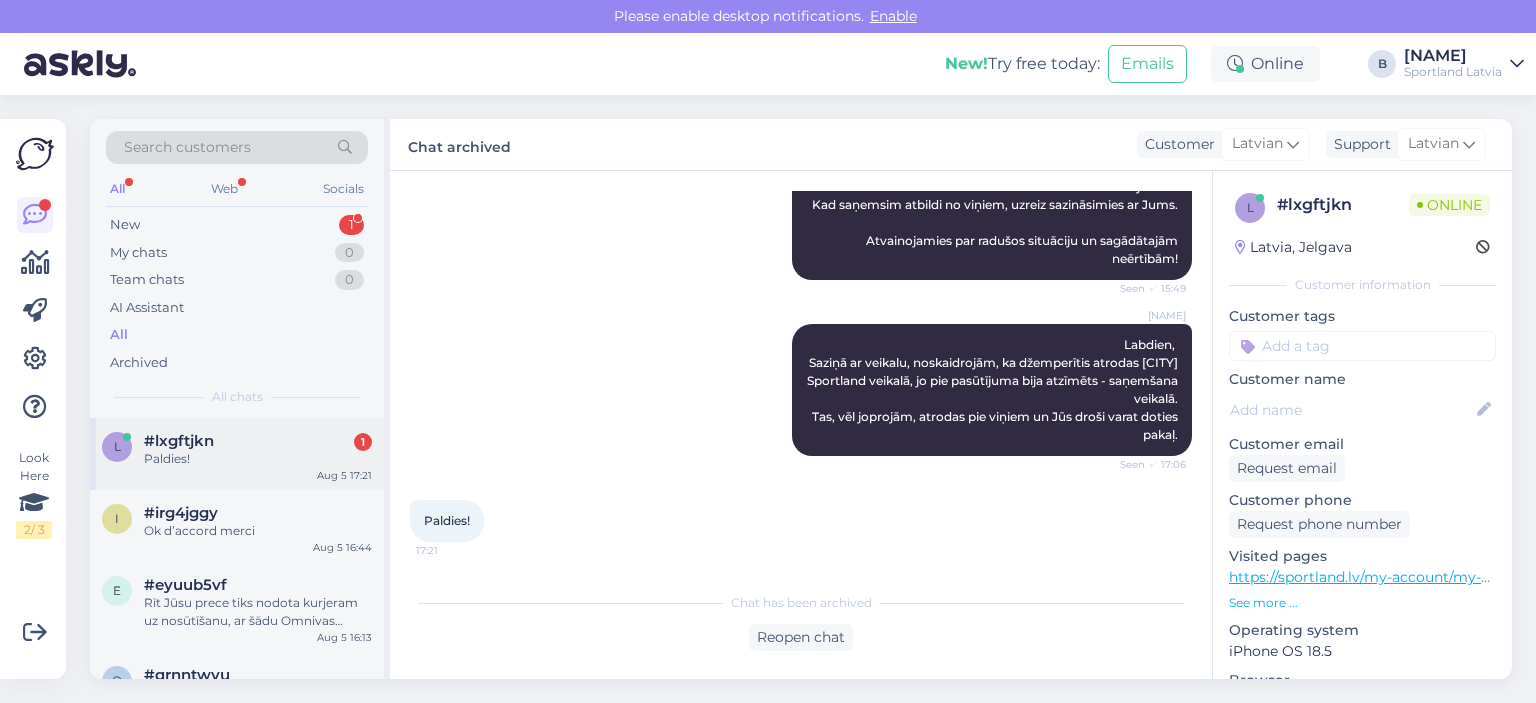 click on "#[HASH] 1" at bounding box center (258, 441) 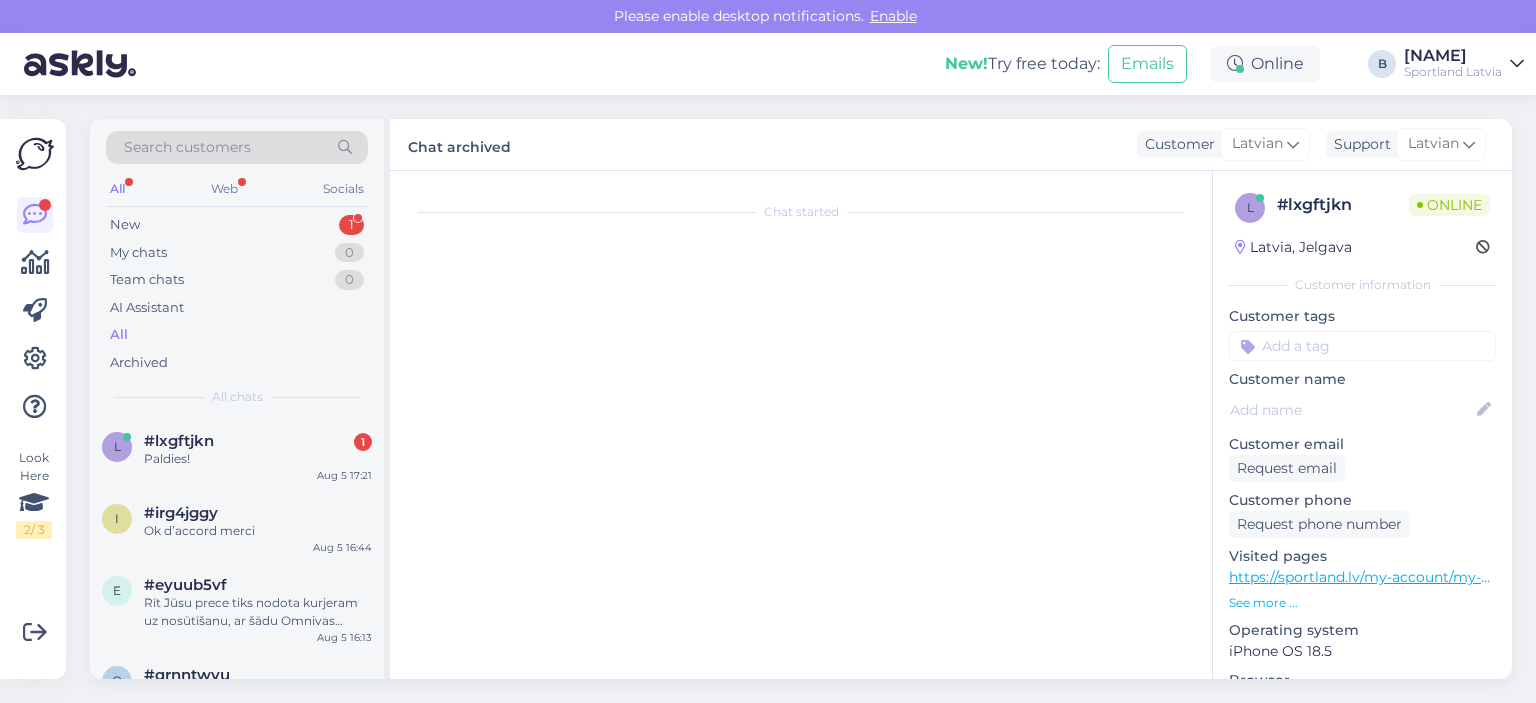 scroll, scrollTop: 742, scrollLeft: 0, axis: vertical 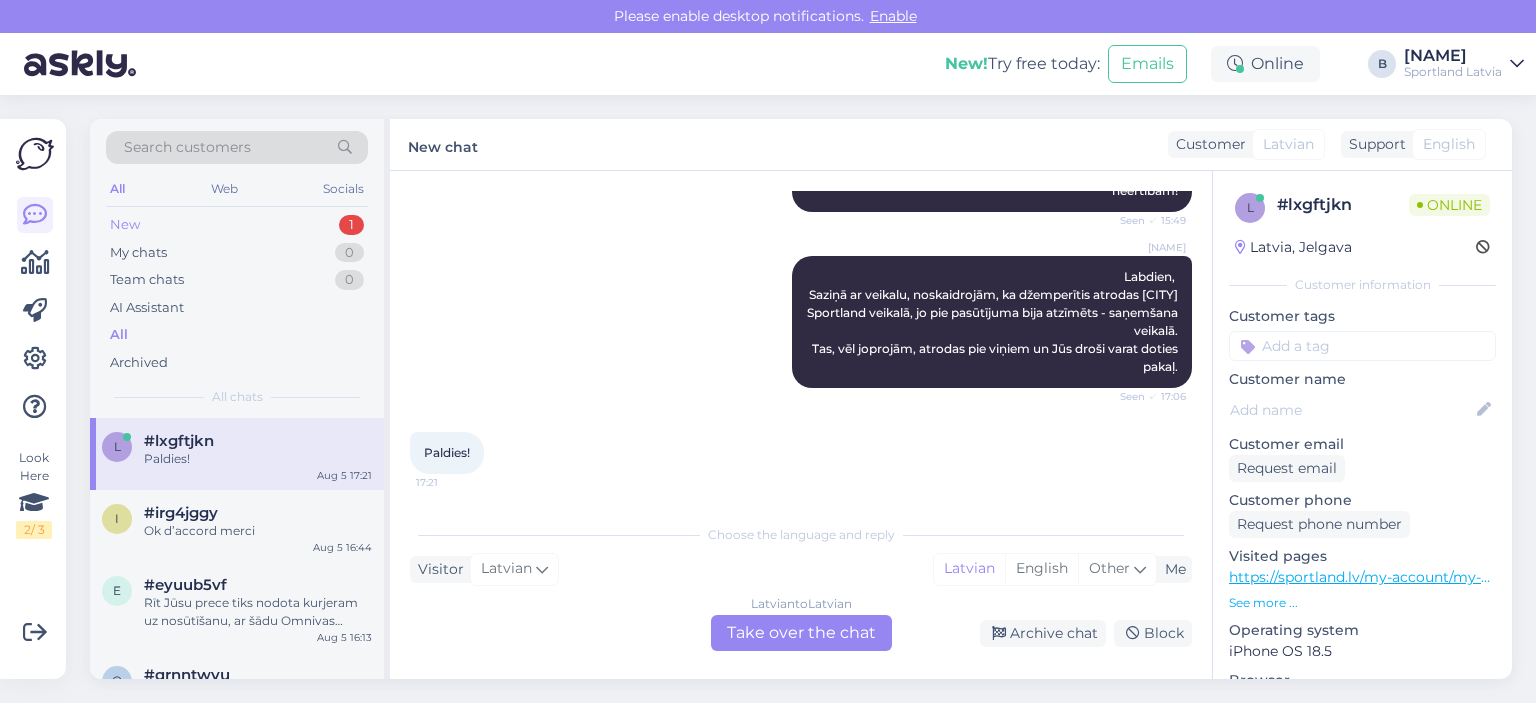 click on "New 1" at bounding box center (237, 225) 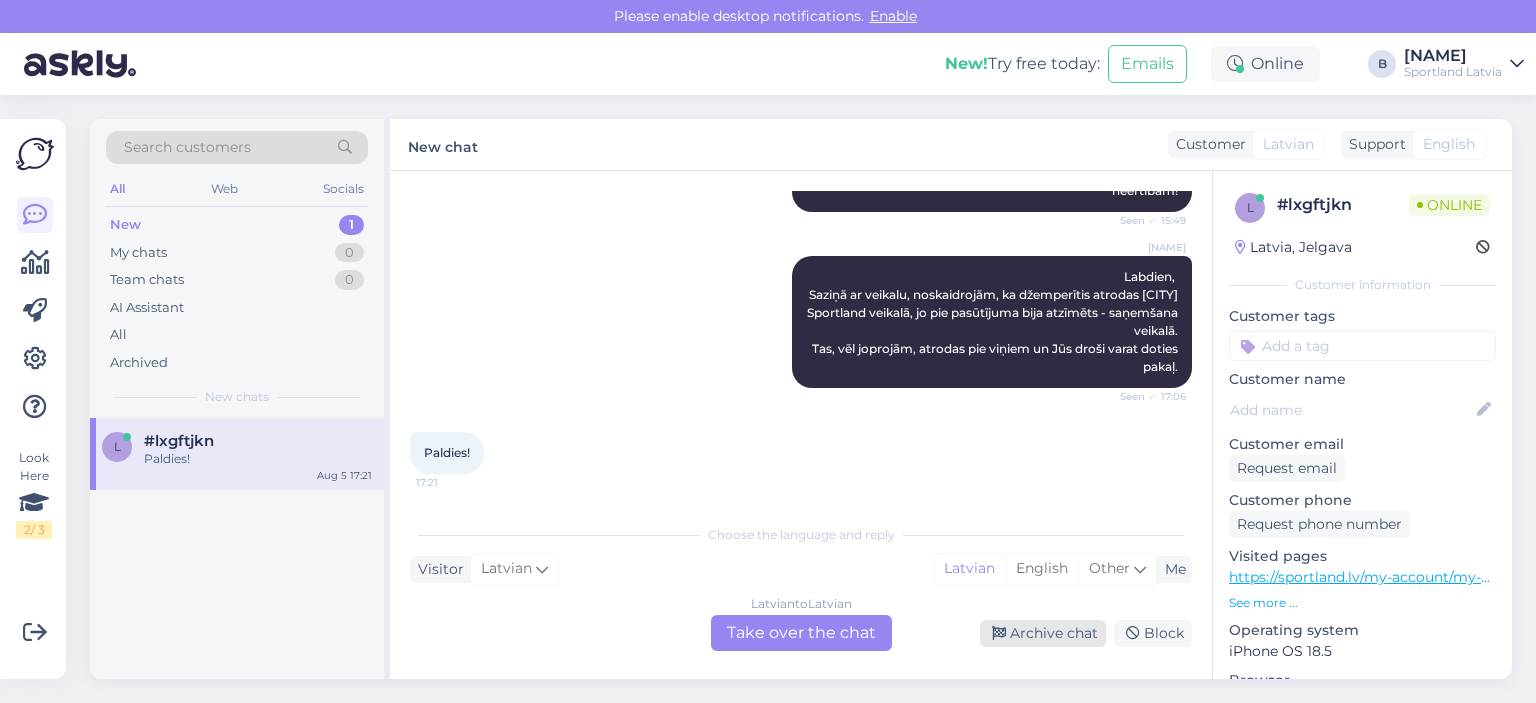 click on "Archive chat" at bounding box center [1043, 633] 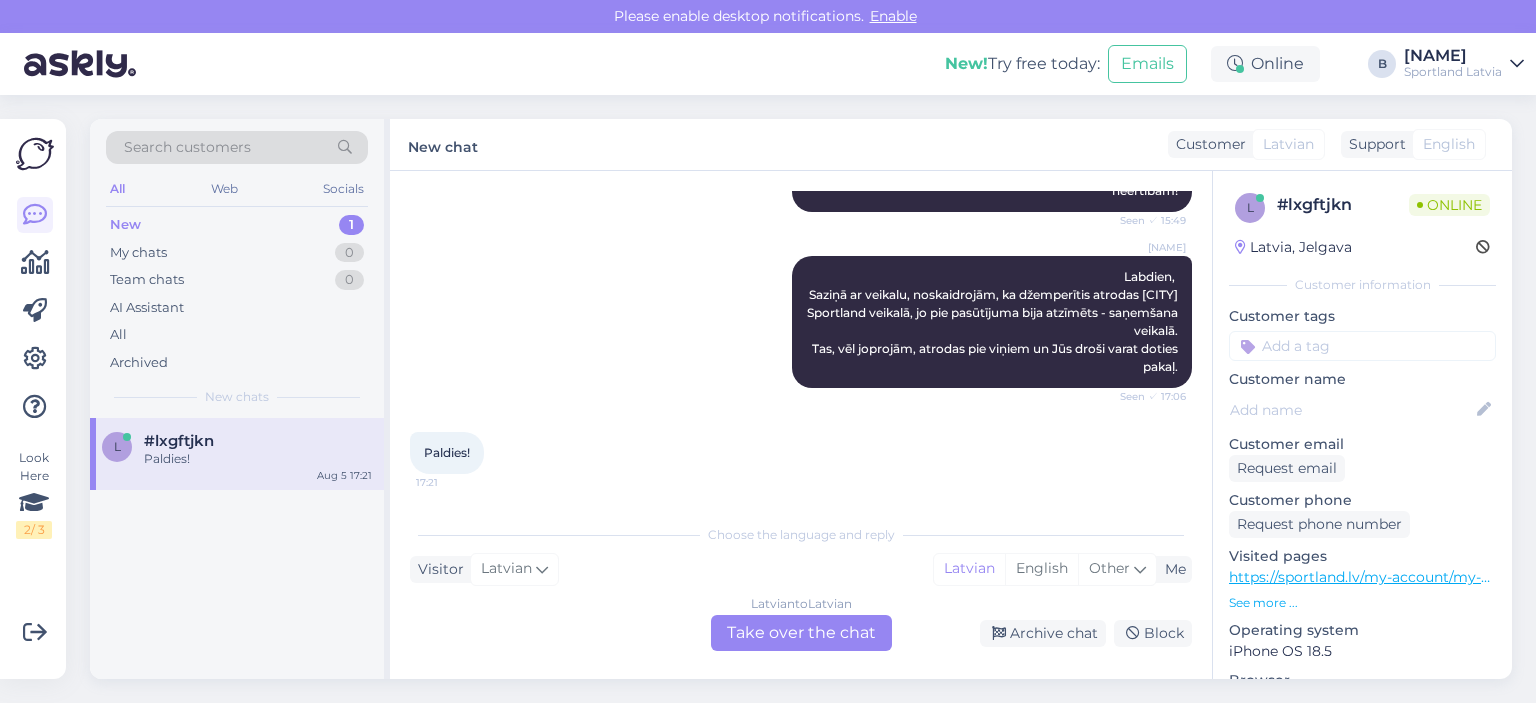 scroll, scrollTop: 674, scrollLeft: 0, axis: vertical 